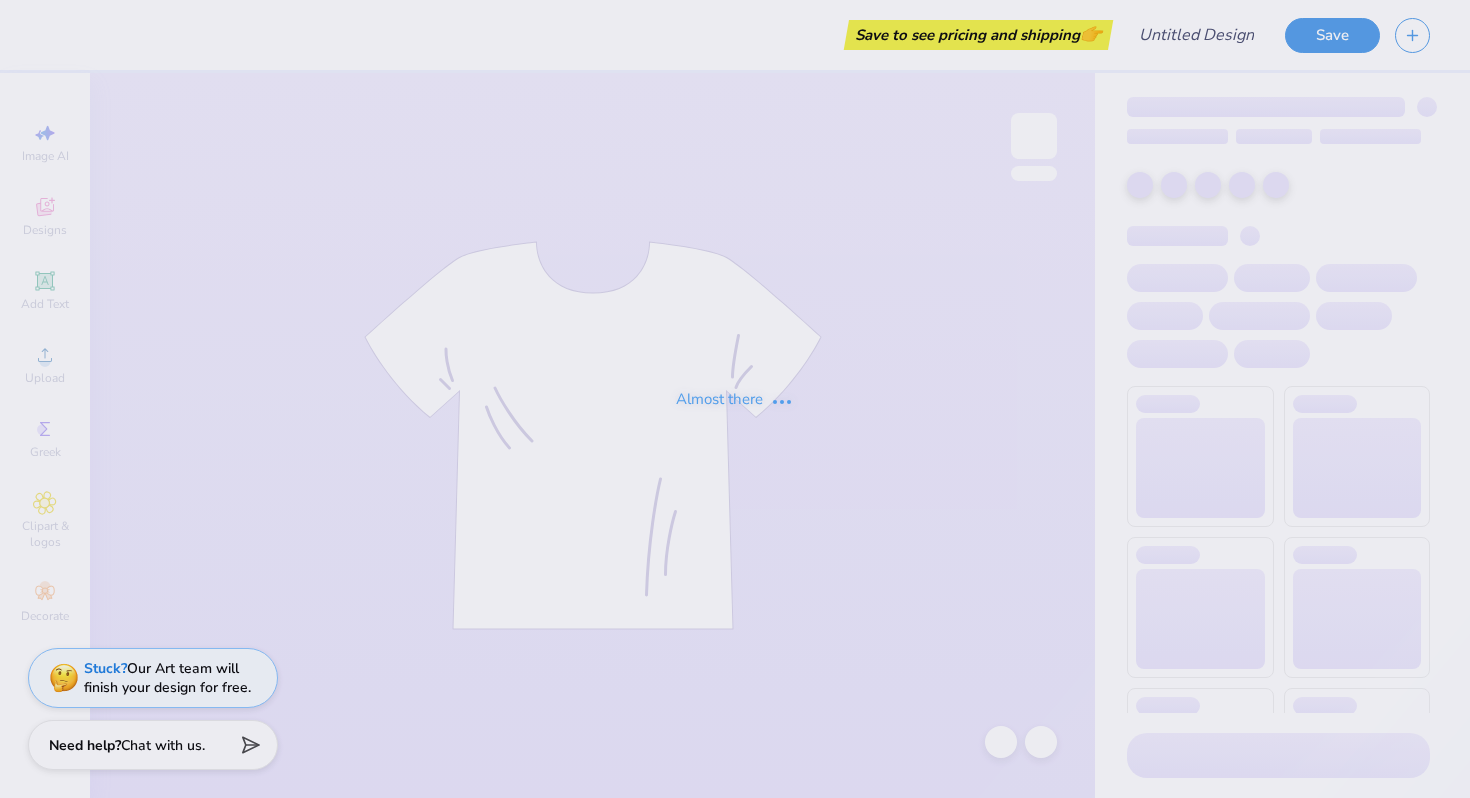 scroll, scrollTop: 0, scrollLeft: 0, axis: both 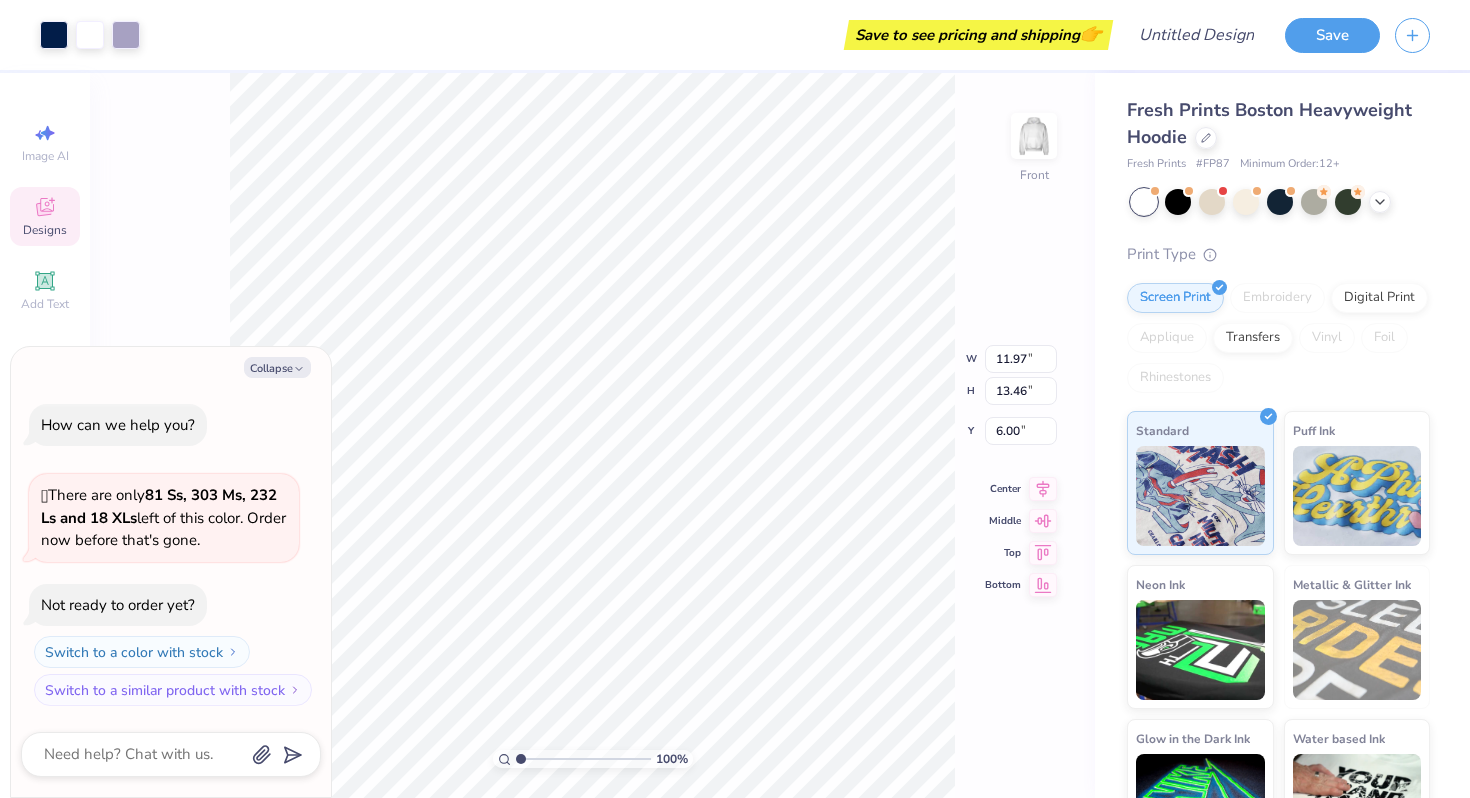type on "x" 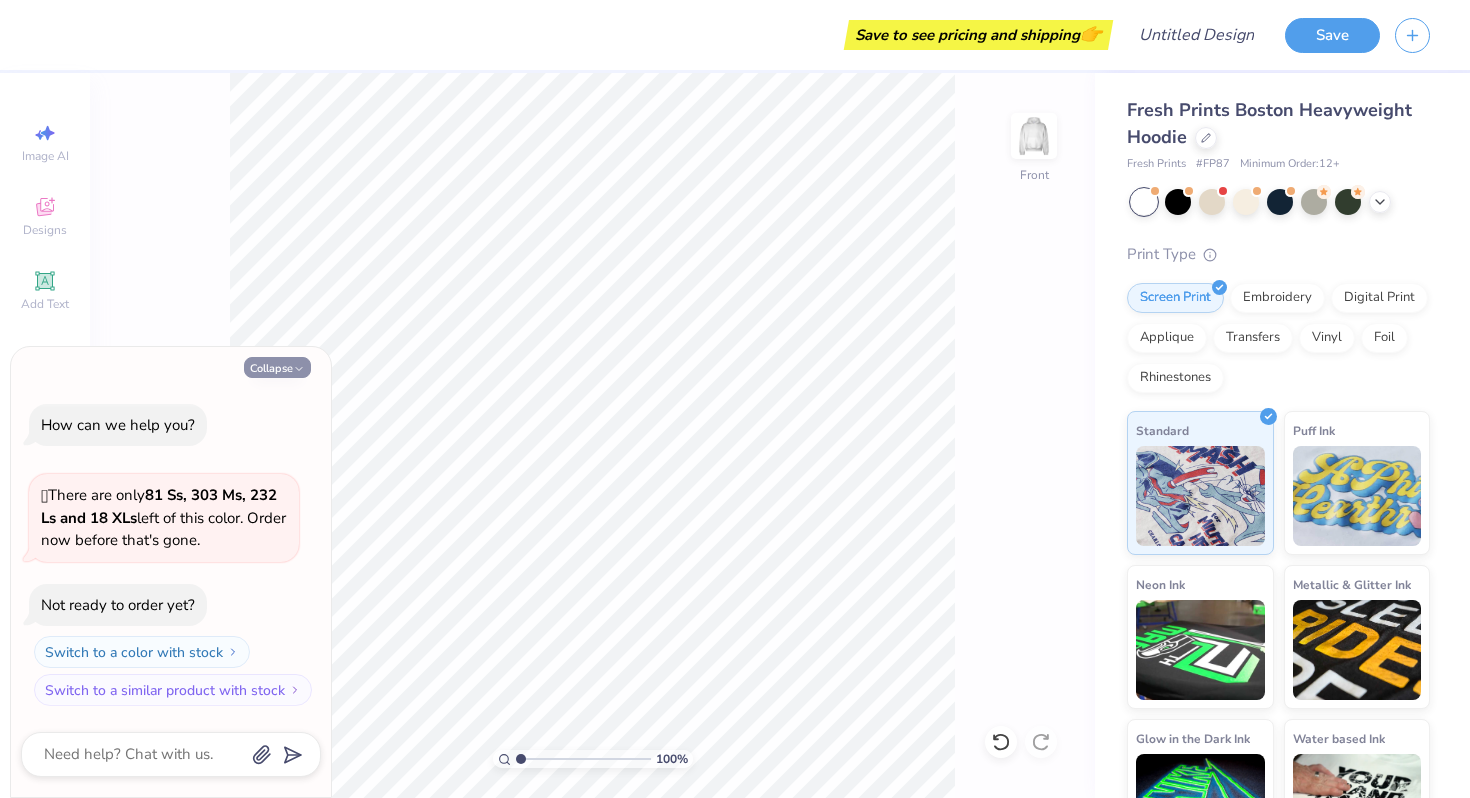 click on "Collapse" at bounding box center (277, 367) 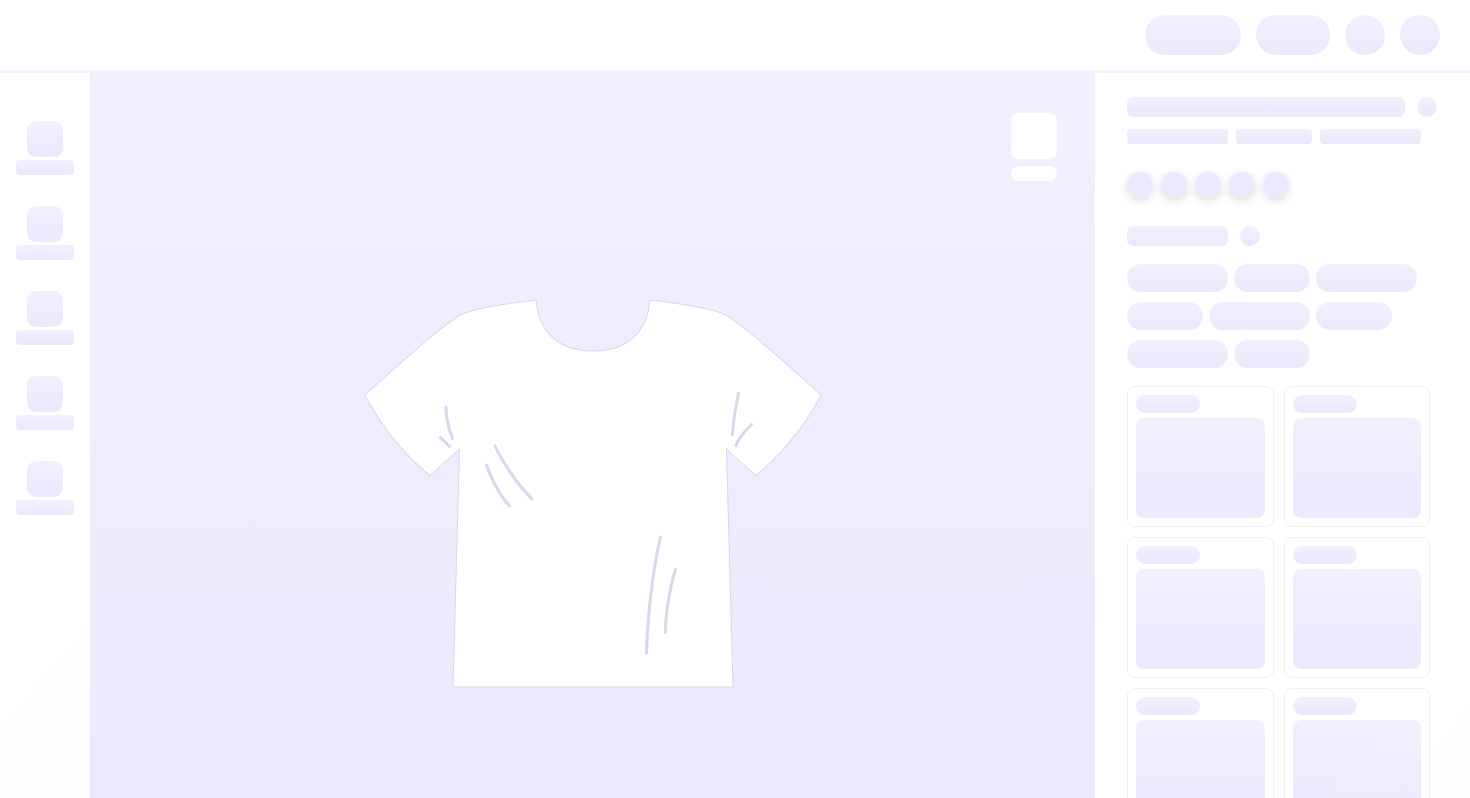 scroll, scrollTop: 0, scrollLeft: 0, axis: both 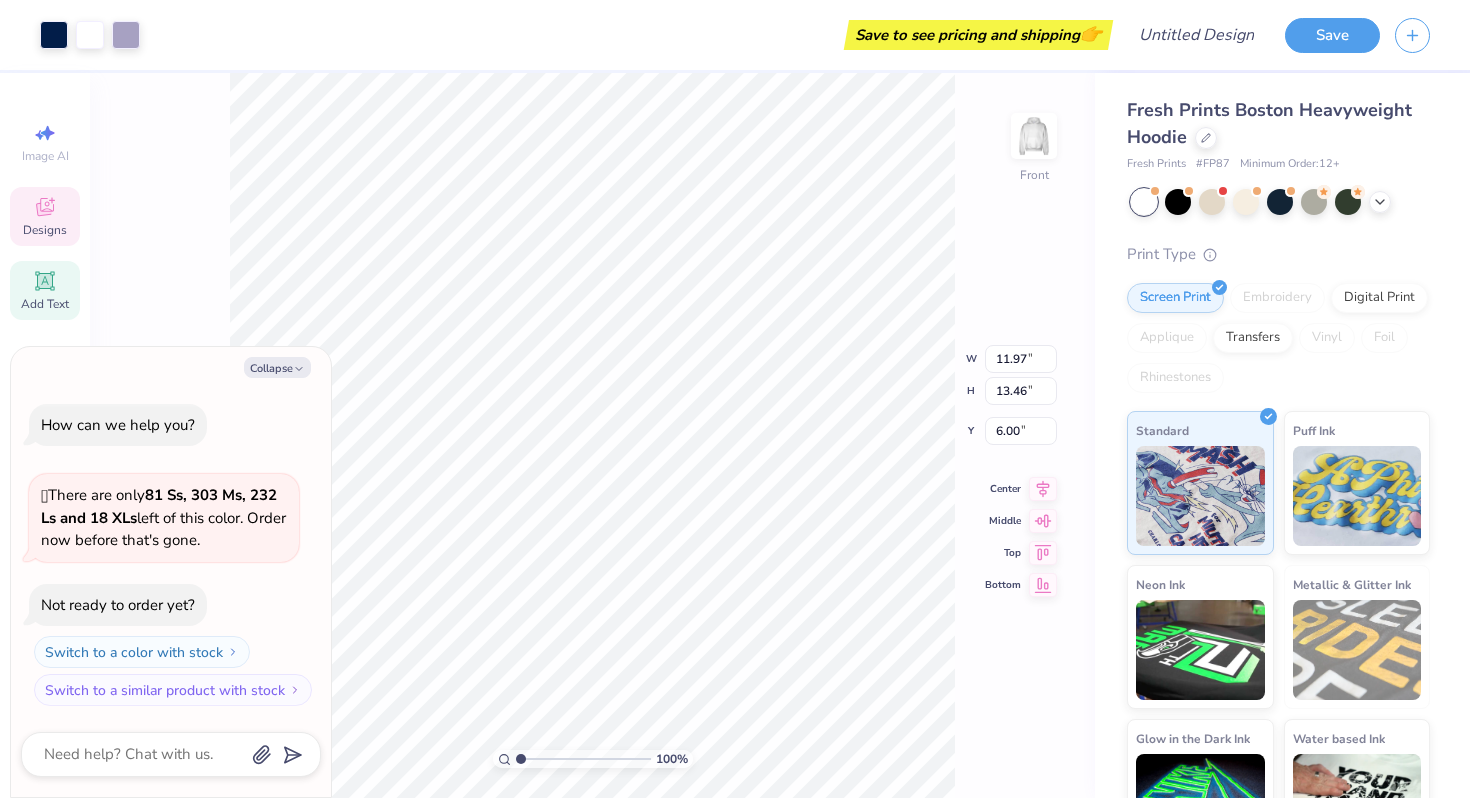 click 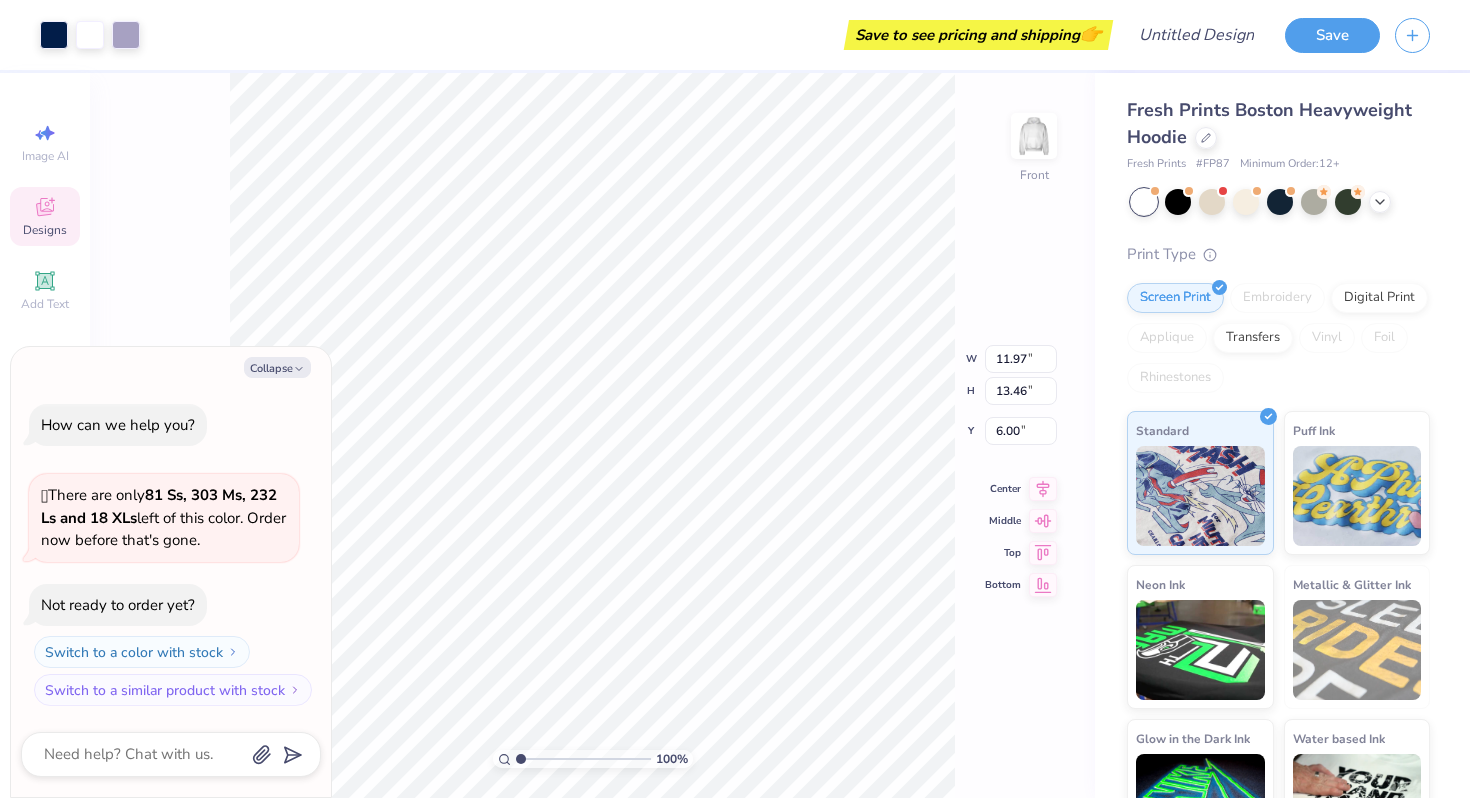 type on "x" 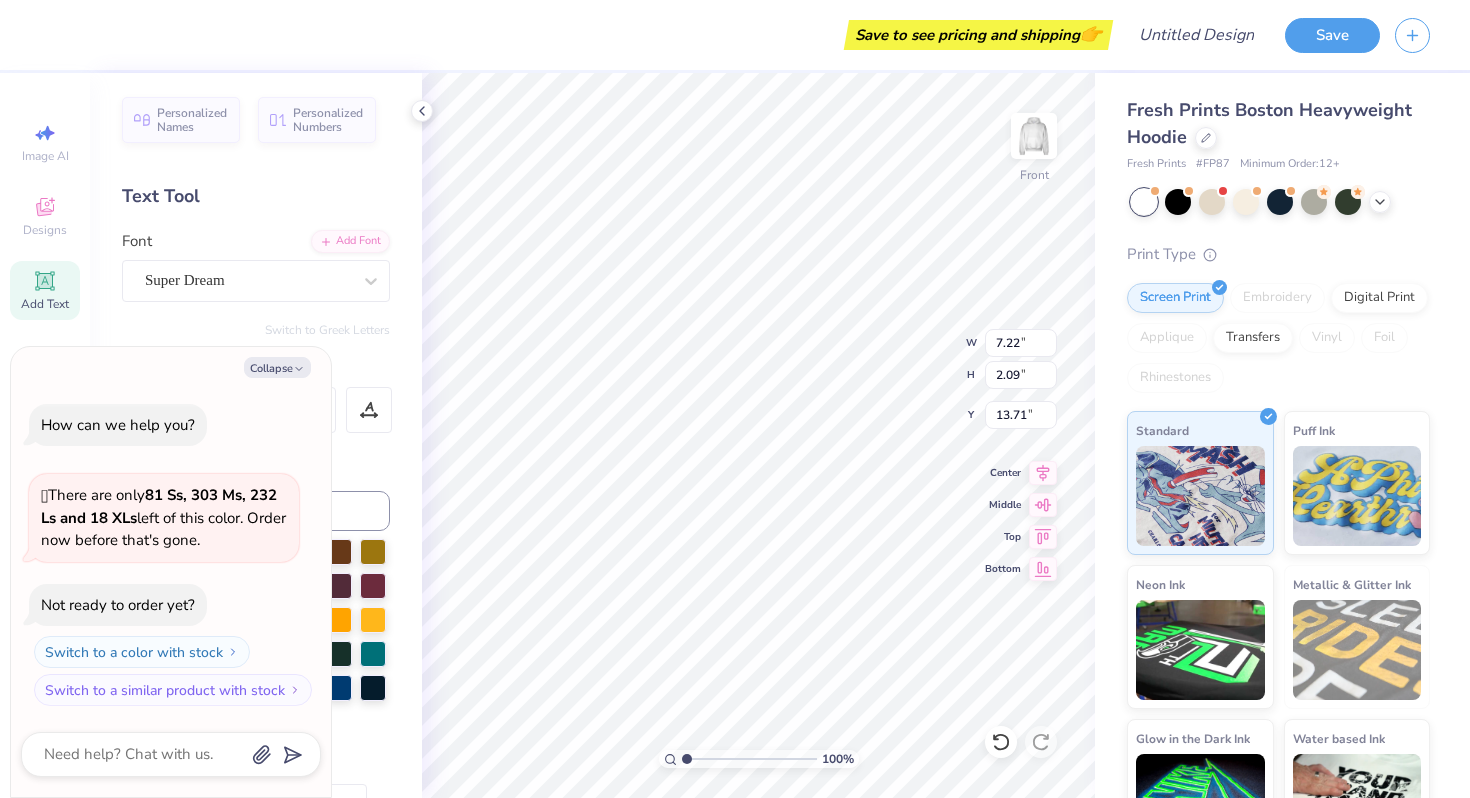 type on "x" 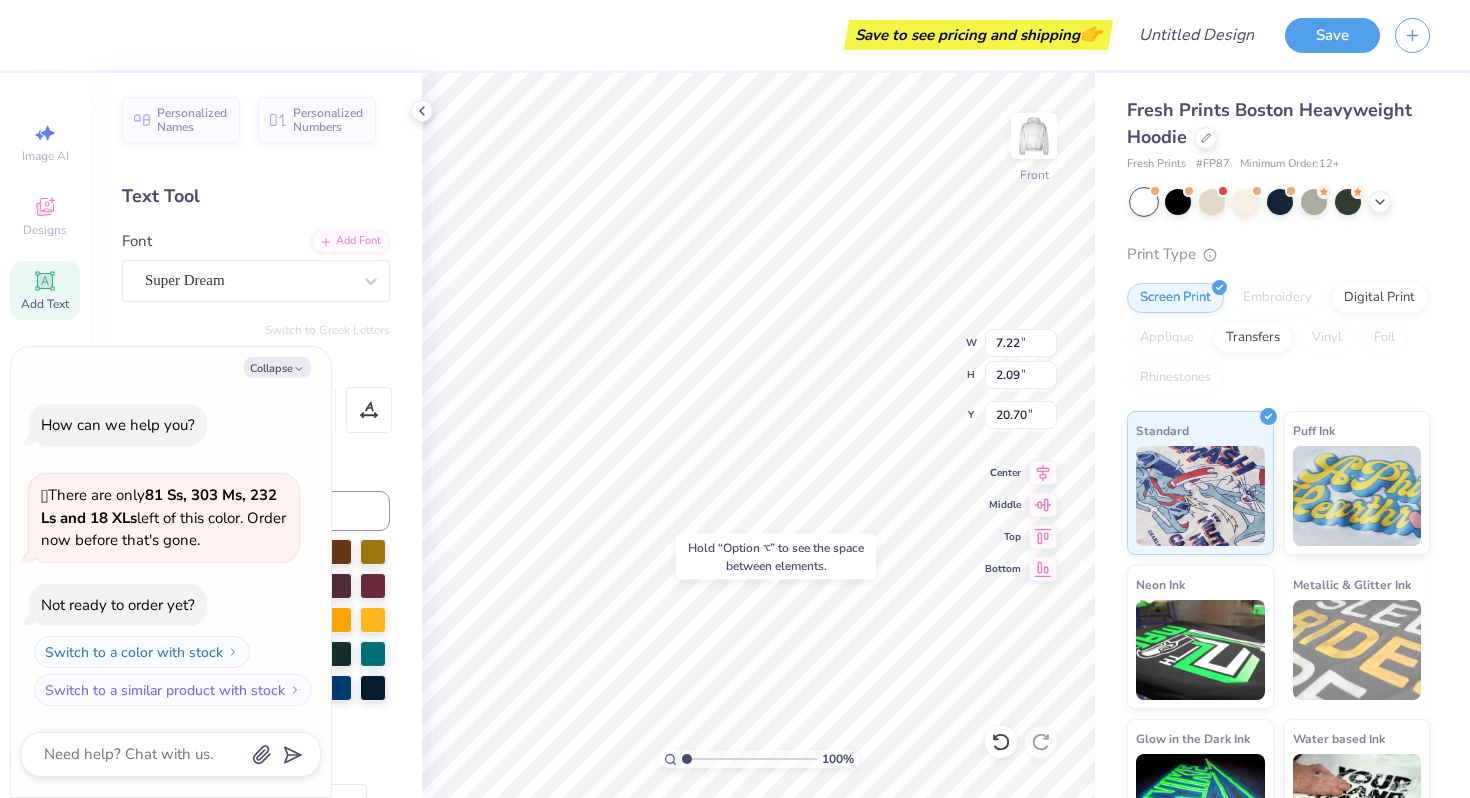 click on "Personalized Names Personalized Numbers Text Tool  Add Font Font Super Dream Switch to Greek Letters Format Color Styles Text Shape" at bounding box center [256, 435] 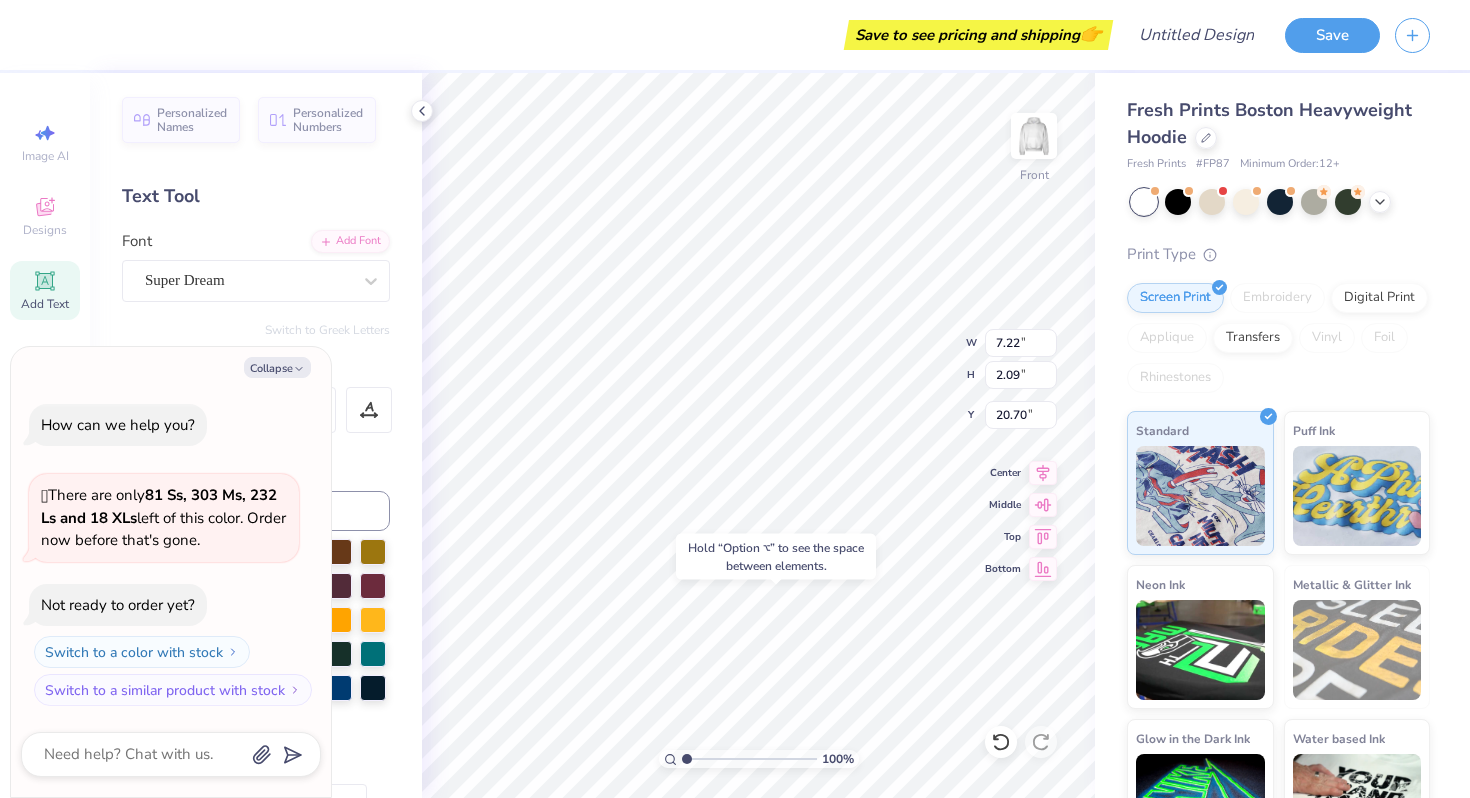 type on "x" 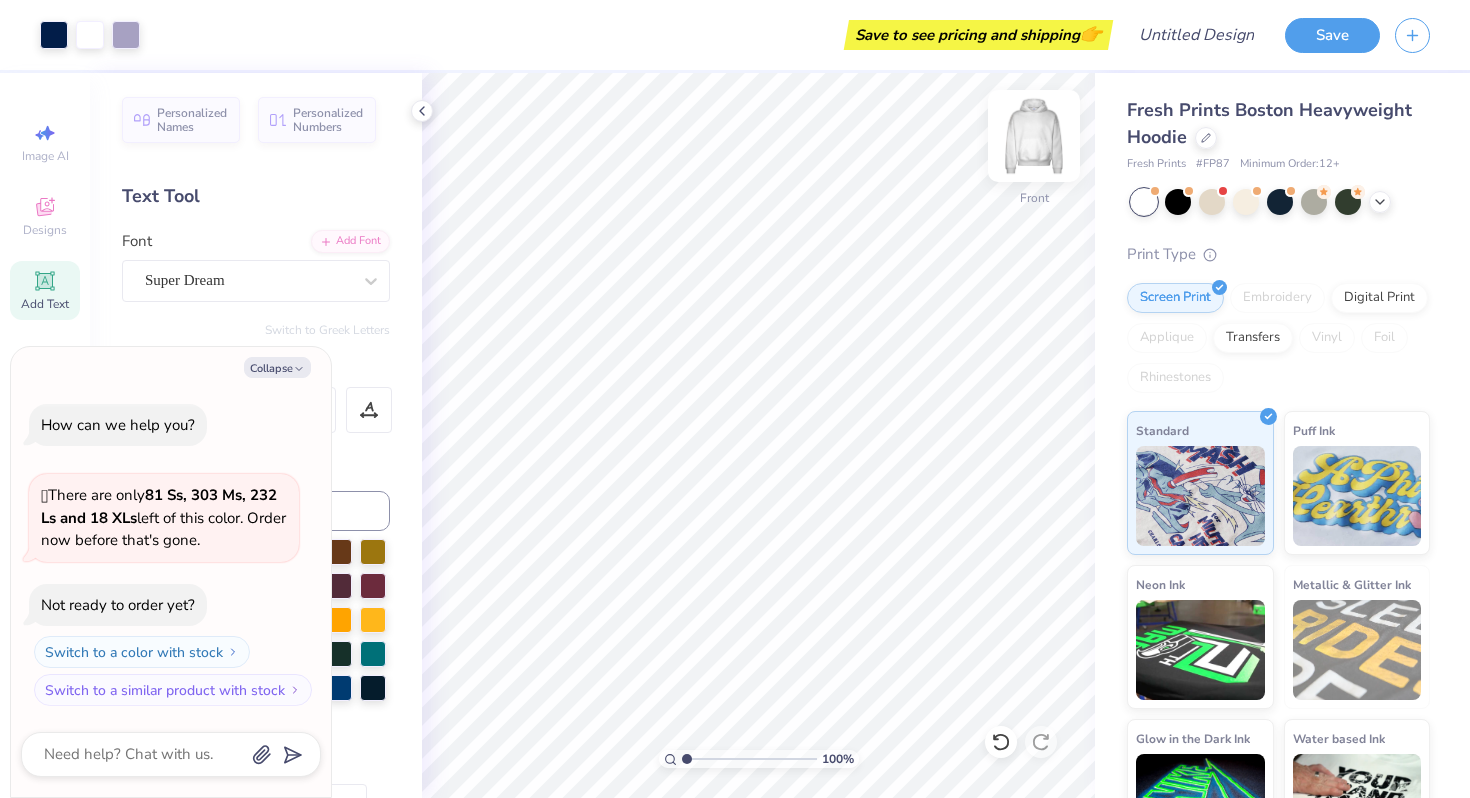 click at bounding box center (1034, 136) 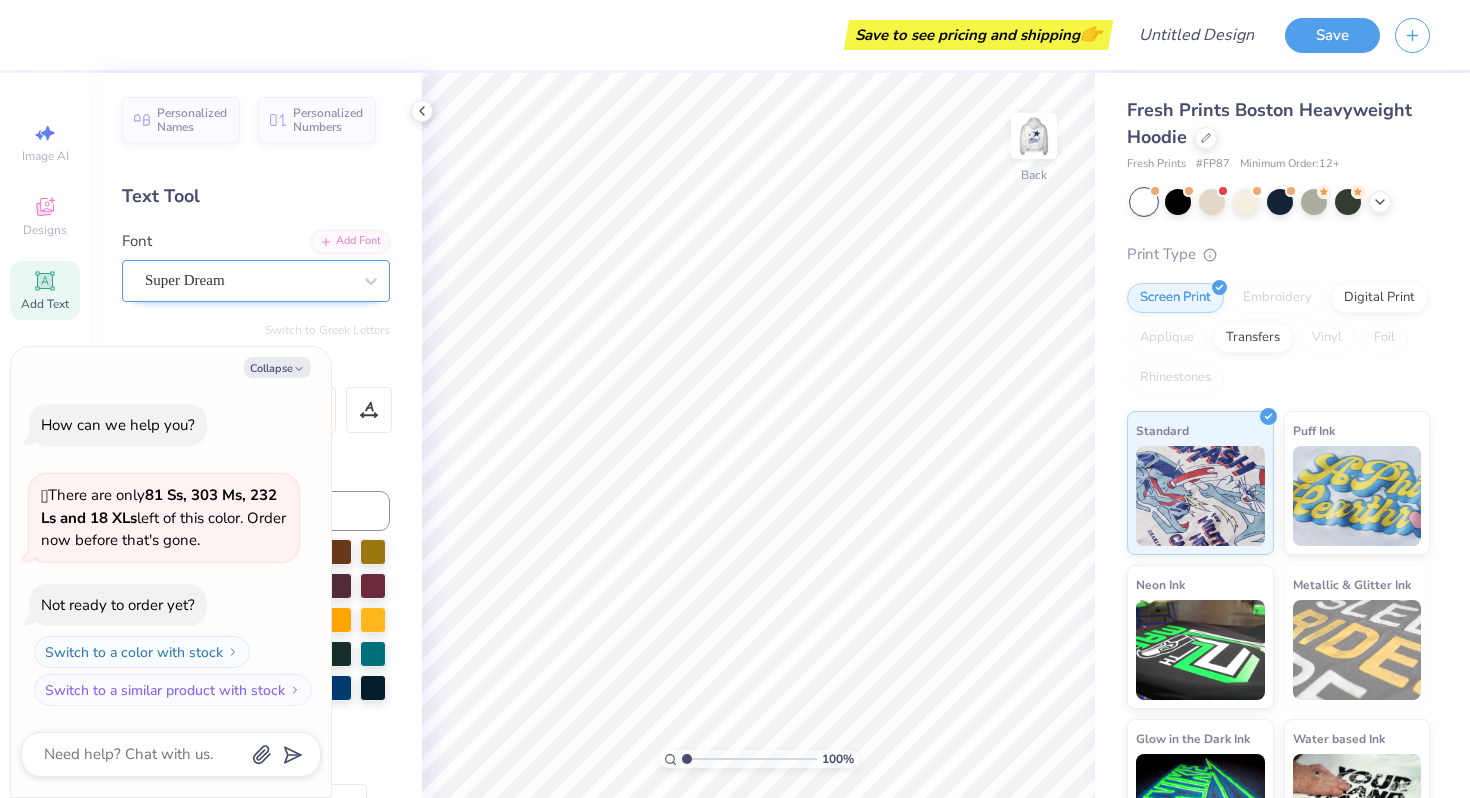 click on "Super Dream" at bounding box center (248, 280) 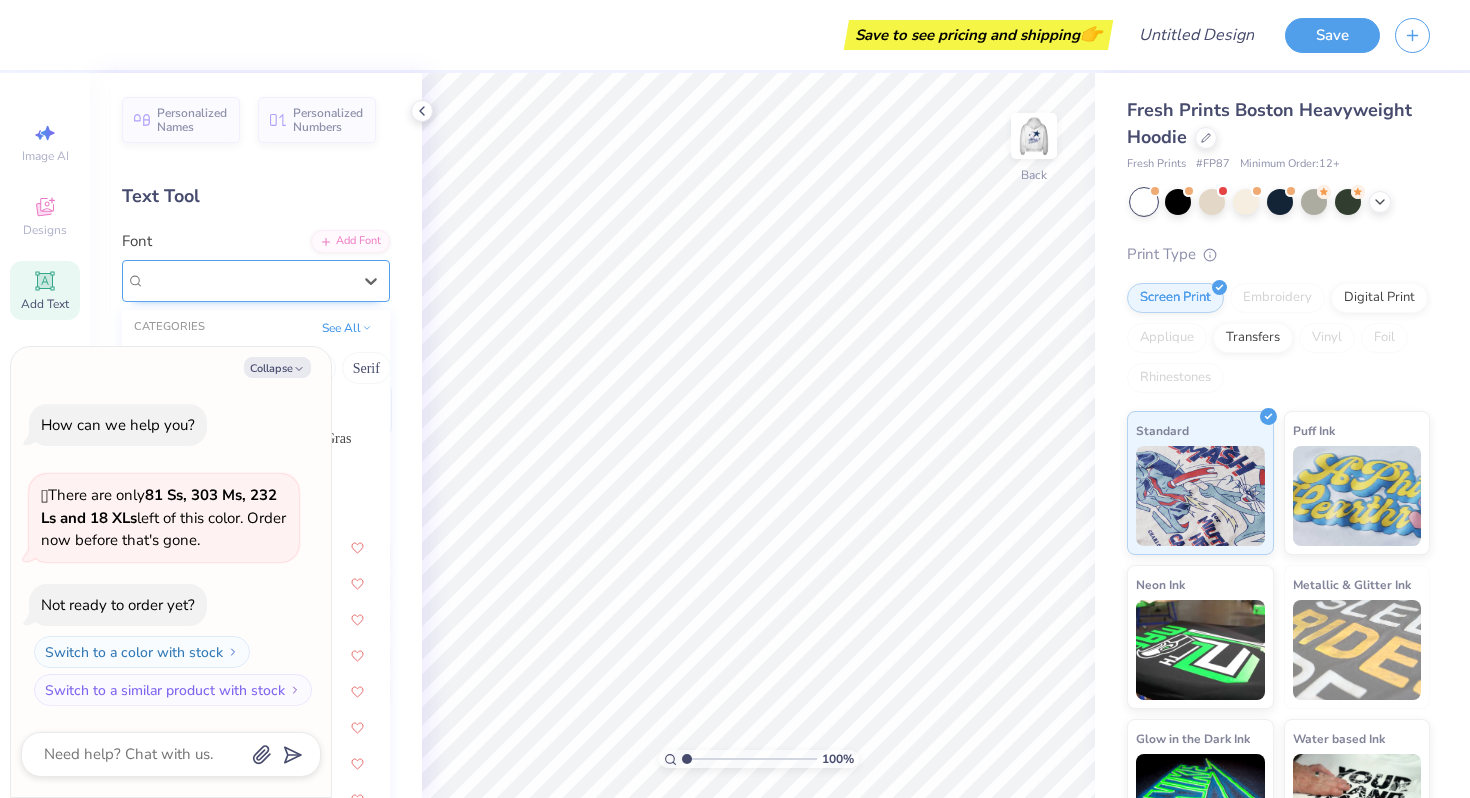 type on "x" 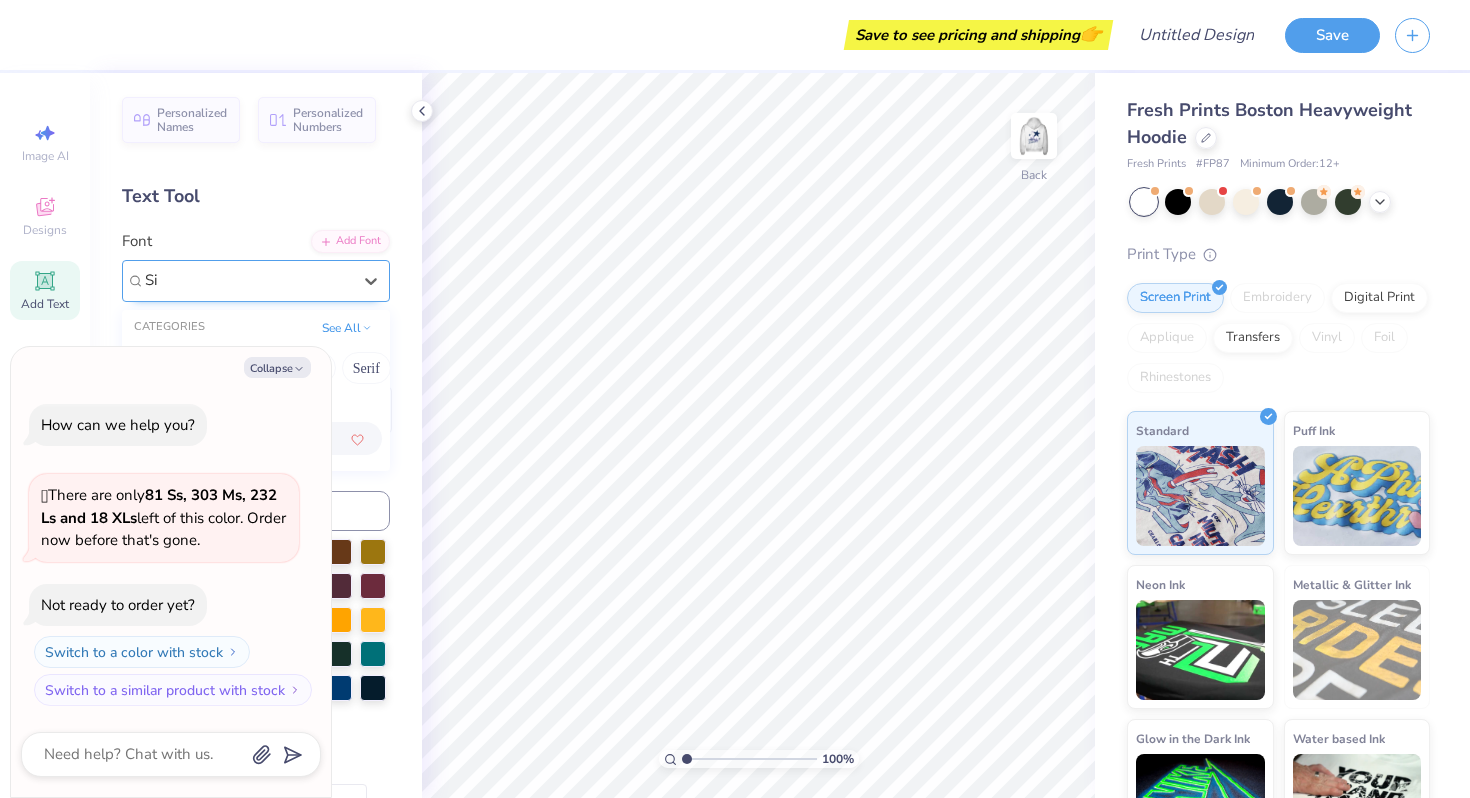 type on "S" 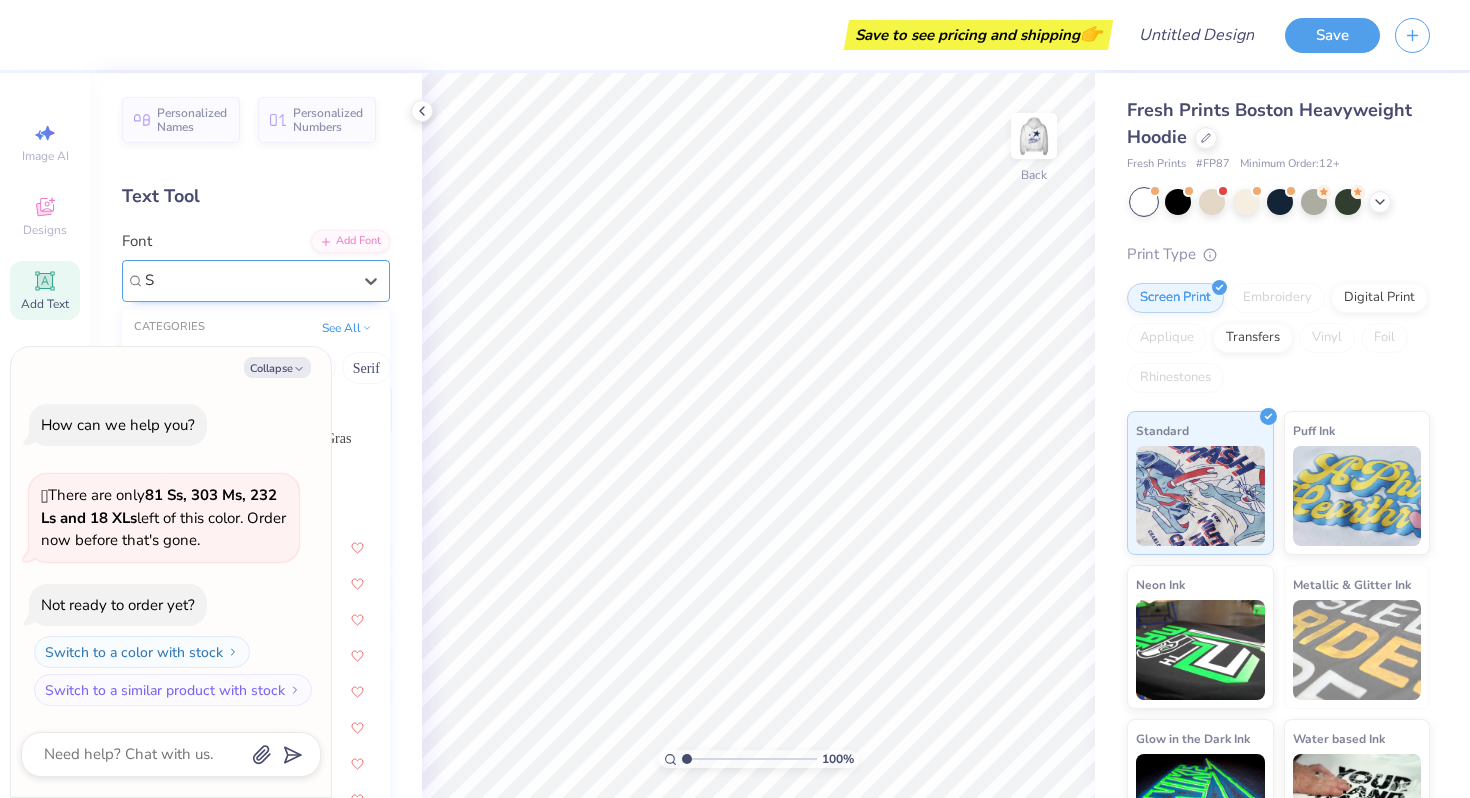 type 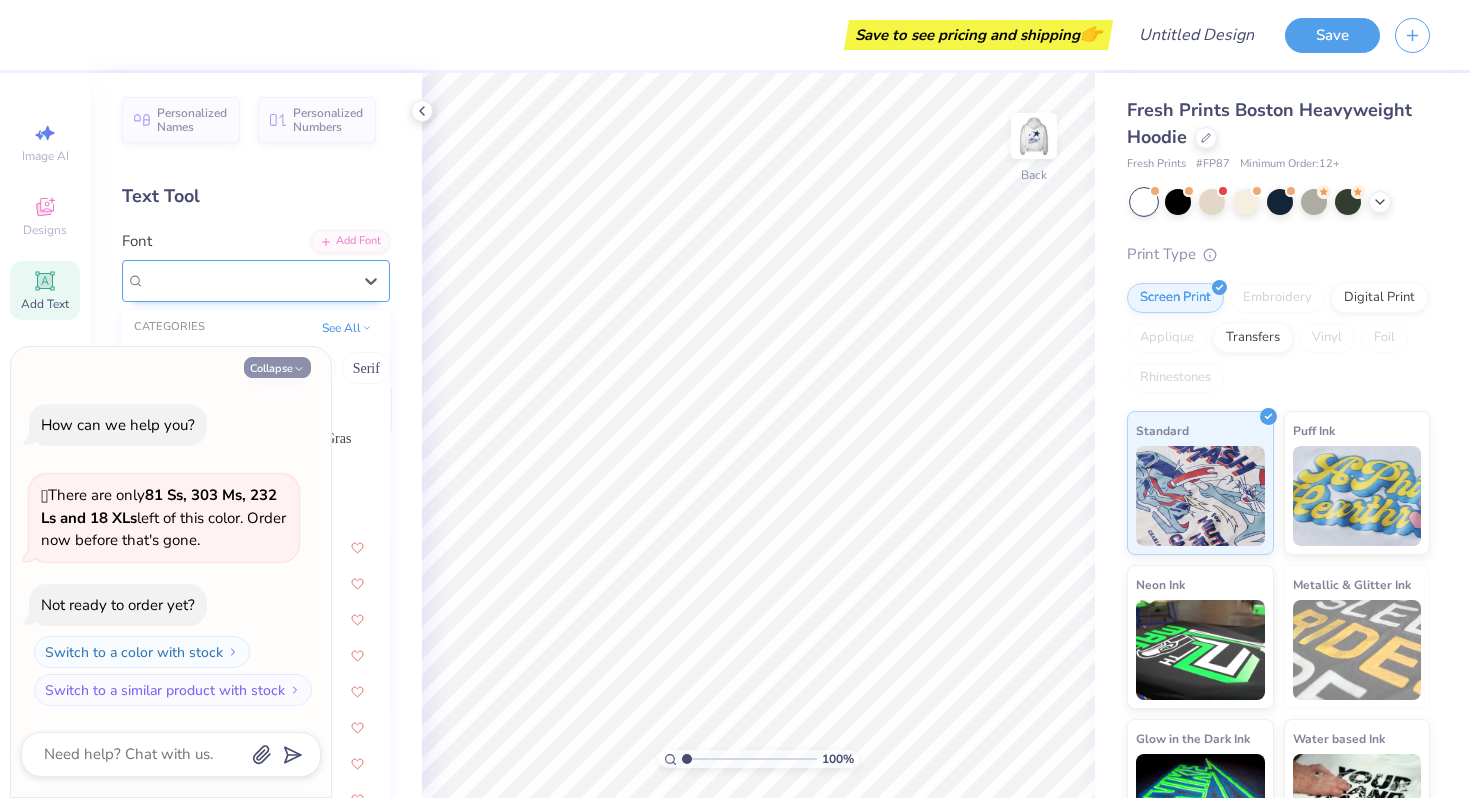 click on "Collapse" at bounding box center (277, 367) 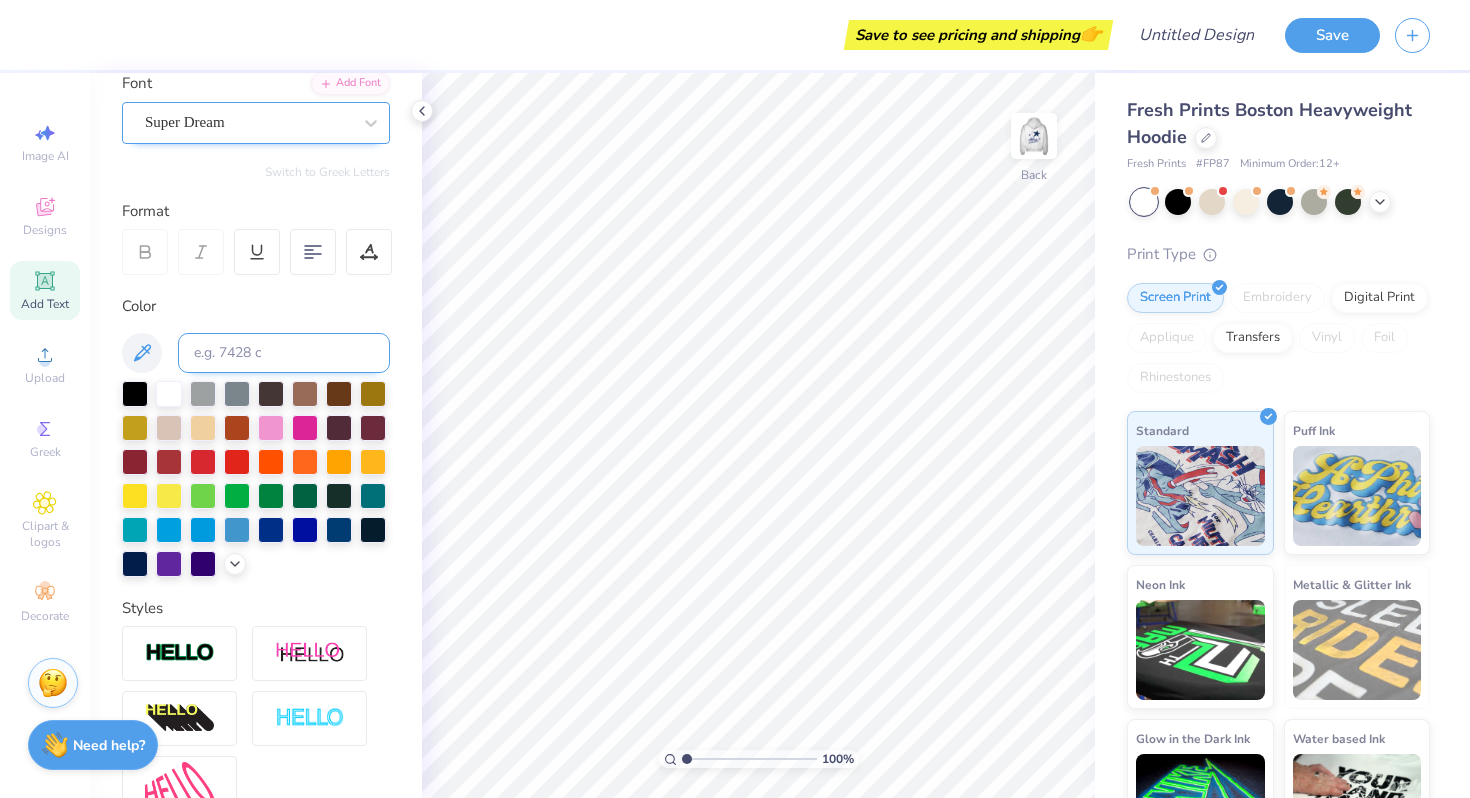 scroll, scrollTop: 259, scrollLeft: 0, axis: vertical 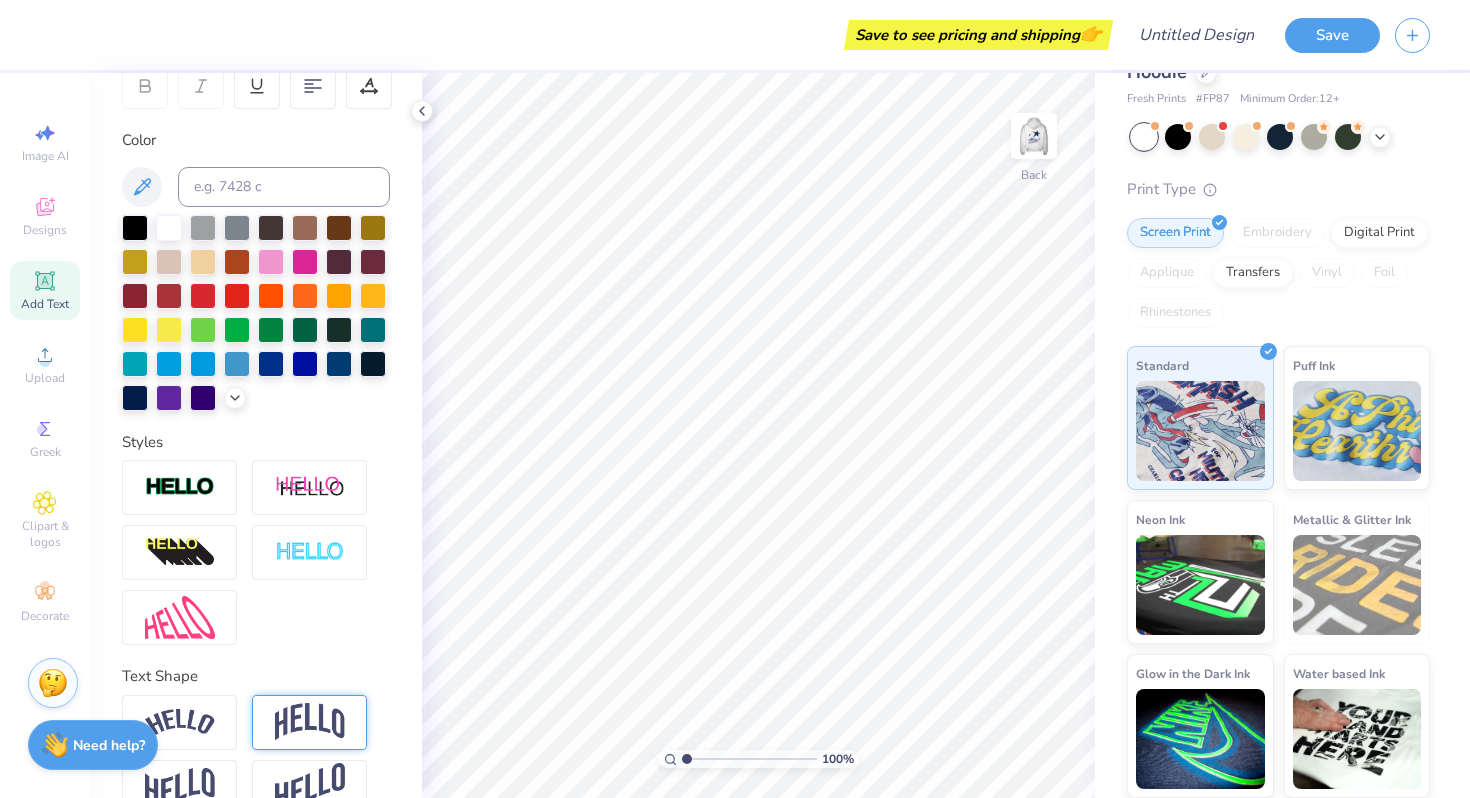 click at bounding box center (310, 722) 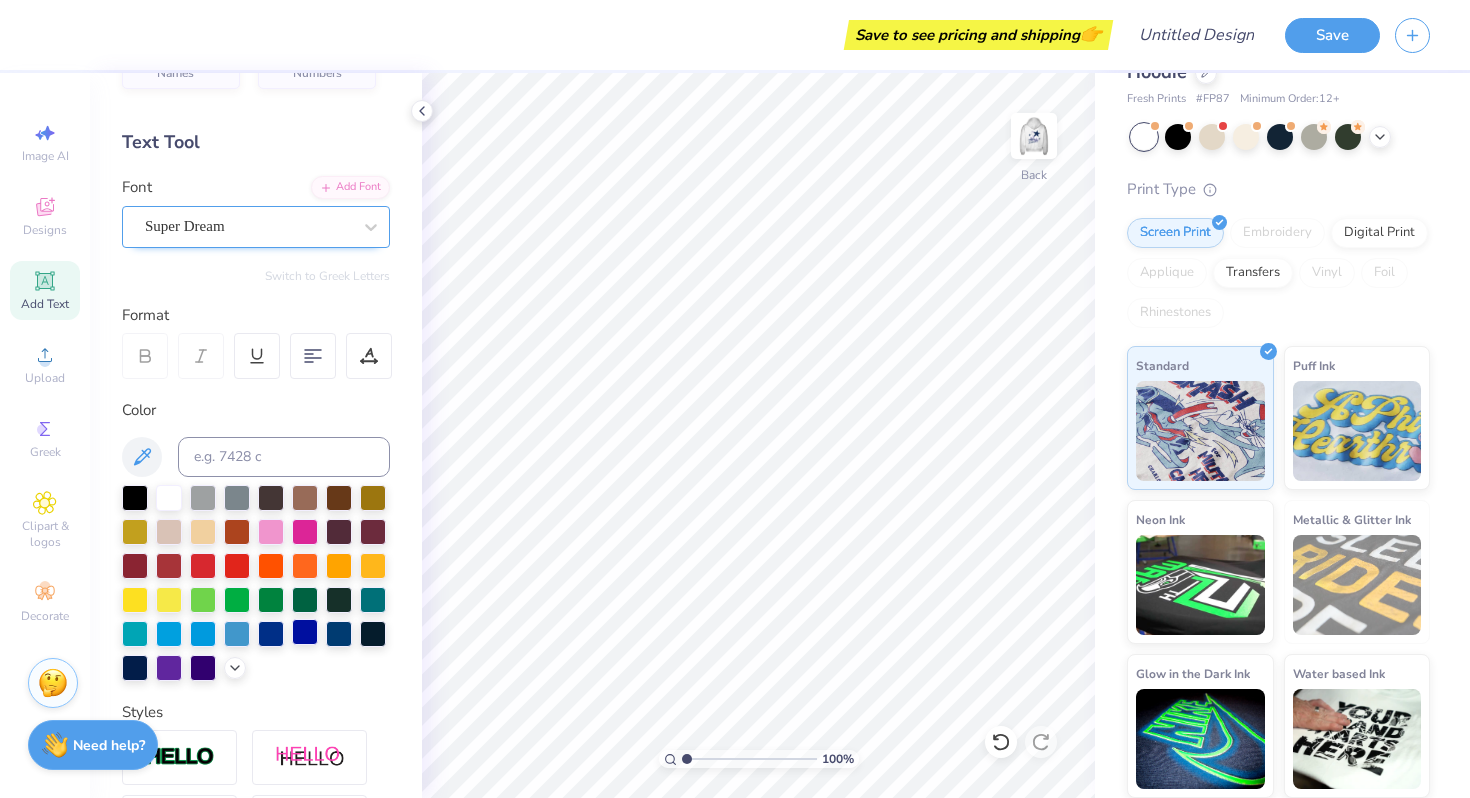 scroll, scrollTop: 0, scrollLeft: 0, axis: both 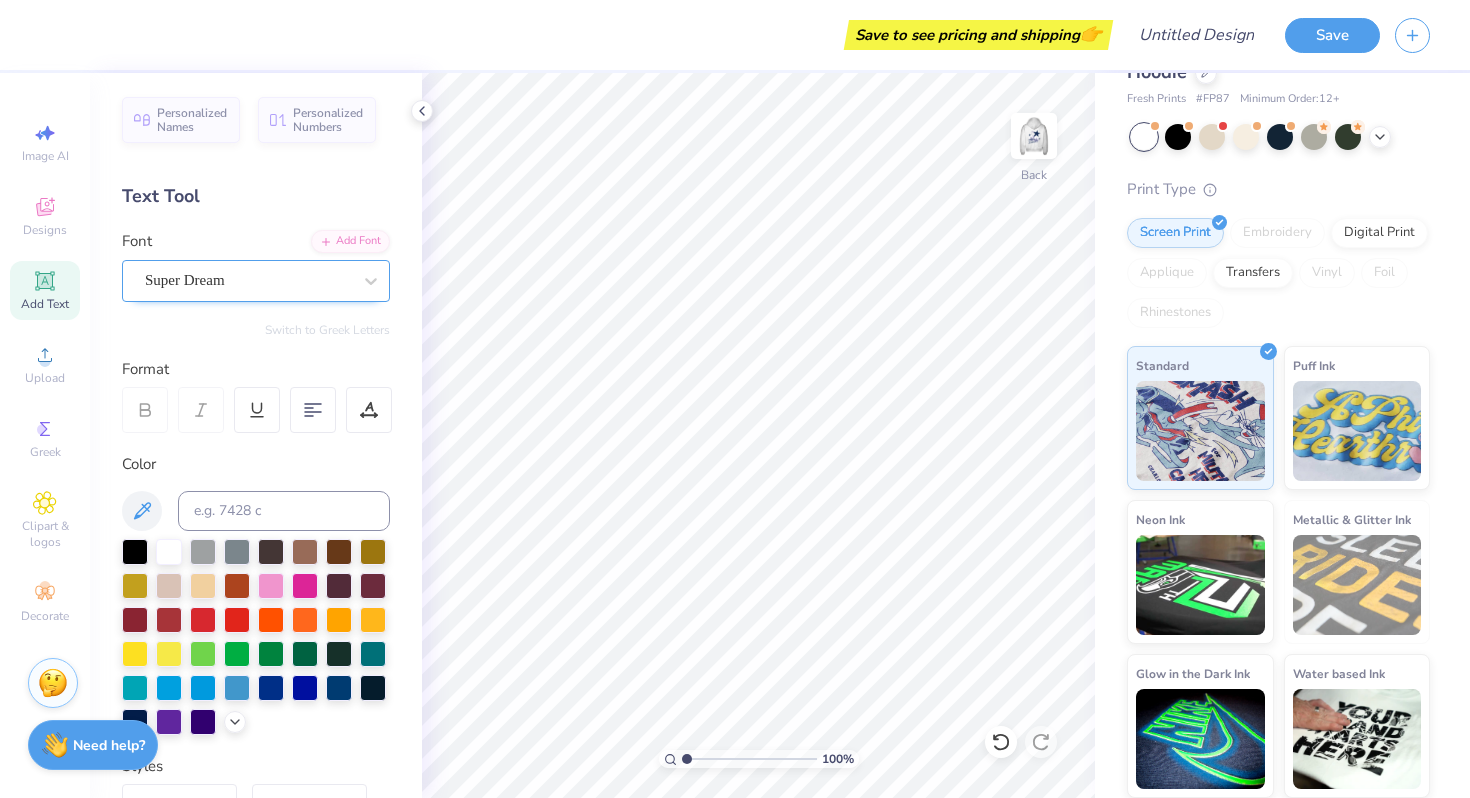 click 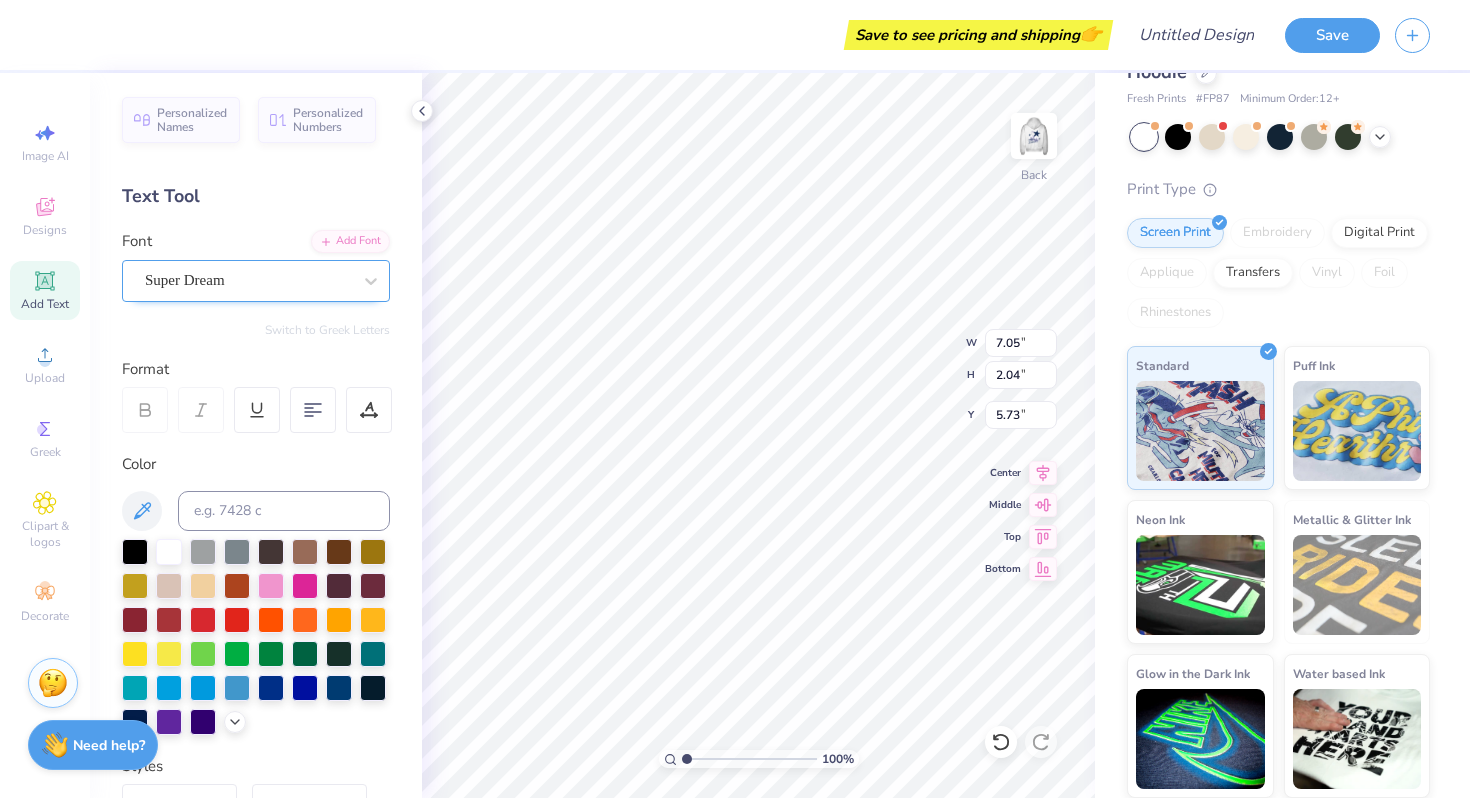 scroll, scrollTop: 0, scrollLeft: 4, axis: horizontal 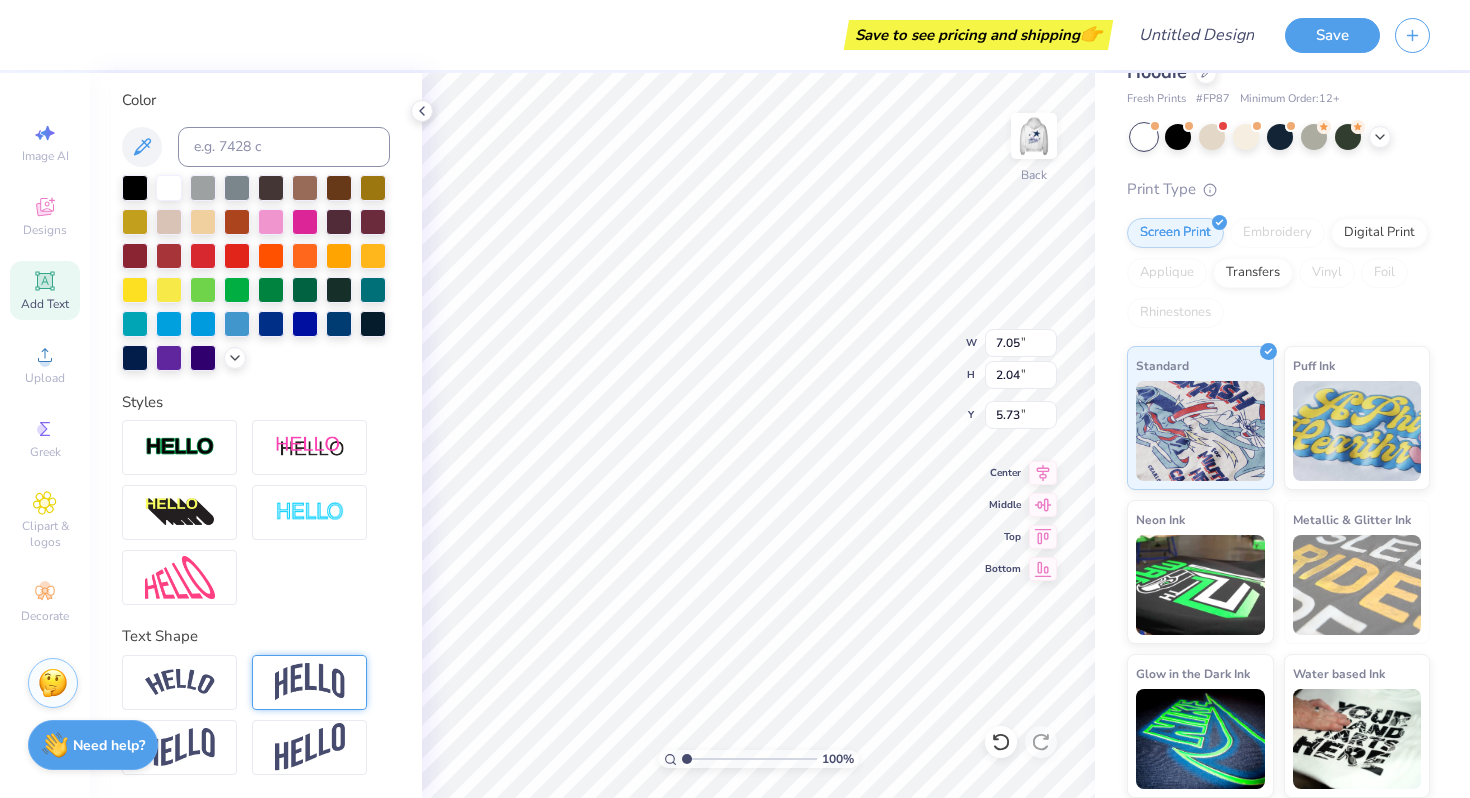 type on "Sigma Kappa" 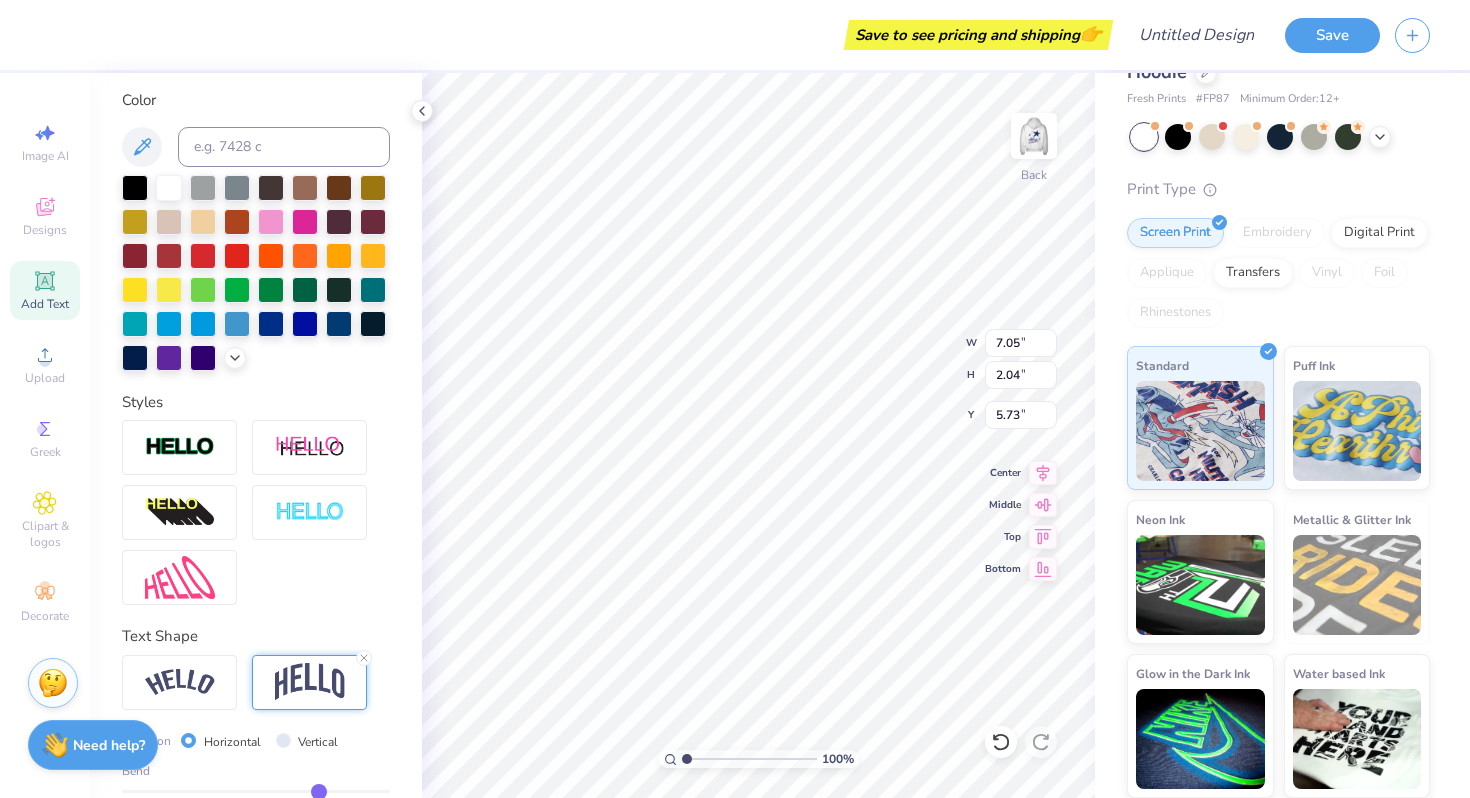 scroll, scrollTop: 0, scrollLeft: 3, axis: horizontal 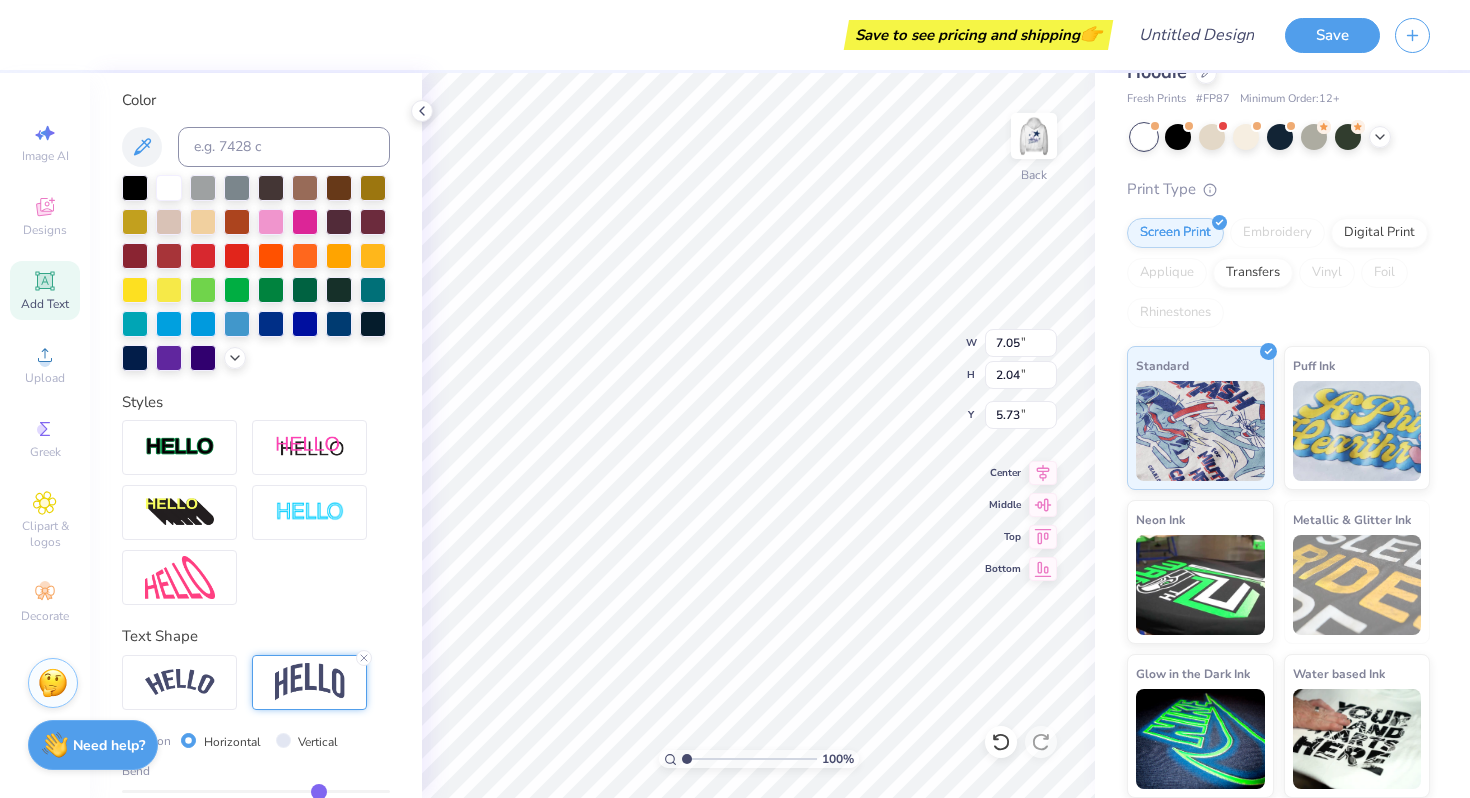 click at bounding box center (310, 682) 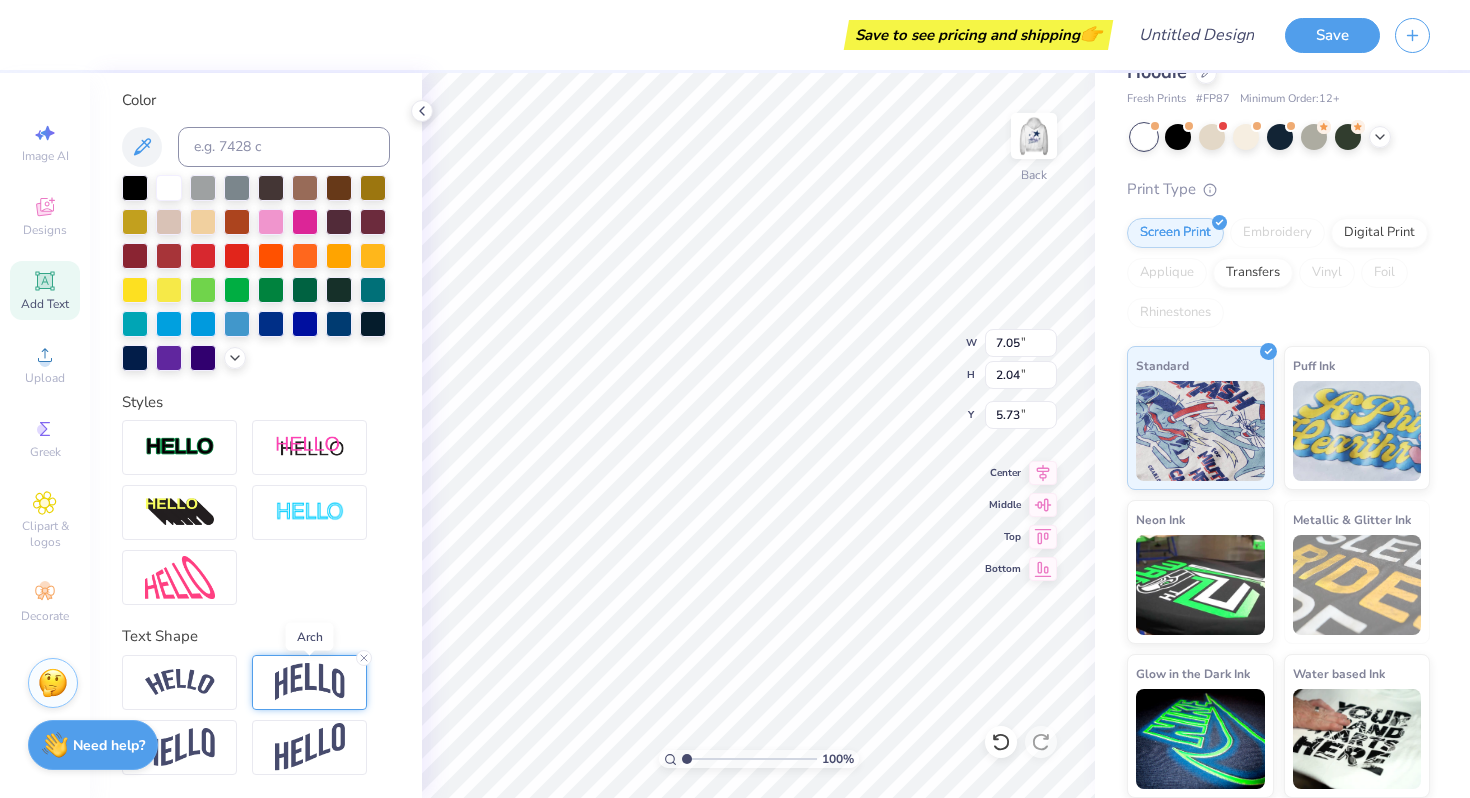click at bounding box center [310, 682] 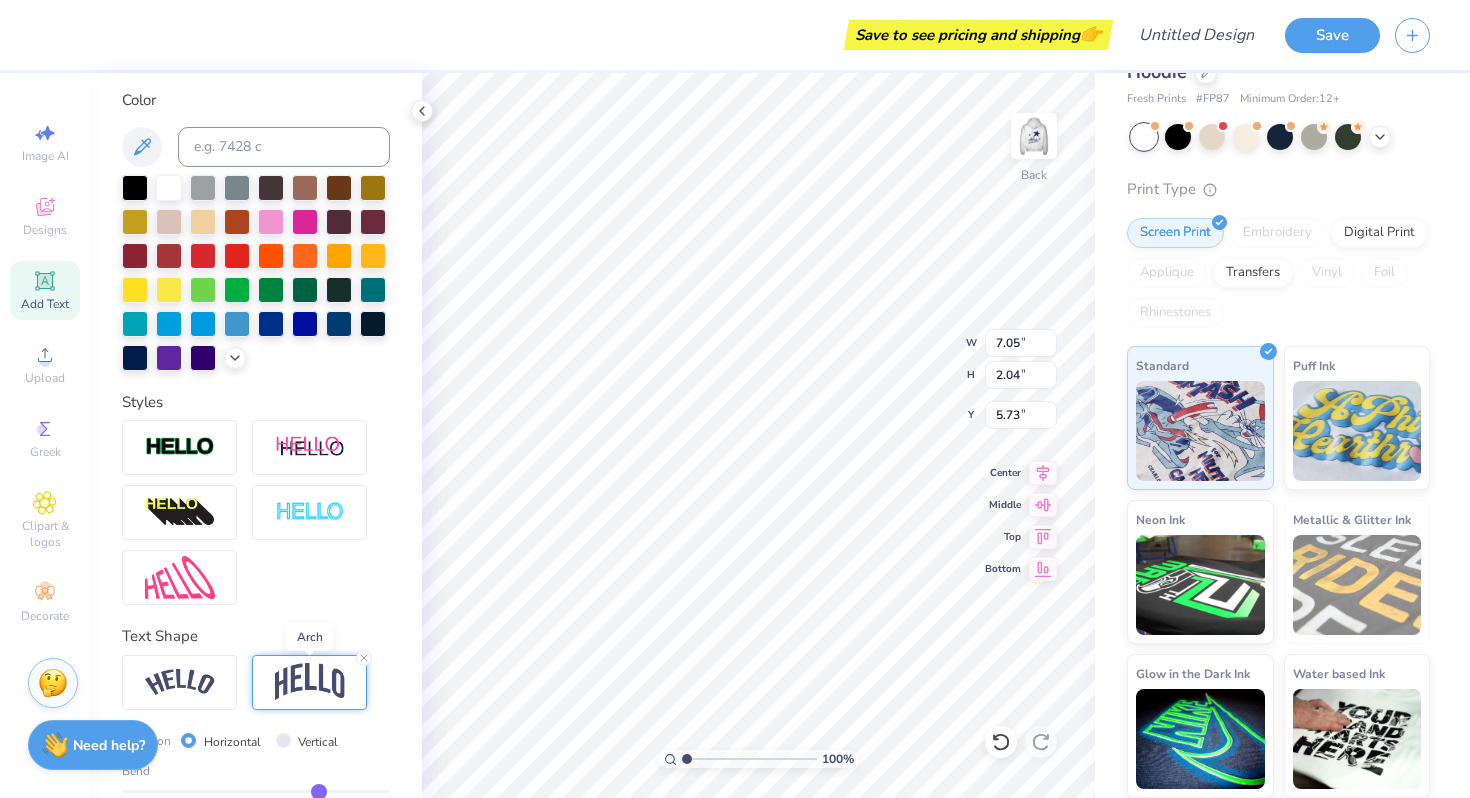 click at bounding box center [310, 682] 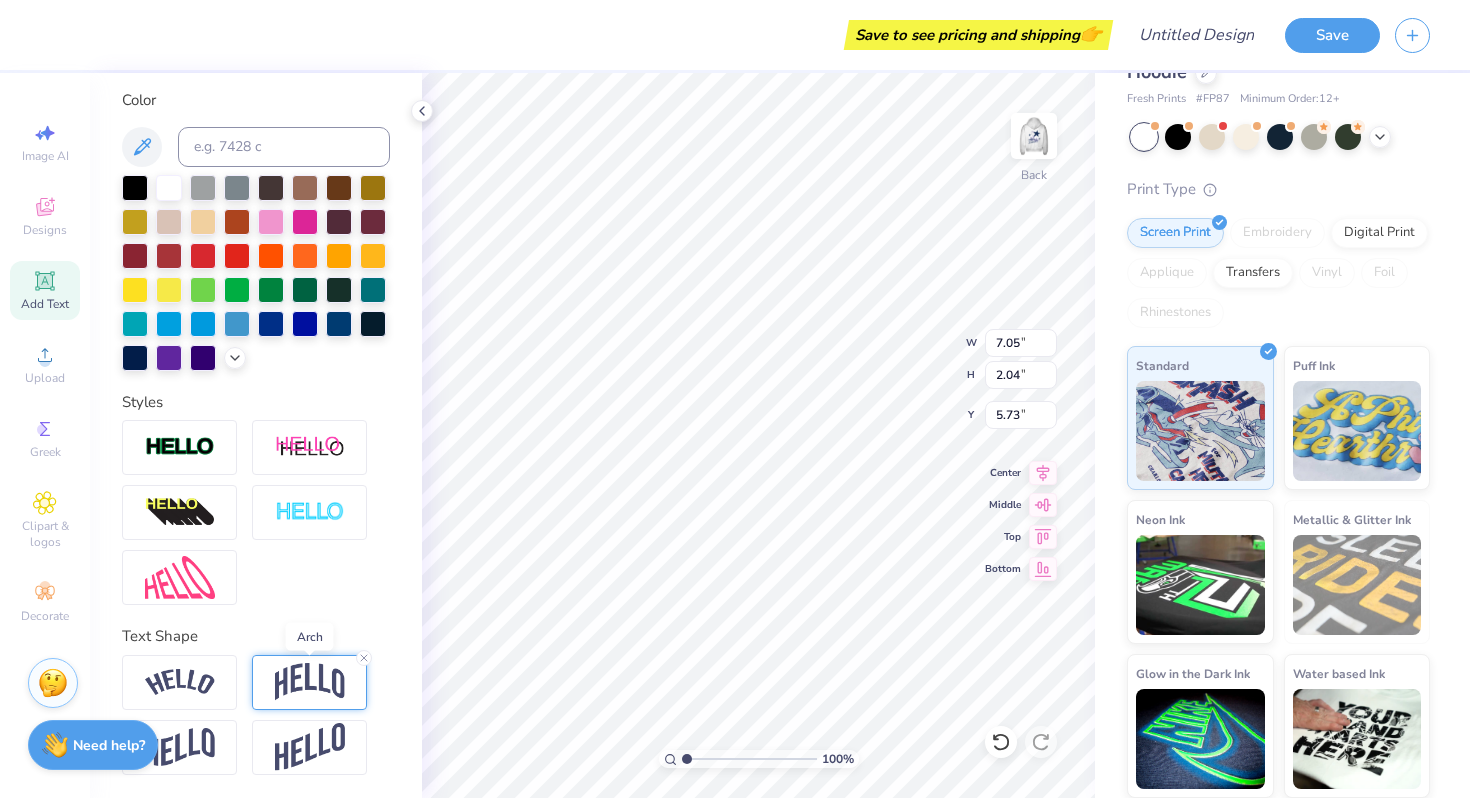 click at bounding box center (310, 682) 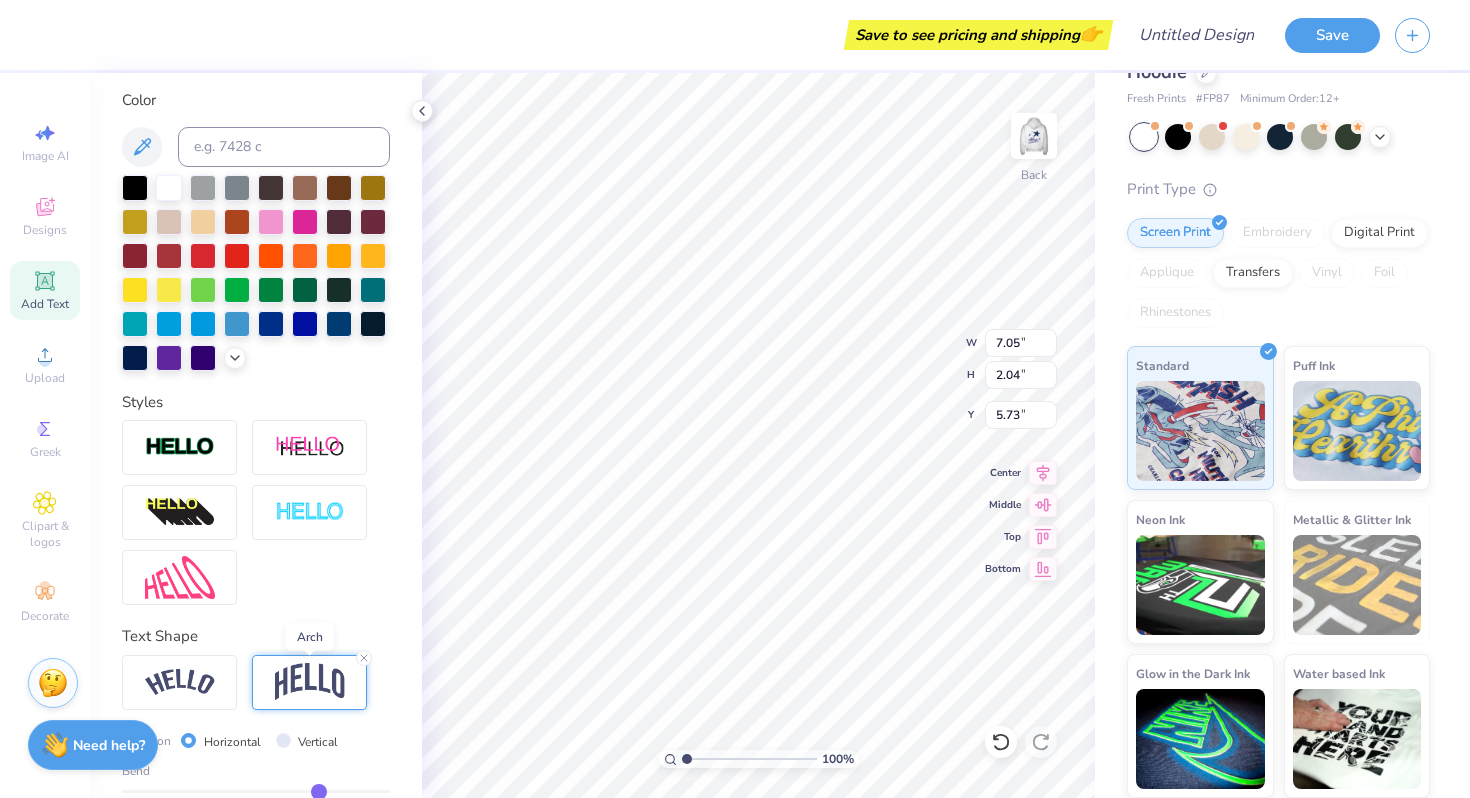 scroll, scrollTop: 481, scrollLeft: 0, axis: vertical 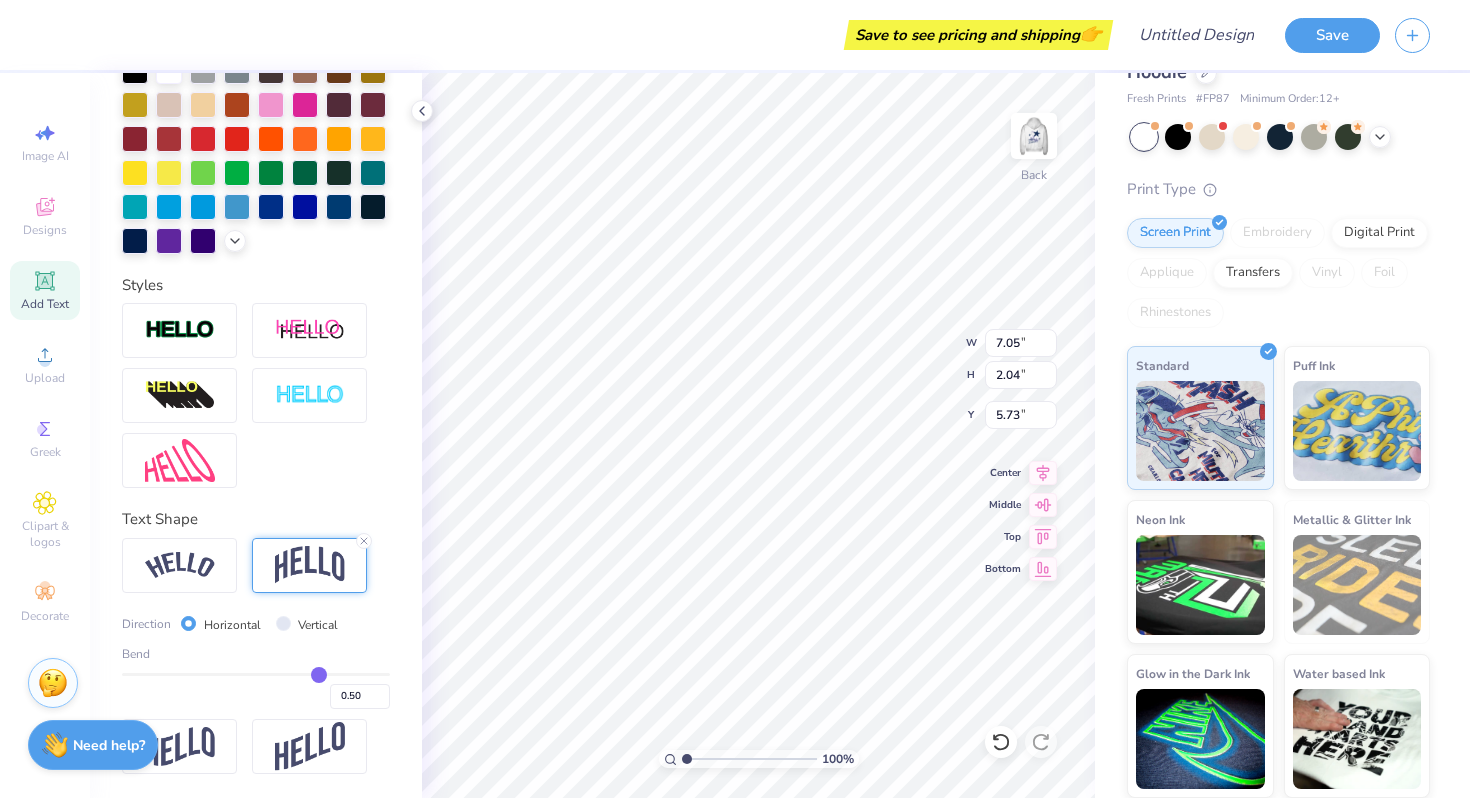 type on "0.43" 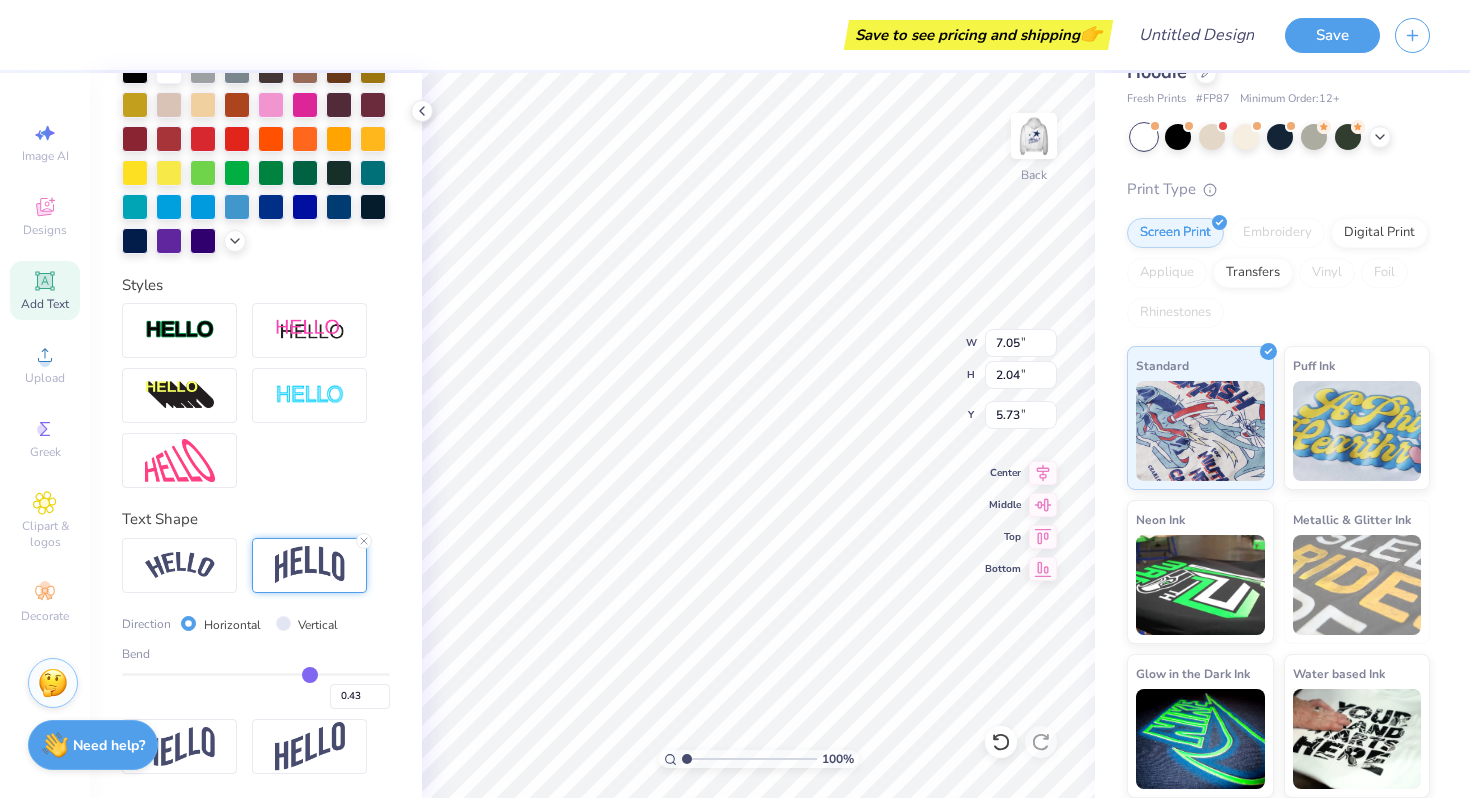 type on "0.35" 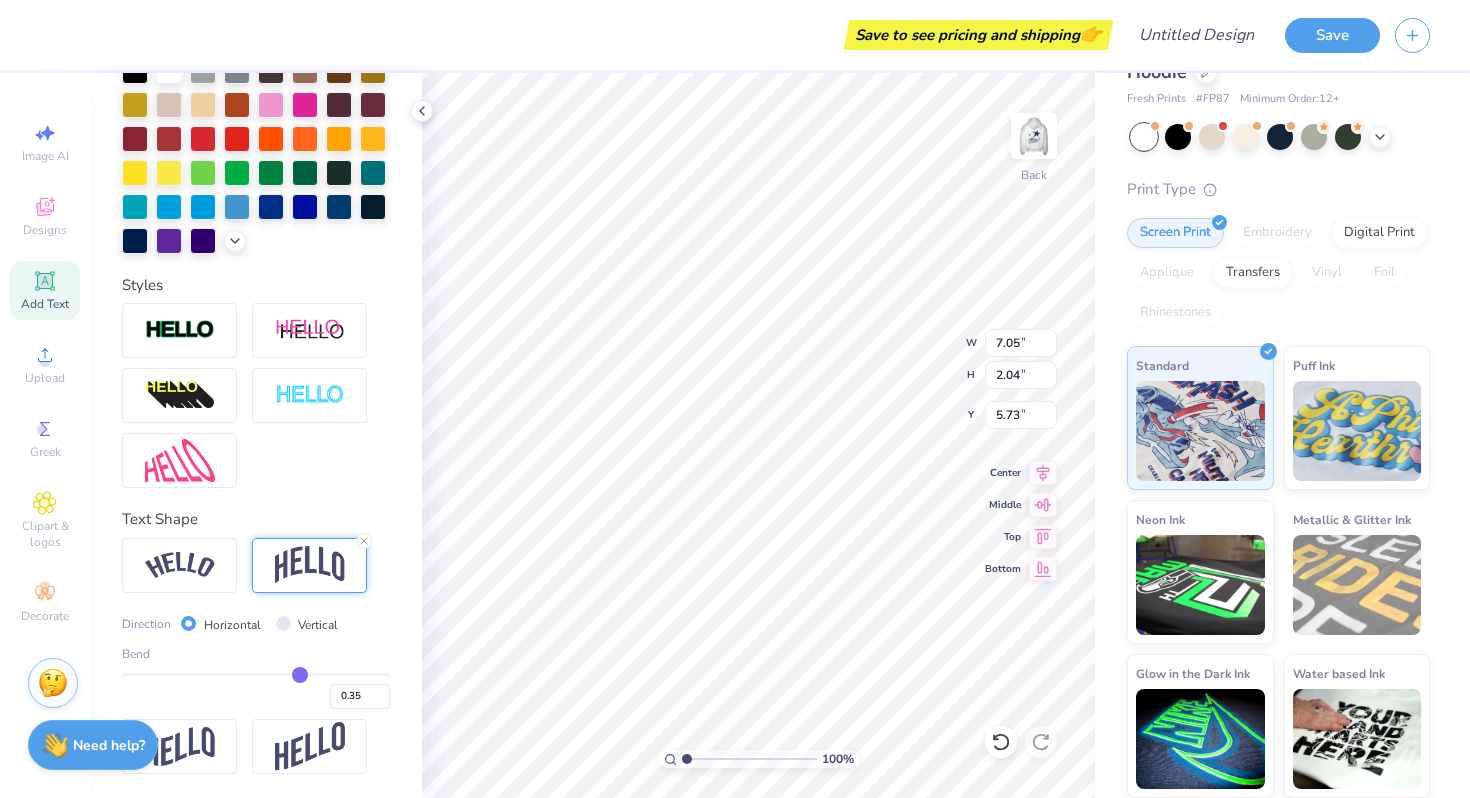 type on "0.23" 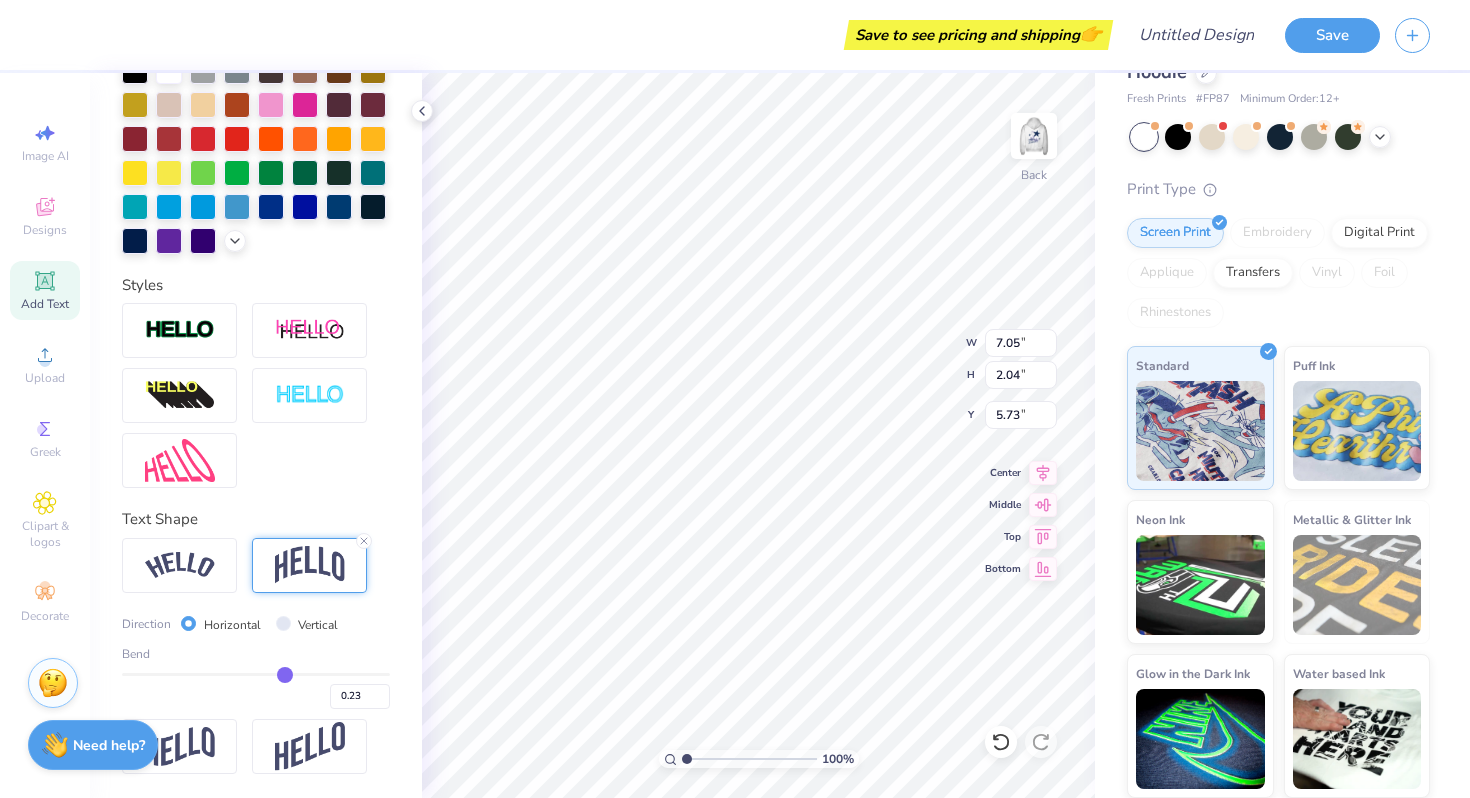 type on "0.06" 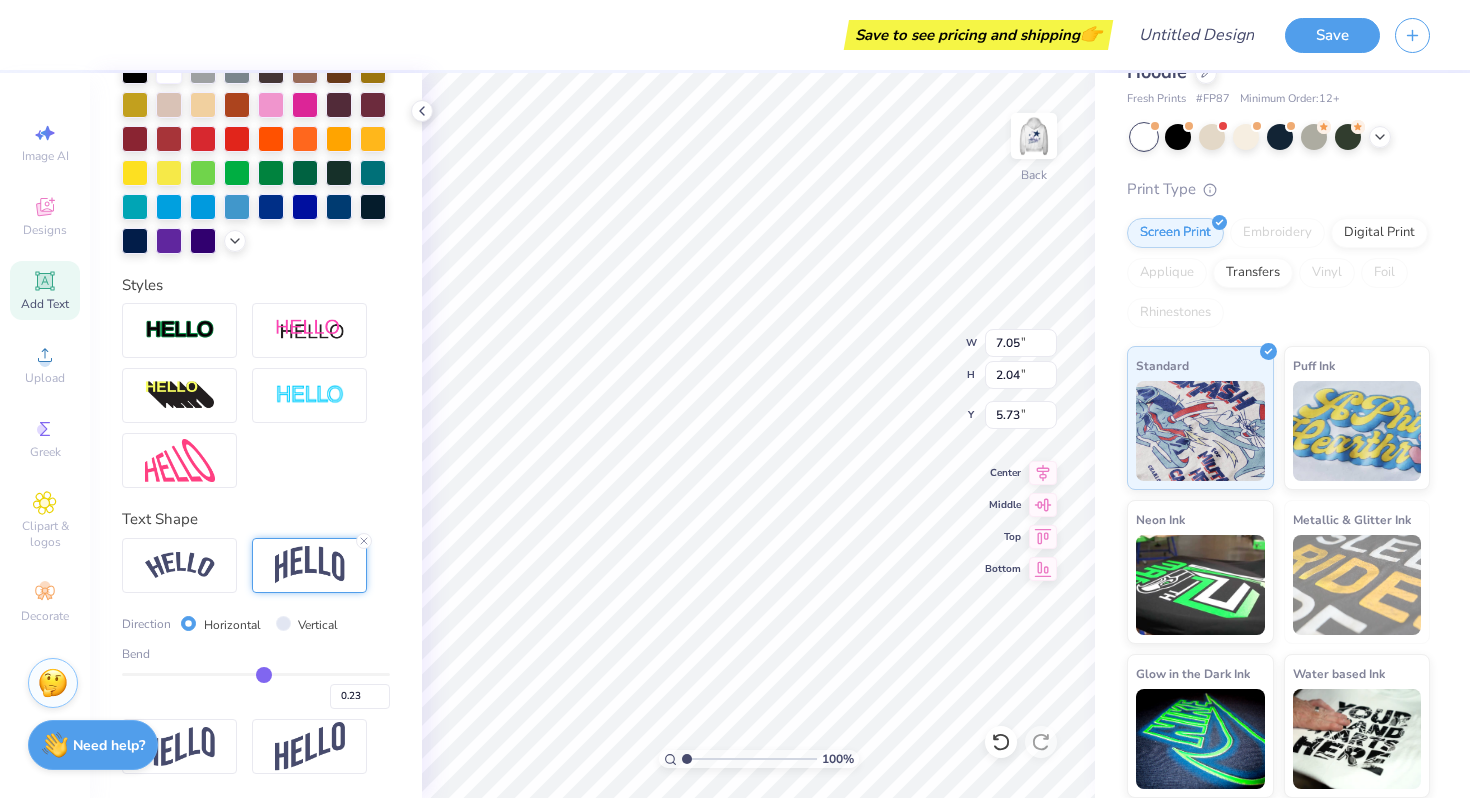 type on "0.06" 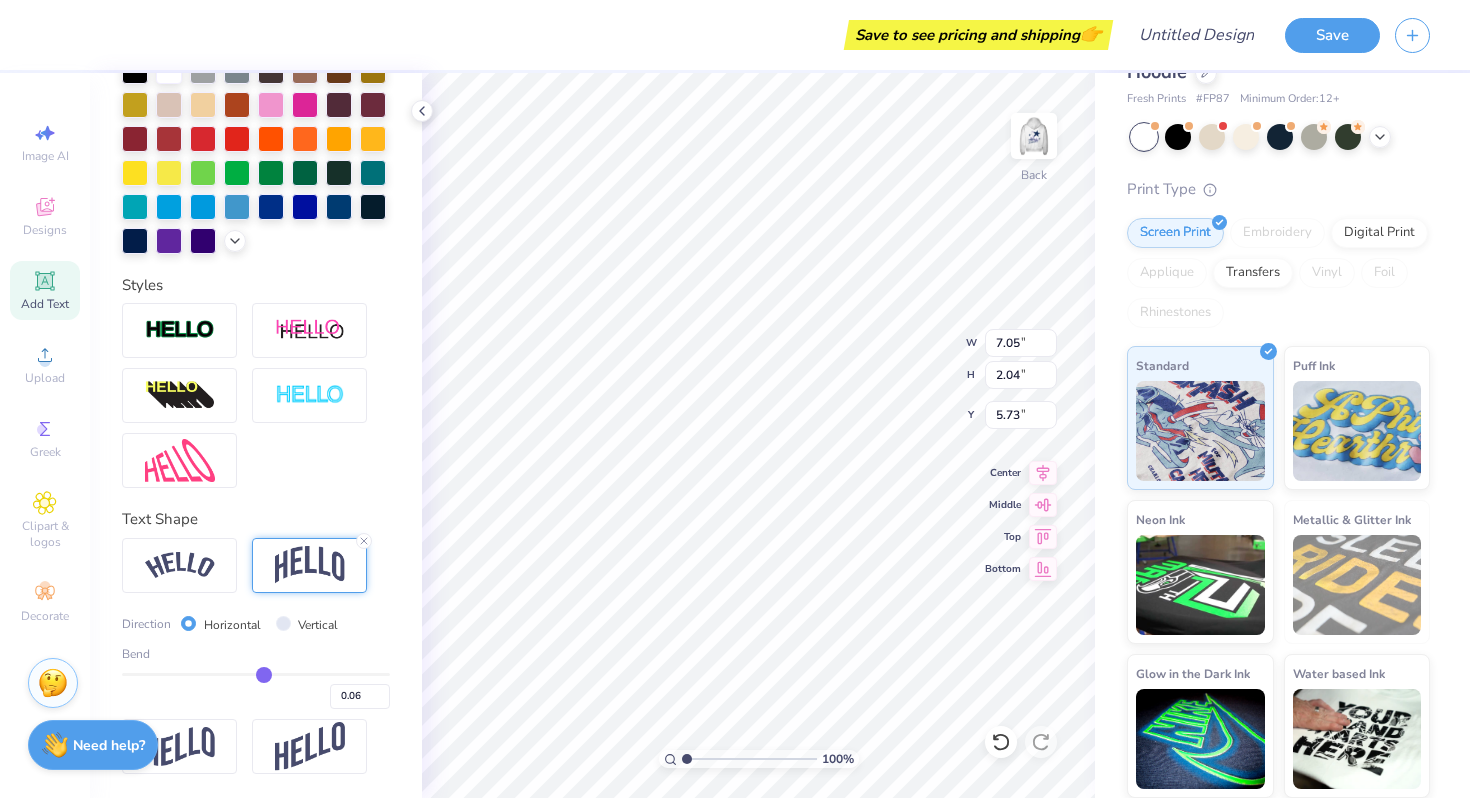 type on "-0.13" 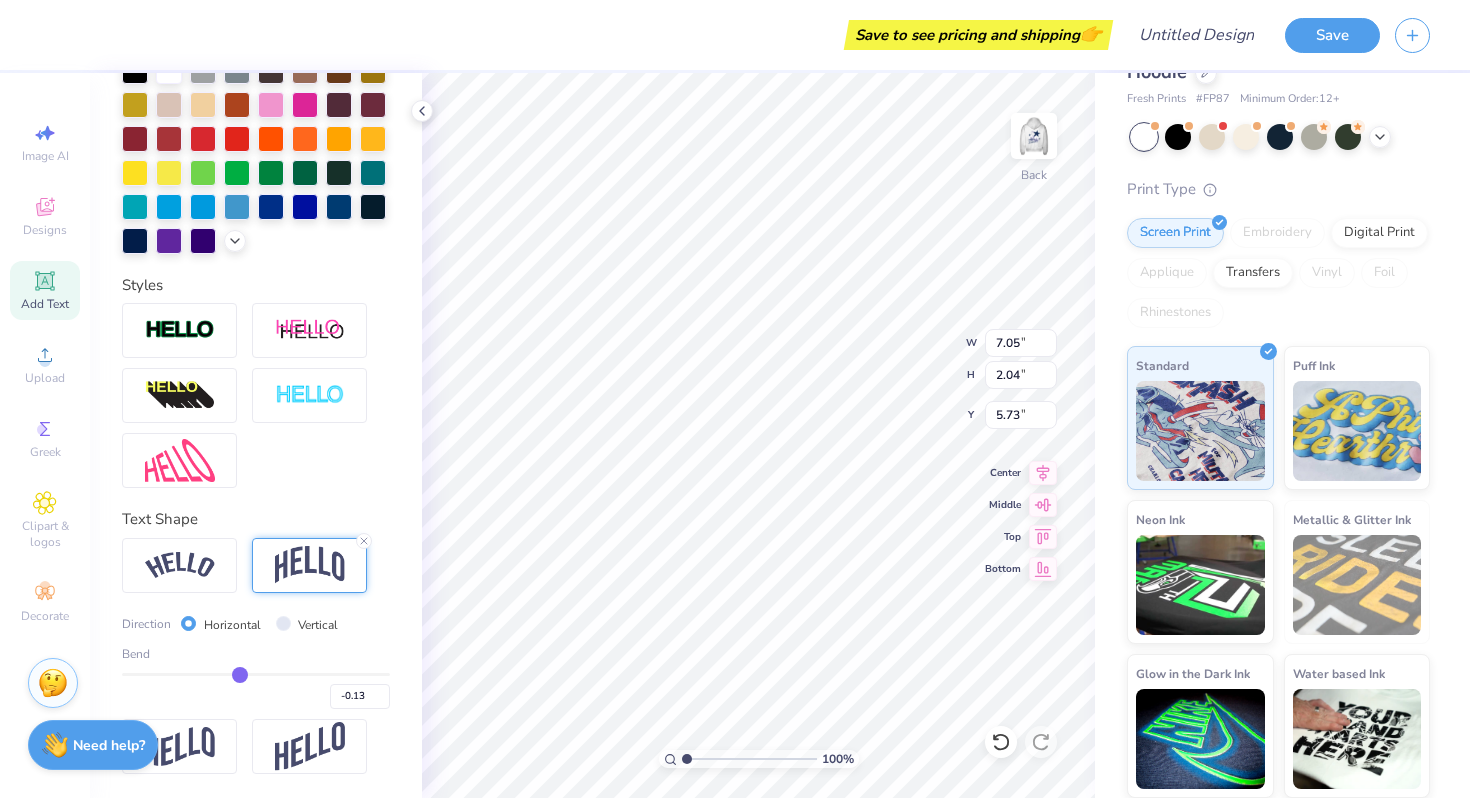 type on "-0.25" 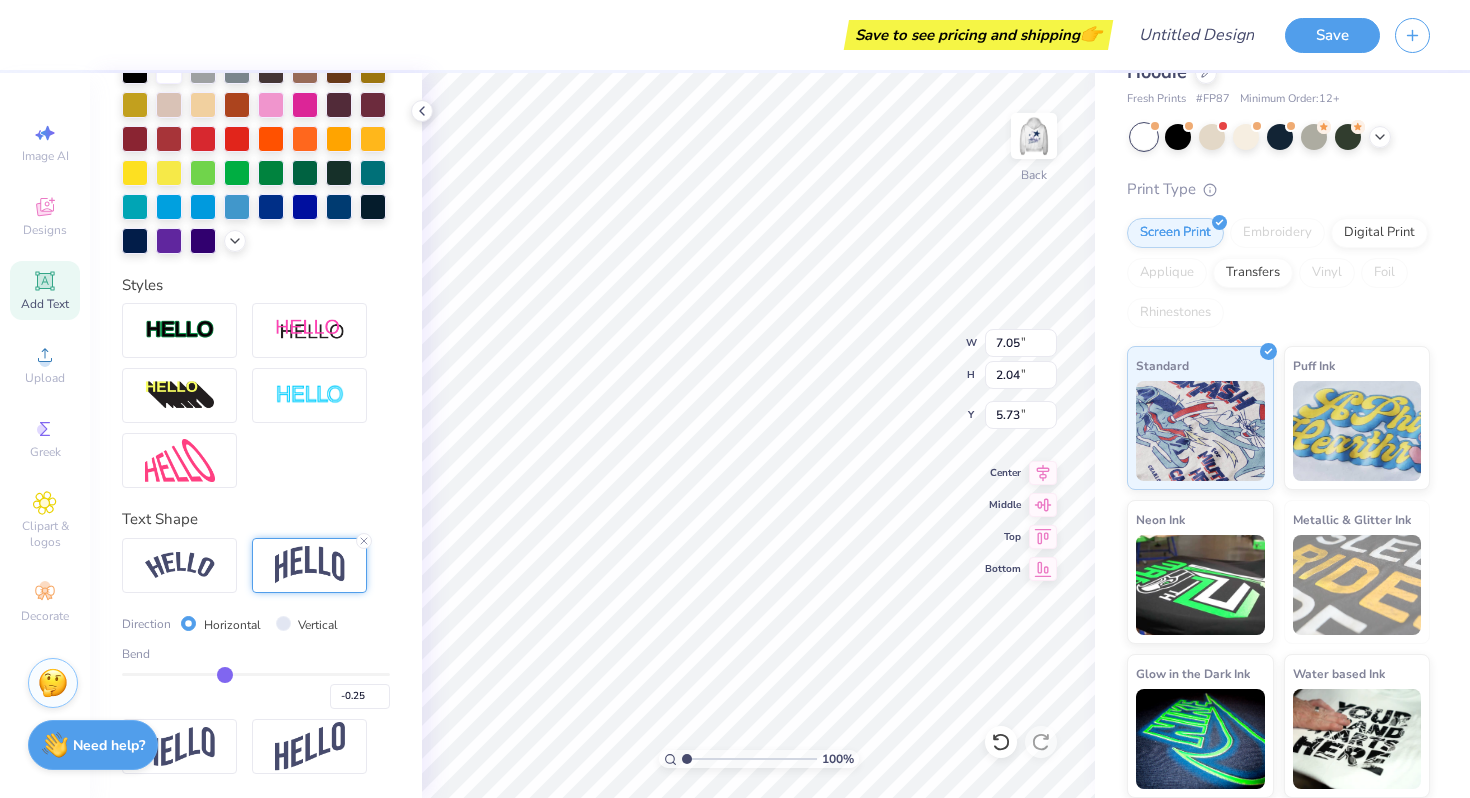 type on "-0.4" 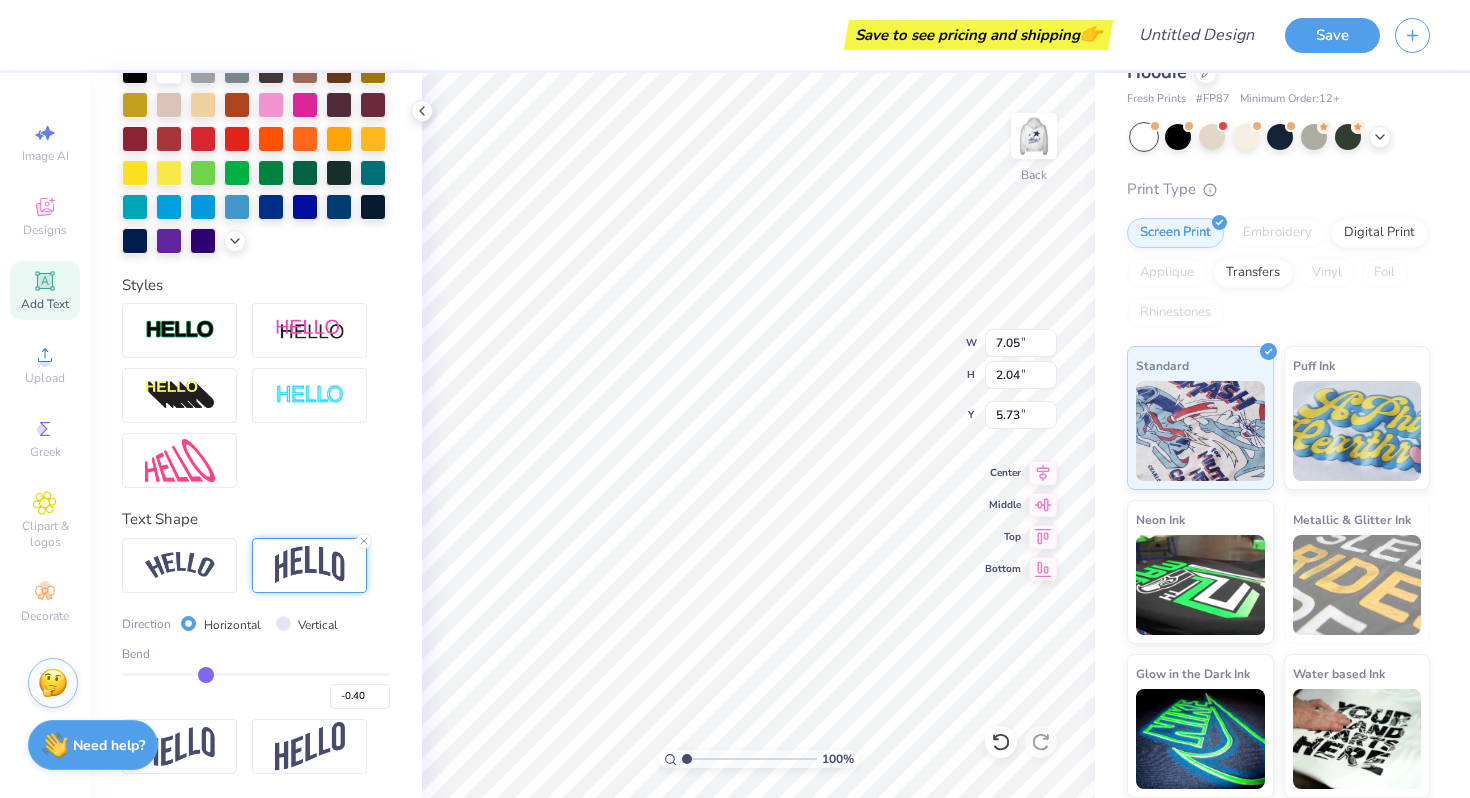 type on "-0.46" 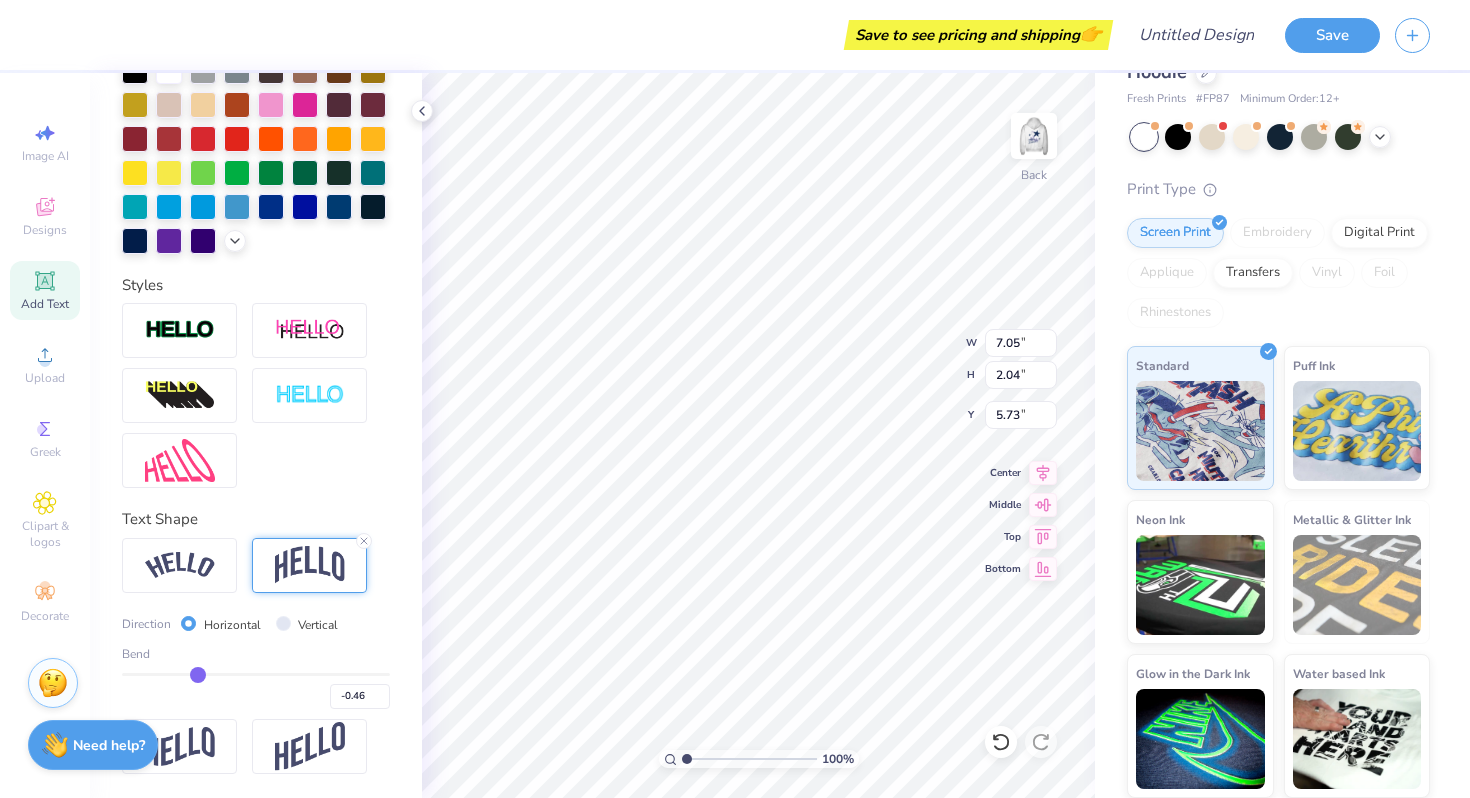 type on "-0.54" 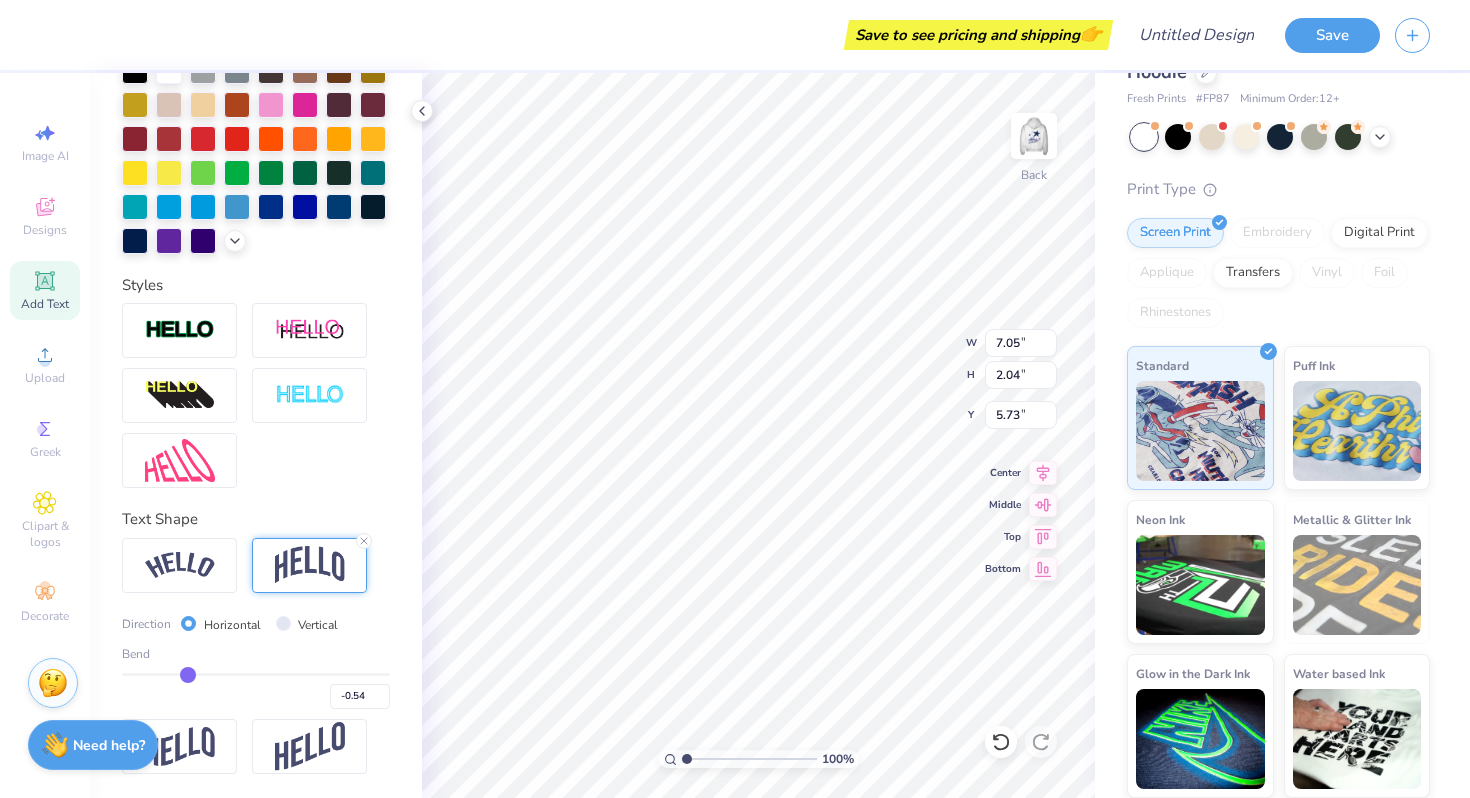 type on "-0.59" 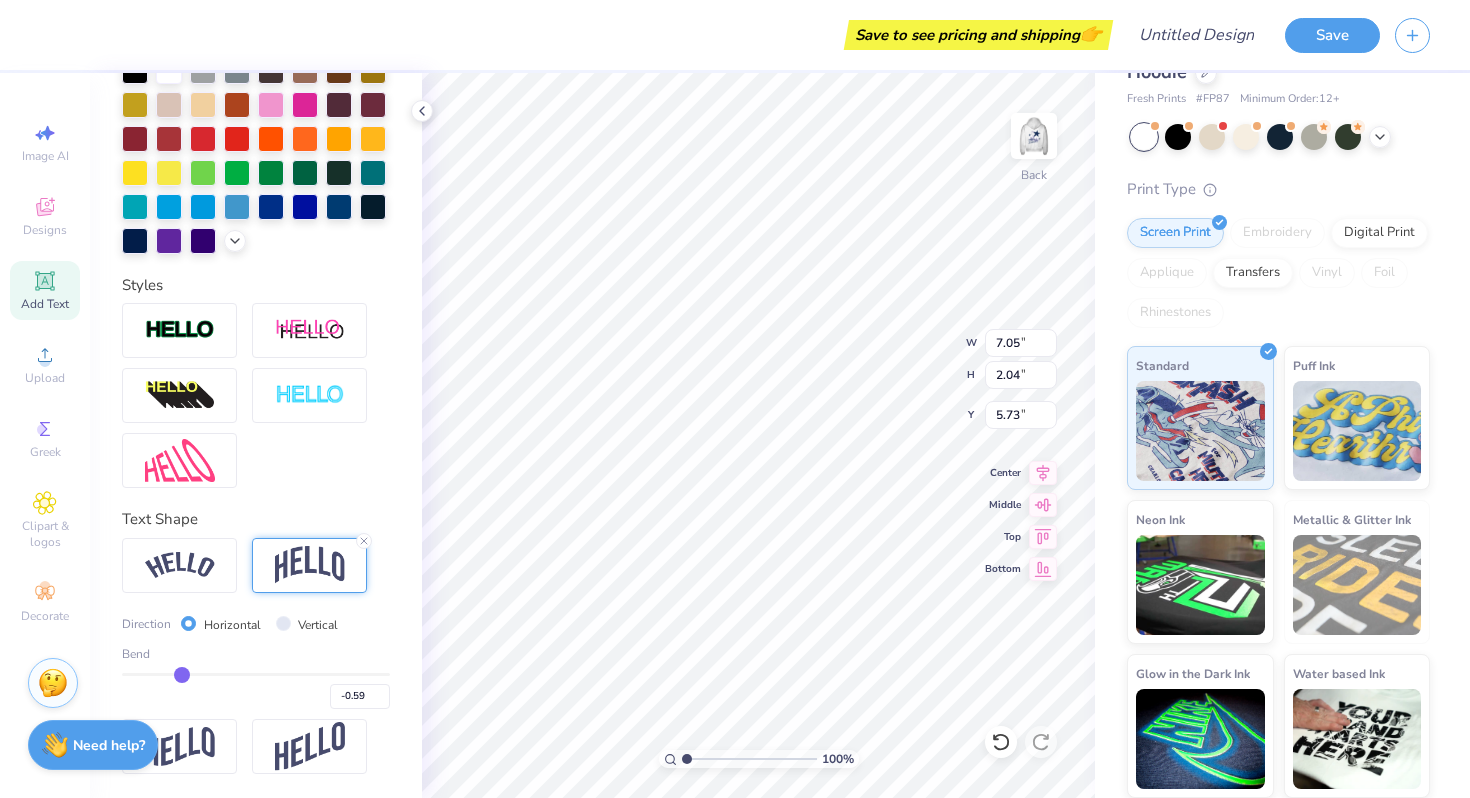 type on "-0.61" 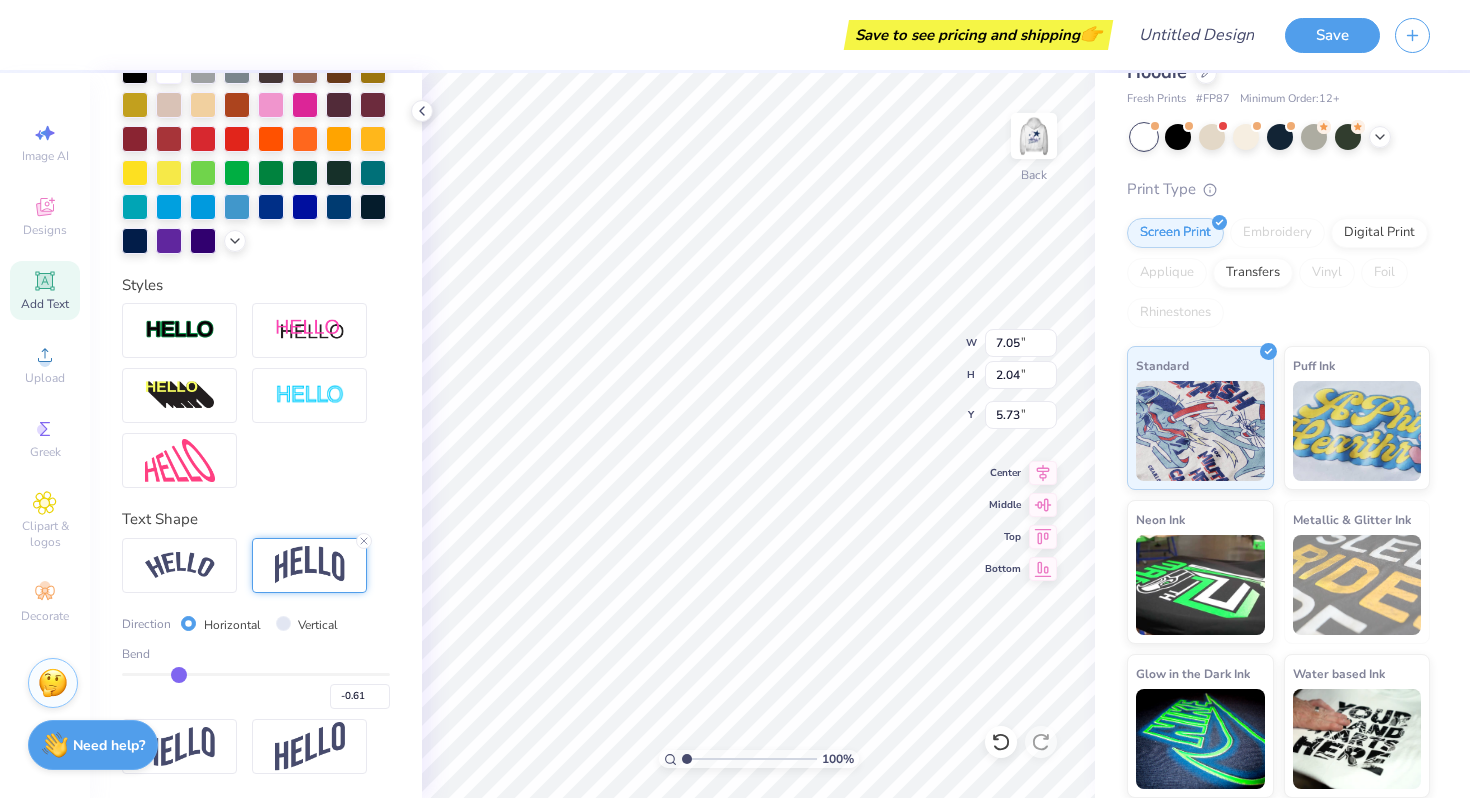 type on "-0.62" 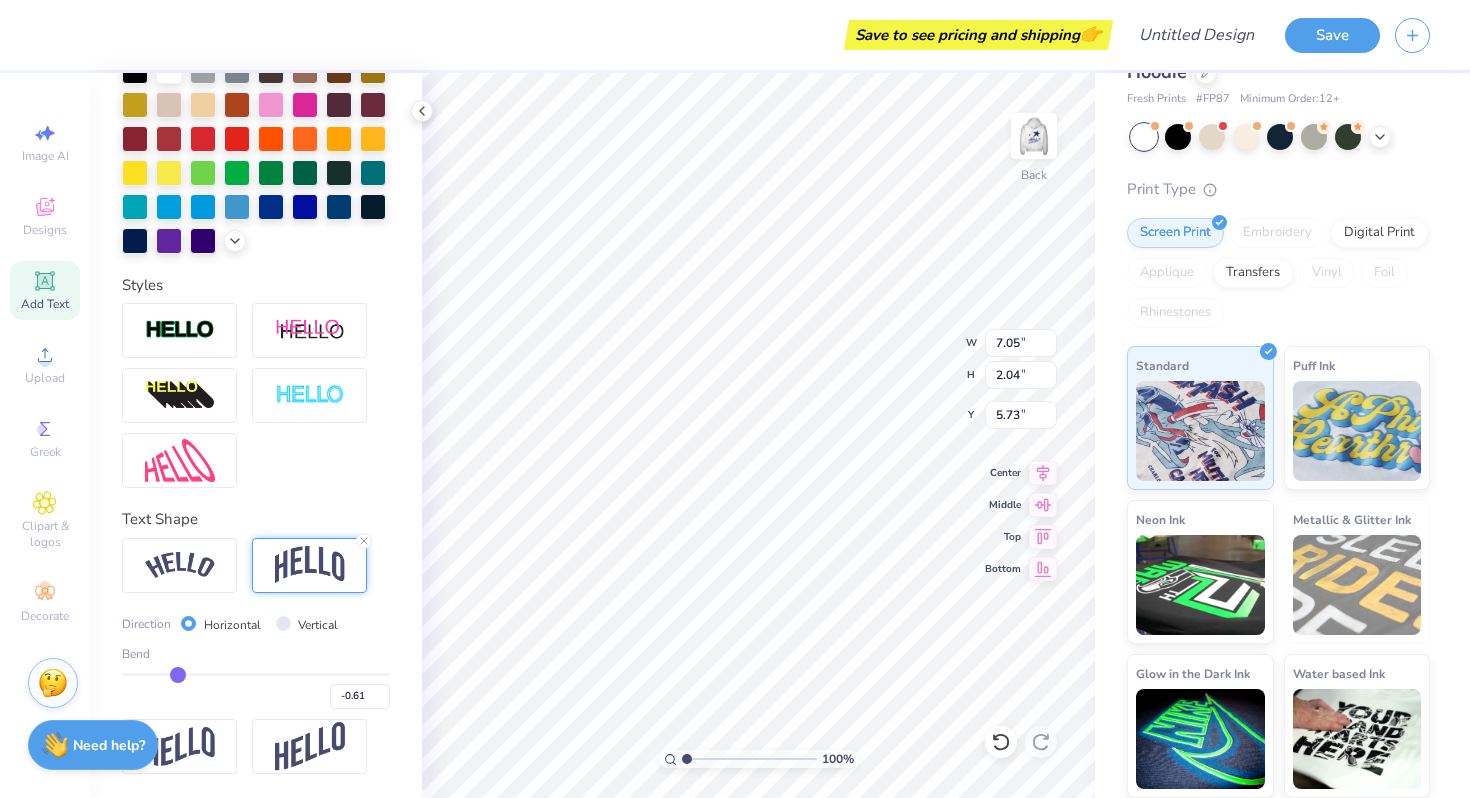type on "-0.62" 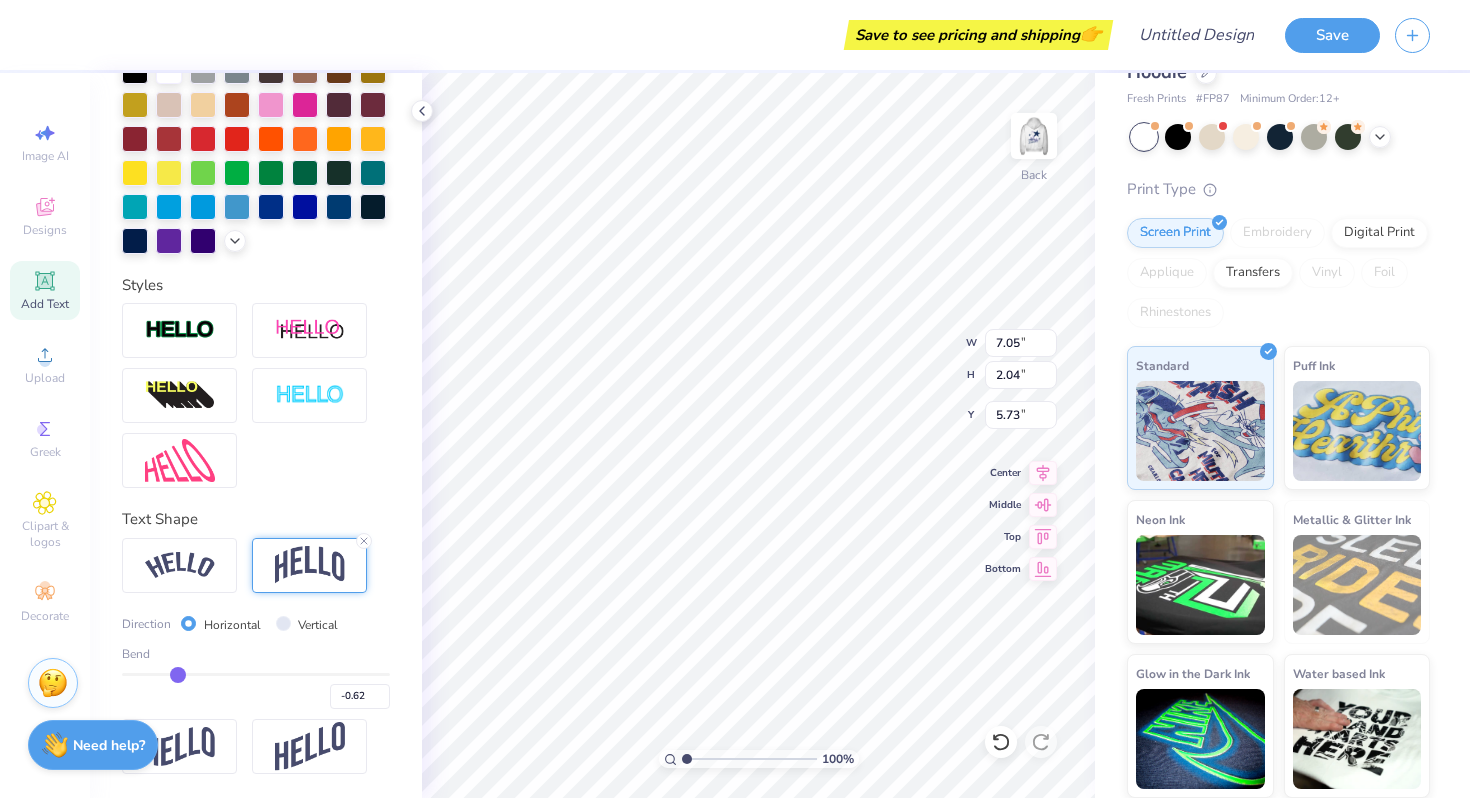 type on "-0.63" 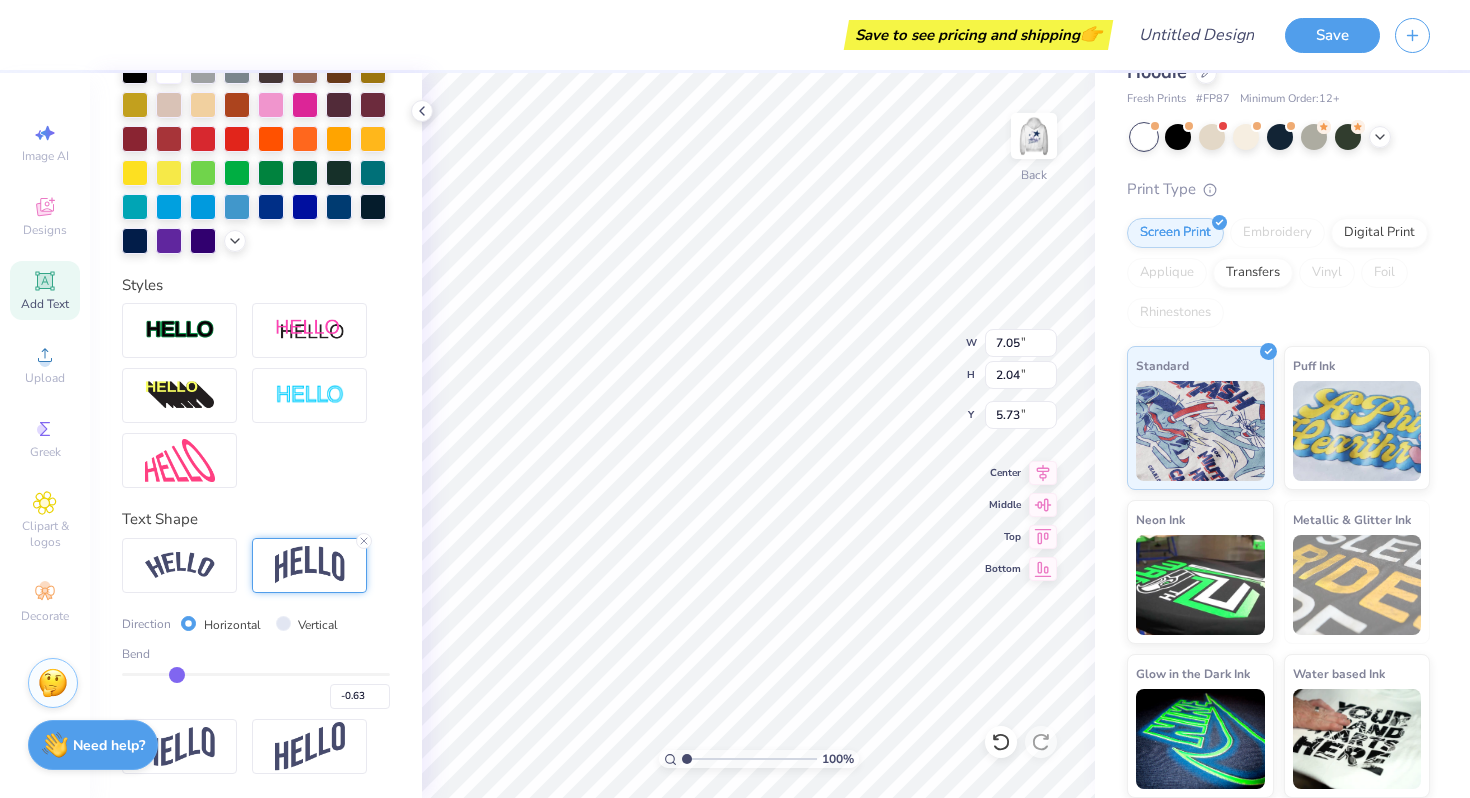 type on "-0.62" 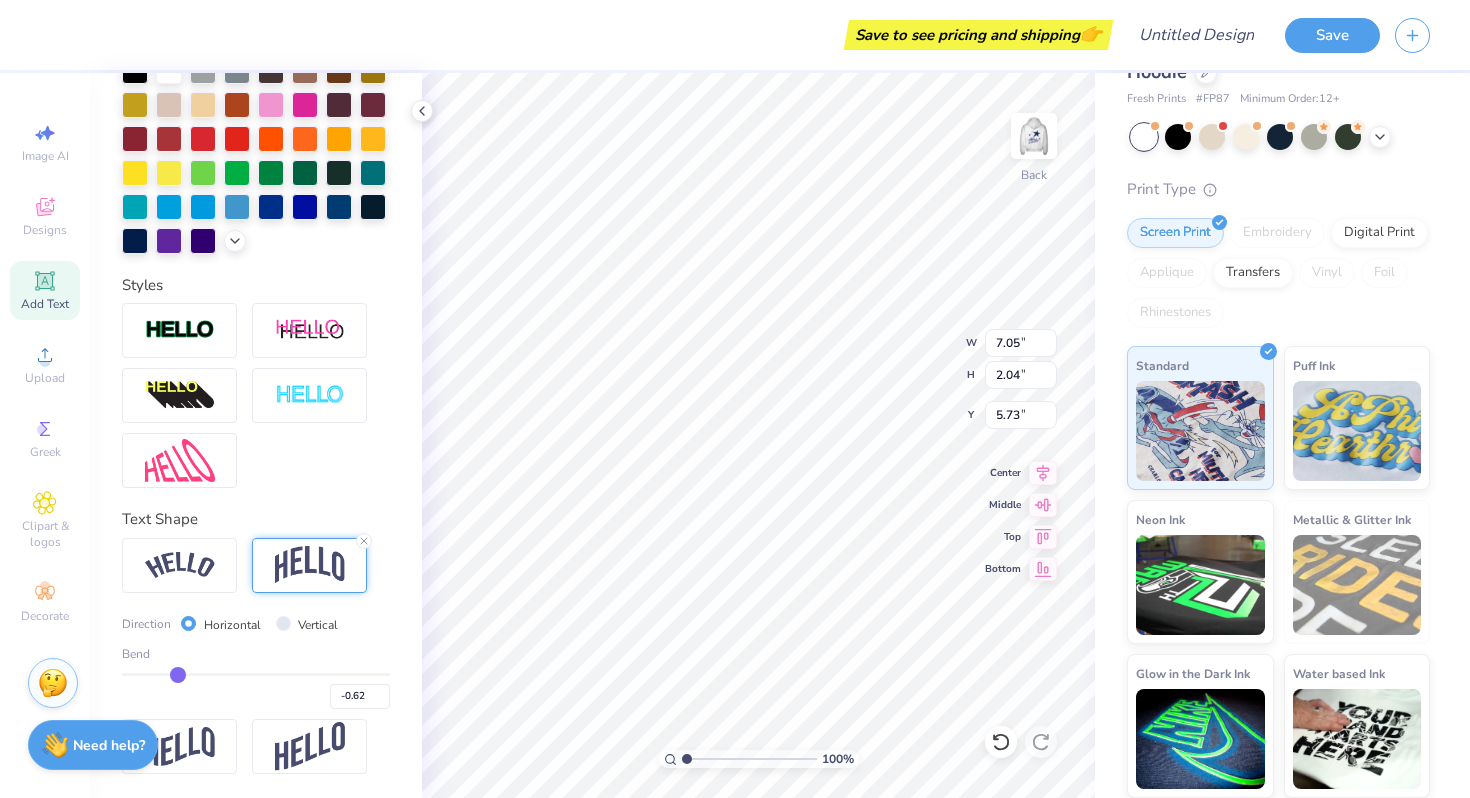 type on "-0.6" 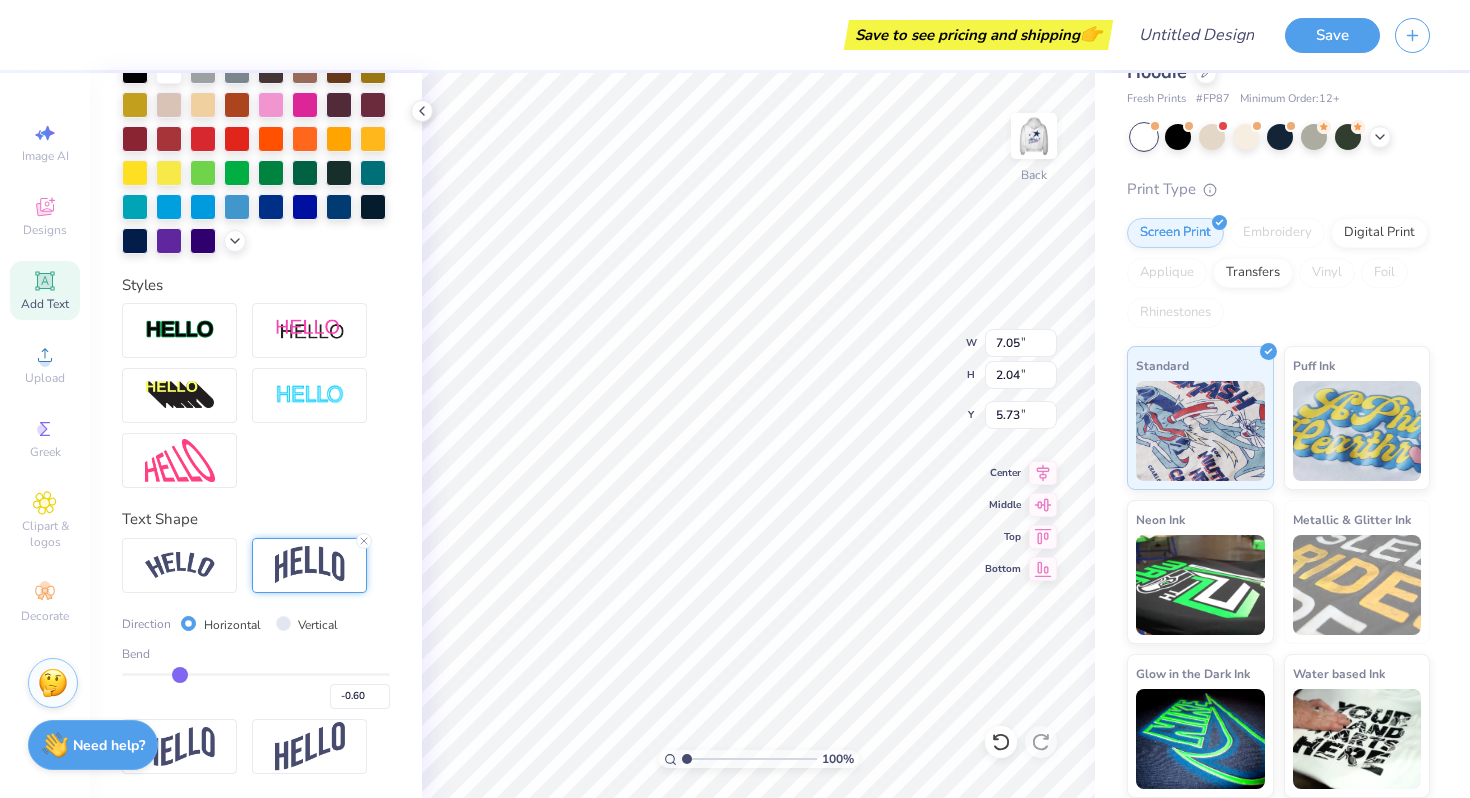 type on "-0.55" 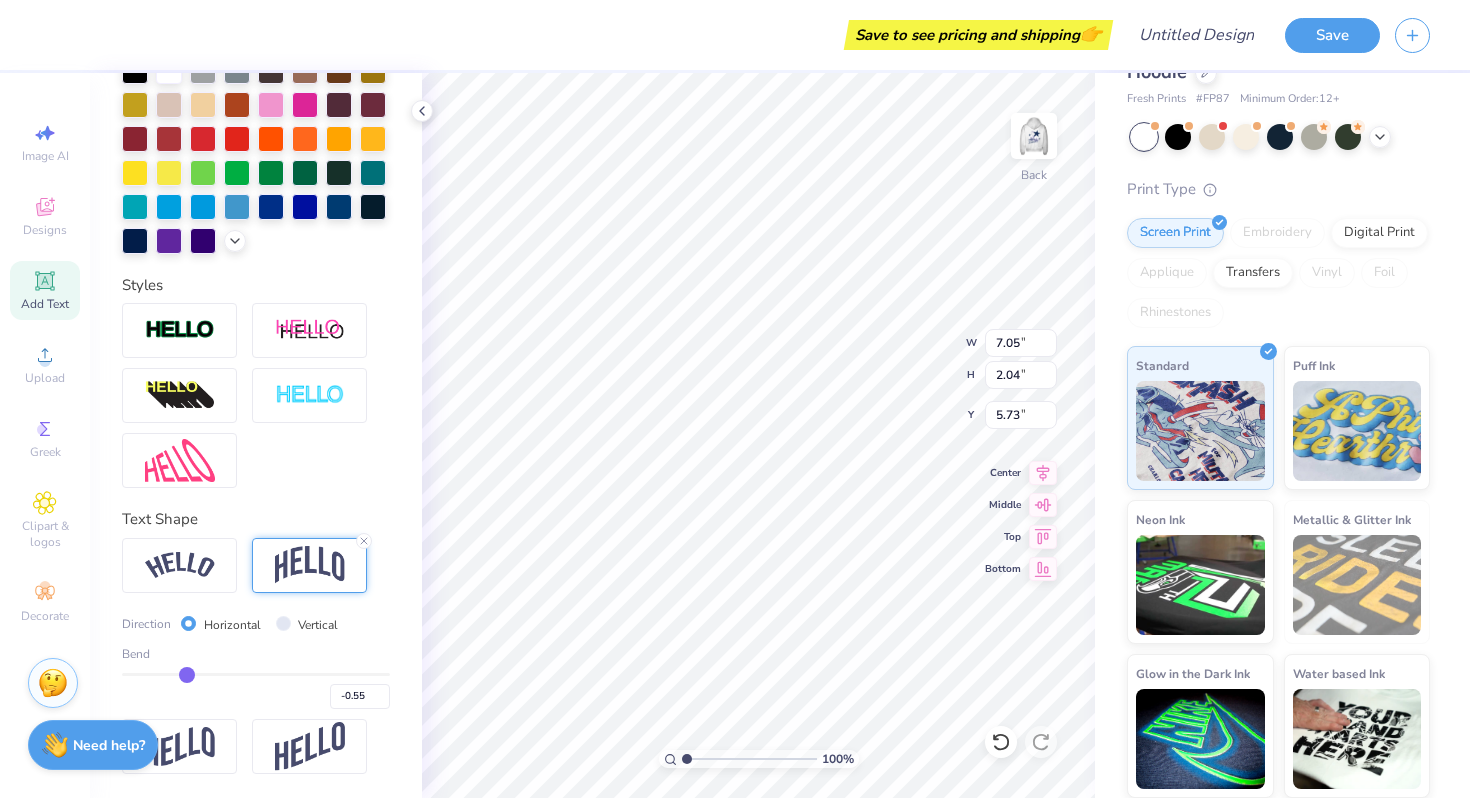 type on "-0.48" 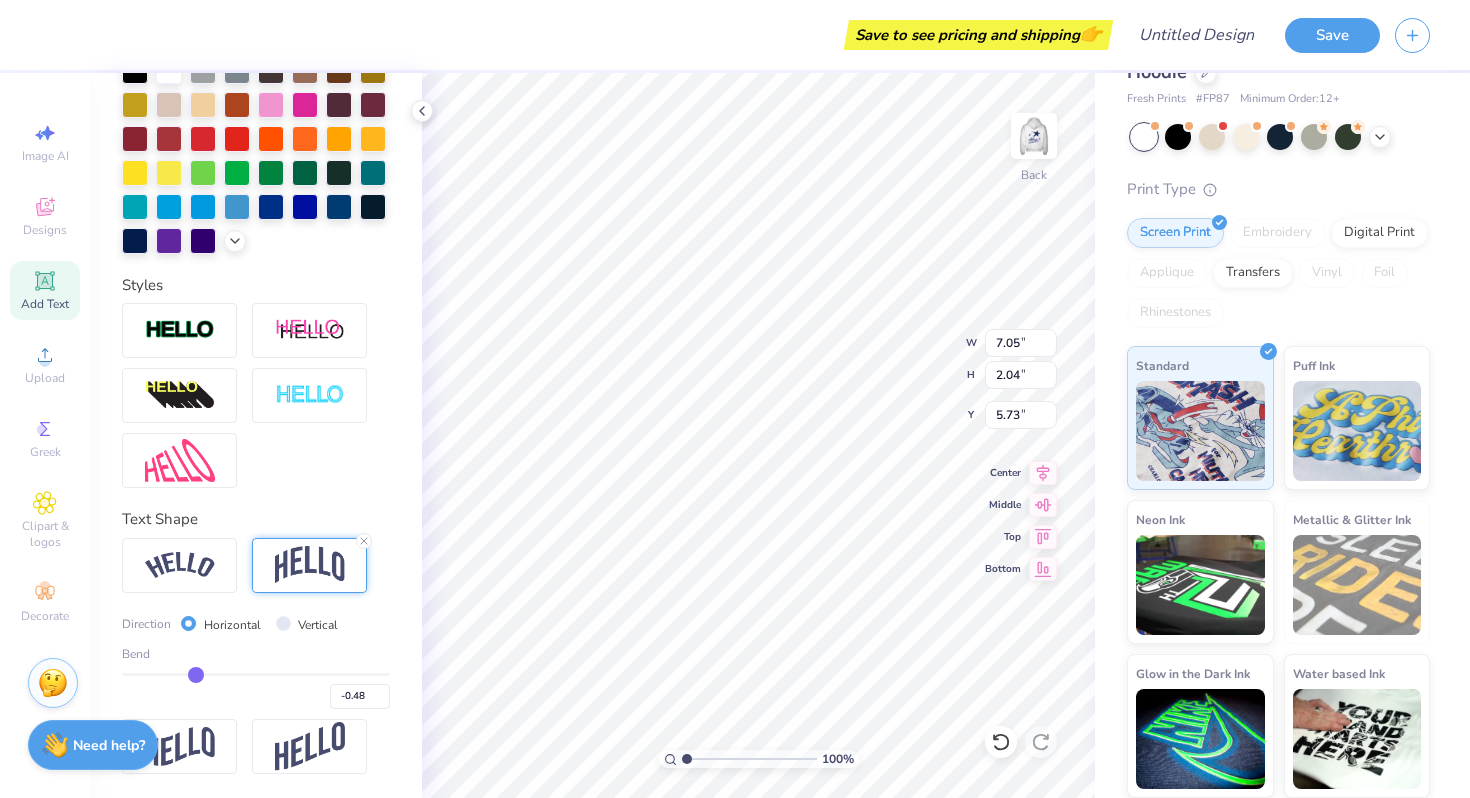 type on "-0.41" 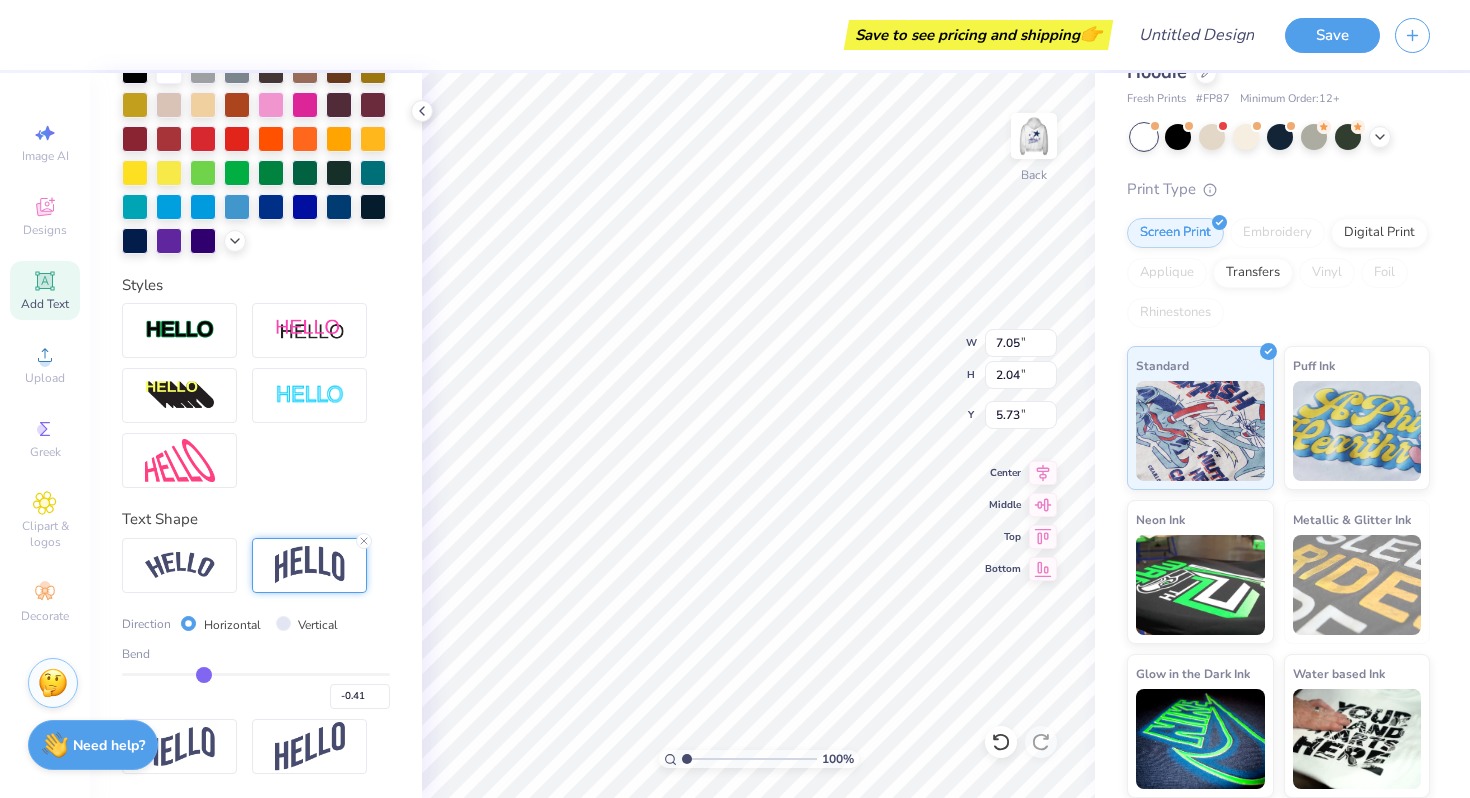 type on "-0.35" 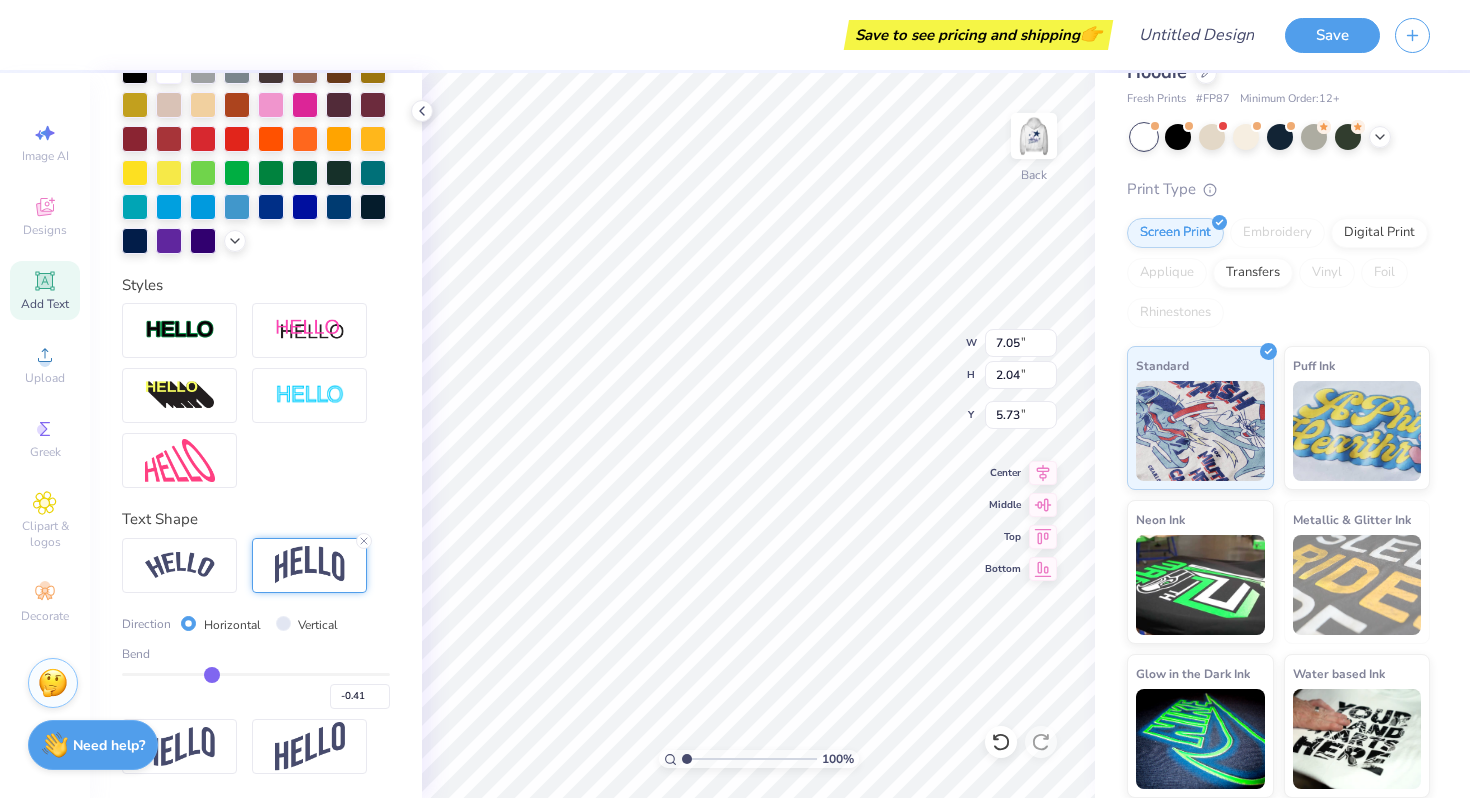 type on "-0.35" 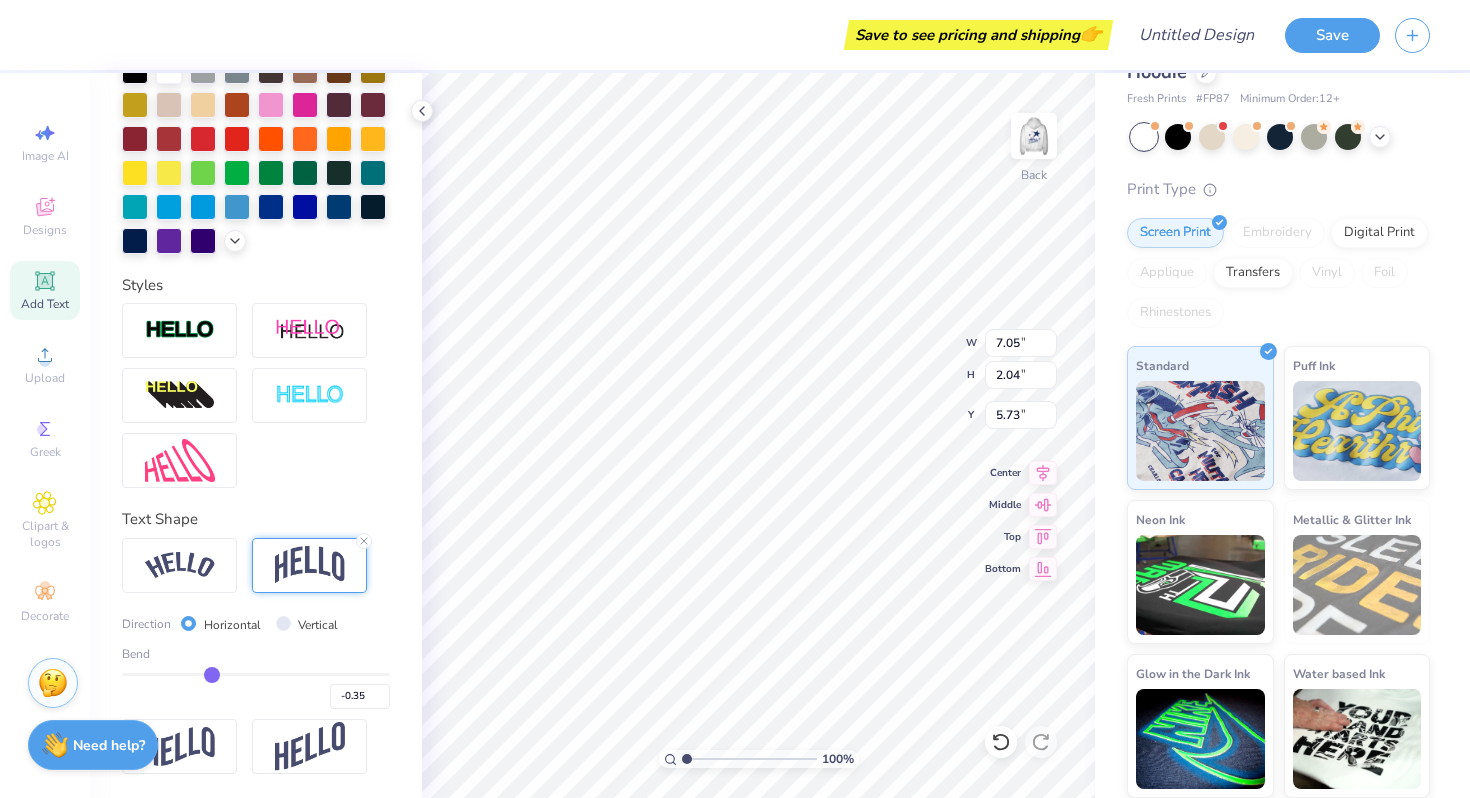 type on "-0.31" 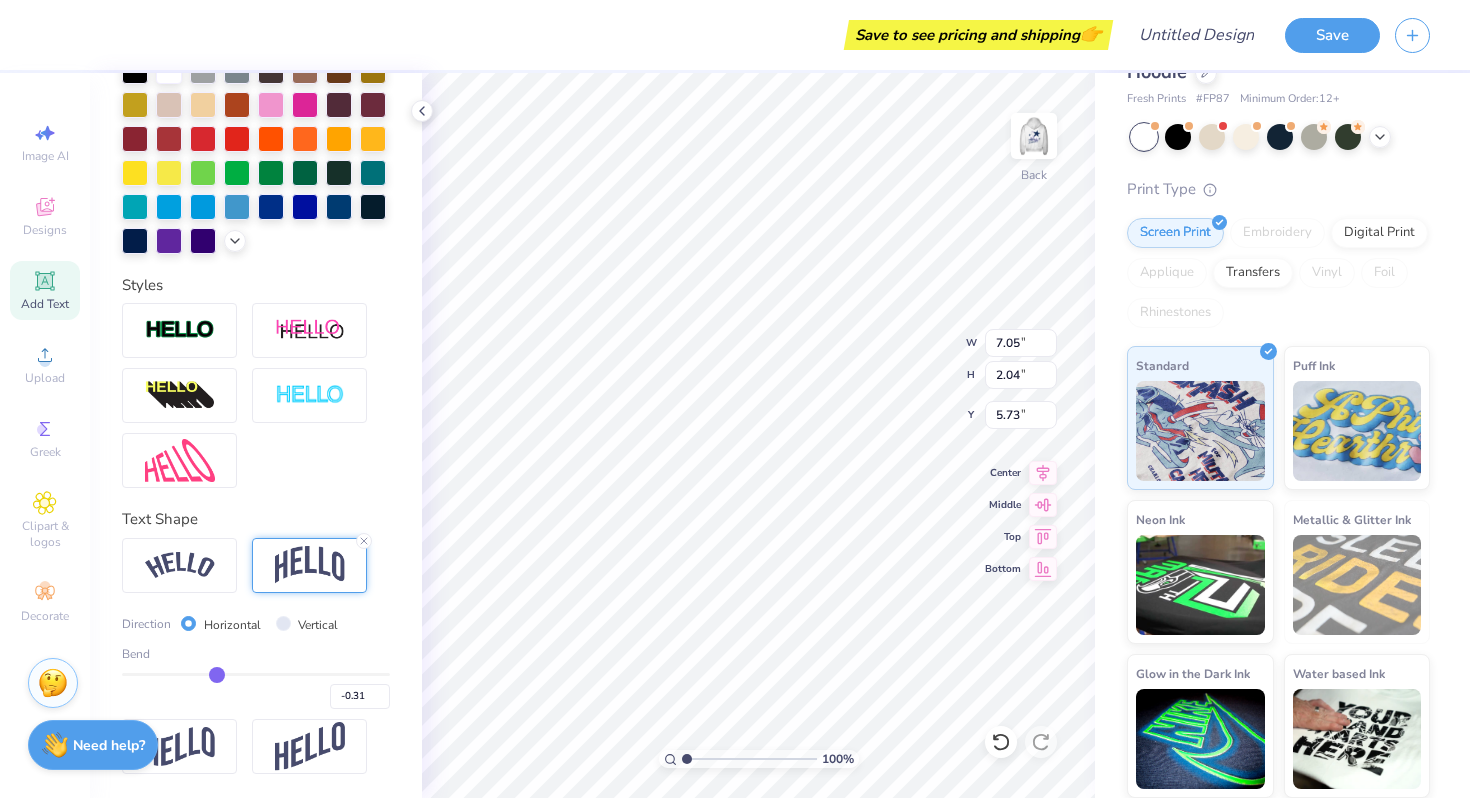 type on "-0.27" 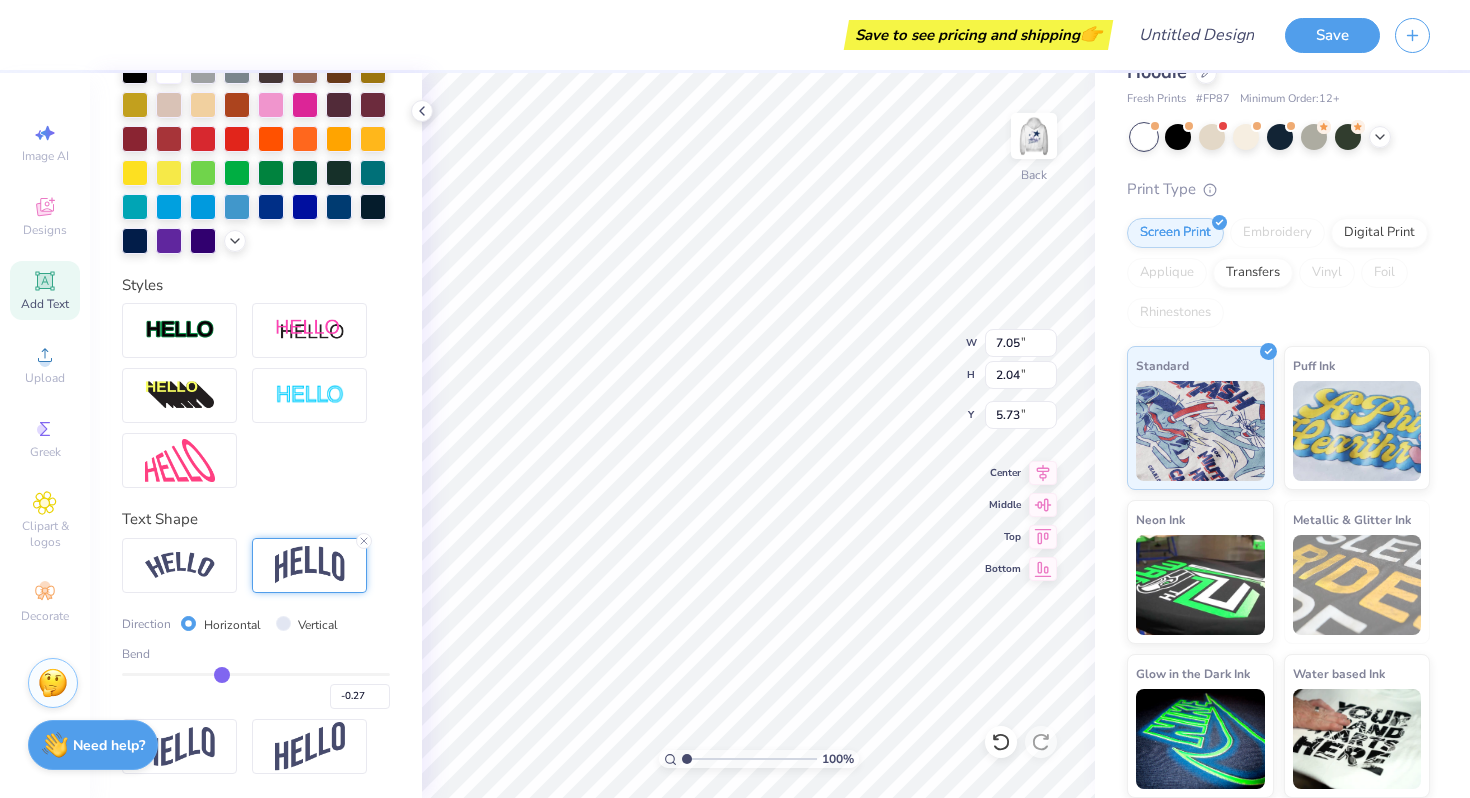 type on "-0.25" 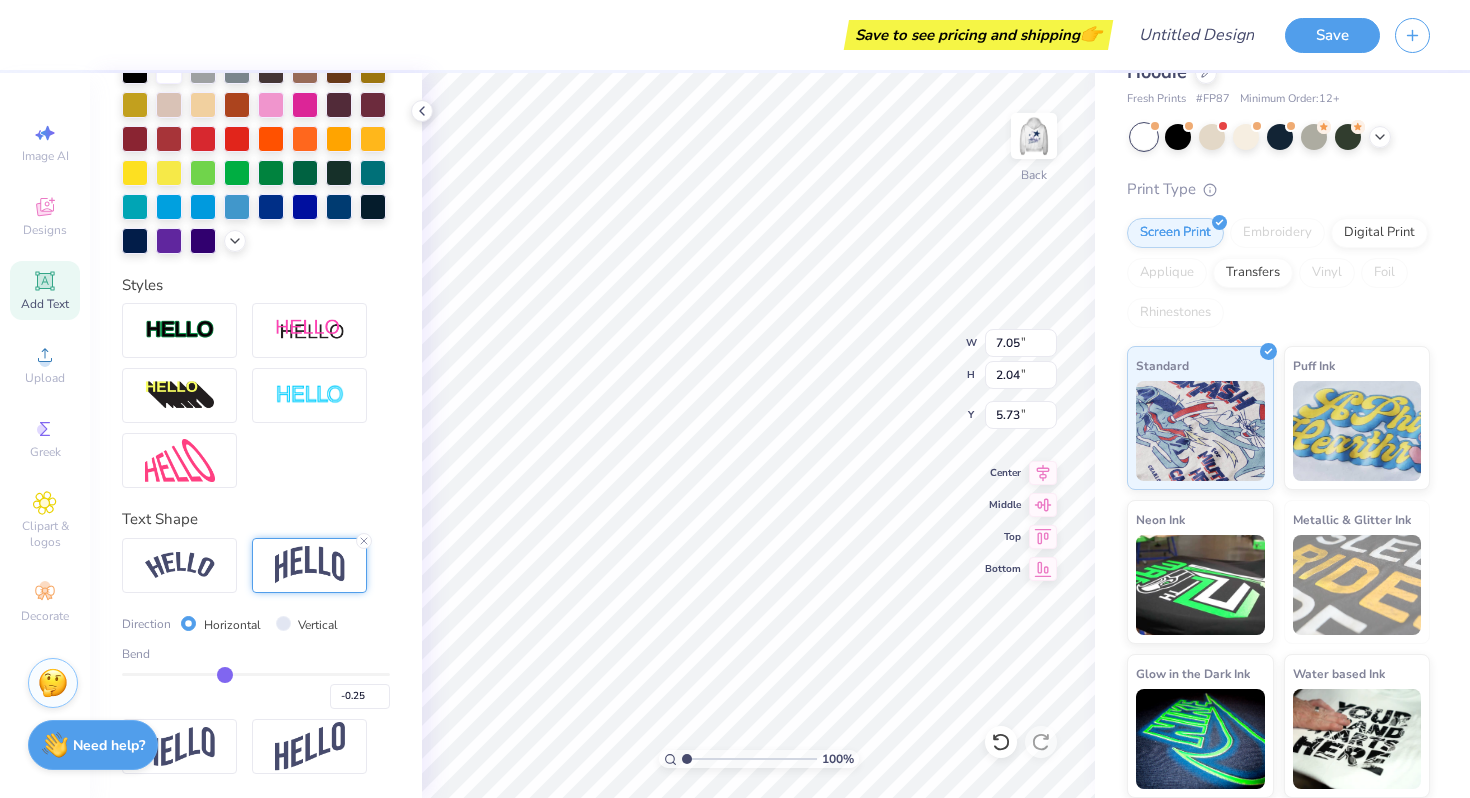 drag, startPoint x: 314, startPoint y: 674, endPoint x: 225, endPoint y: 670, distance: 89.08984 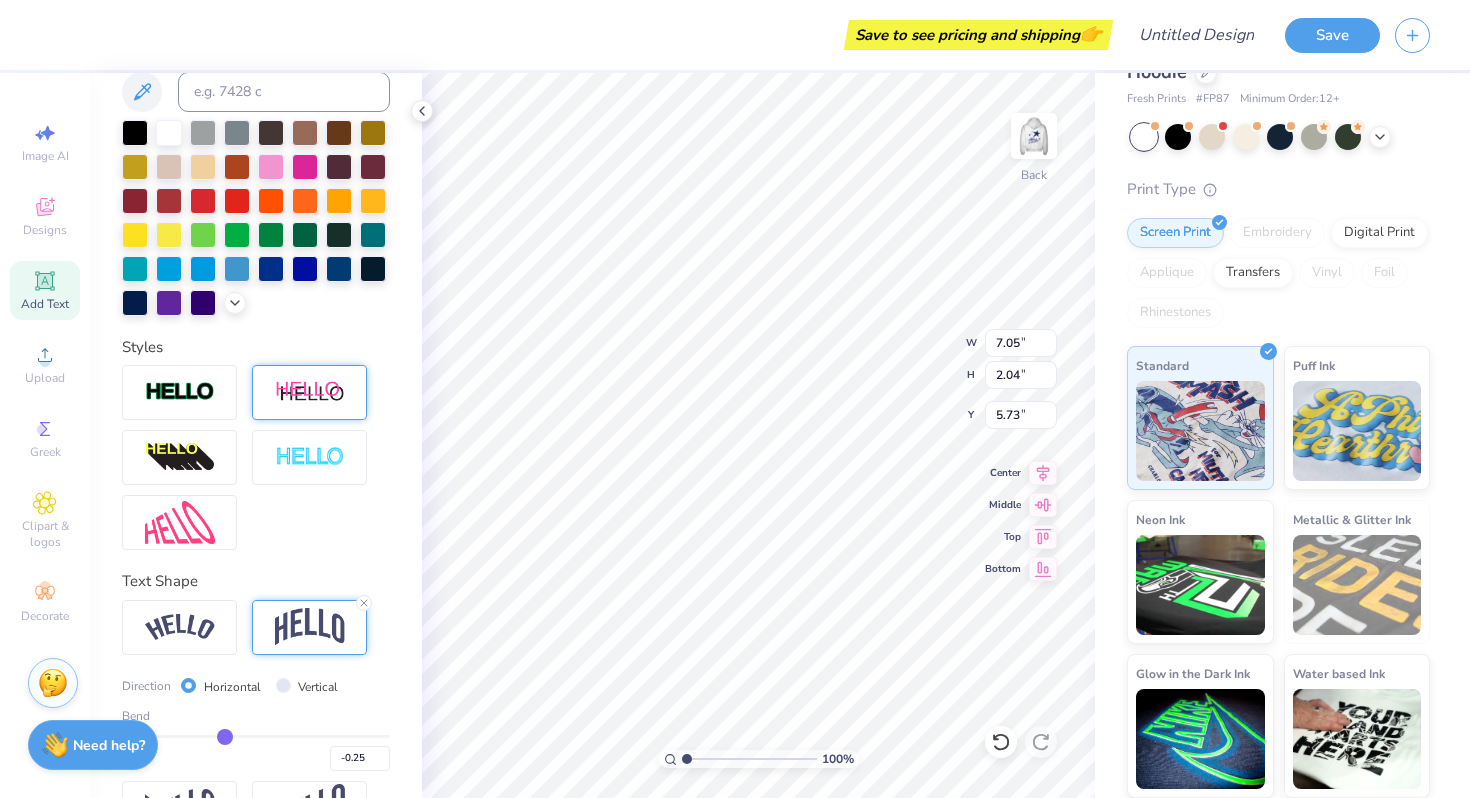 click at bounding box center (310, 392) 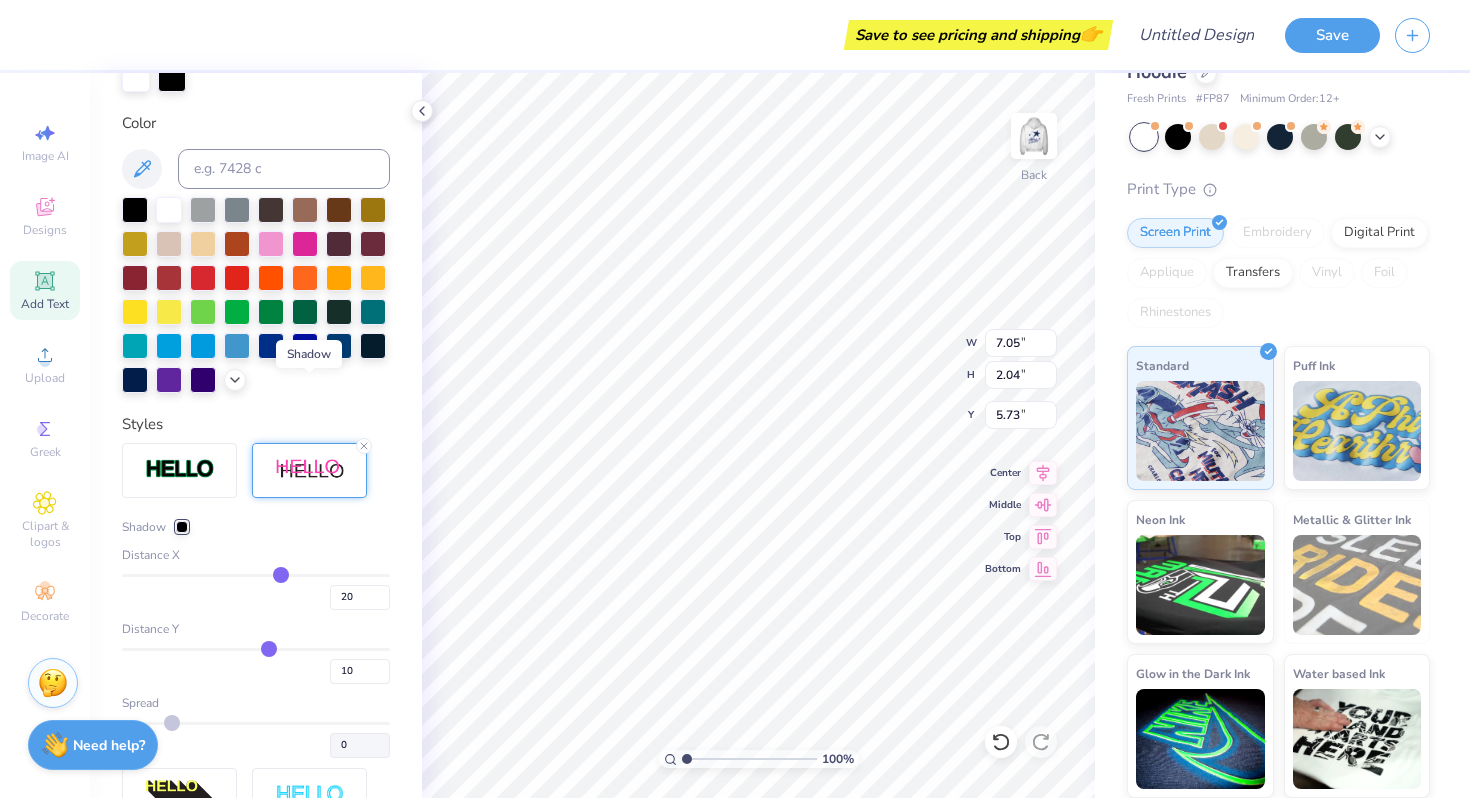 scroll, scrollTop: 496, scrollLeft: 0, axis: vertical 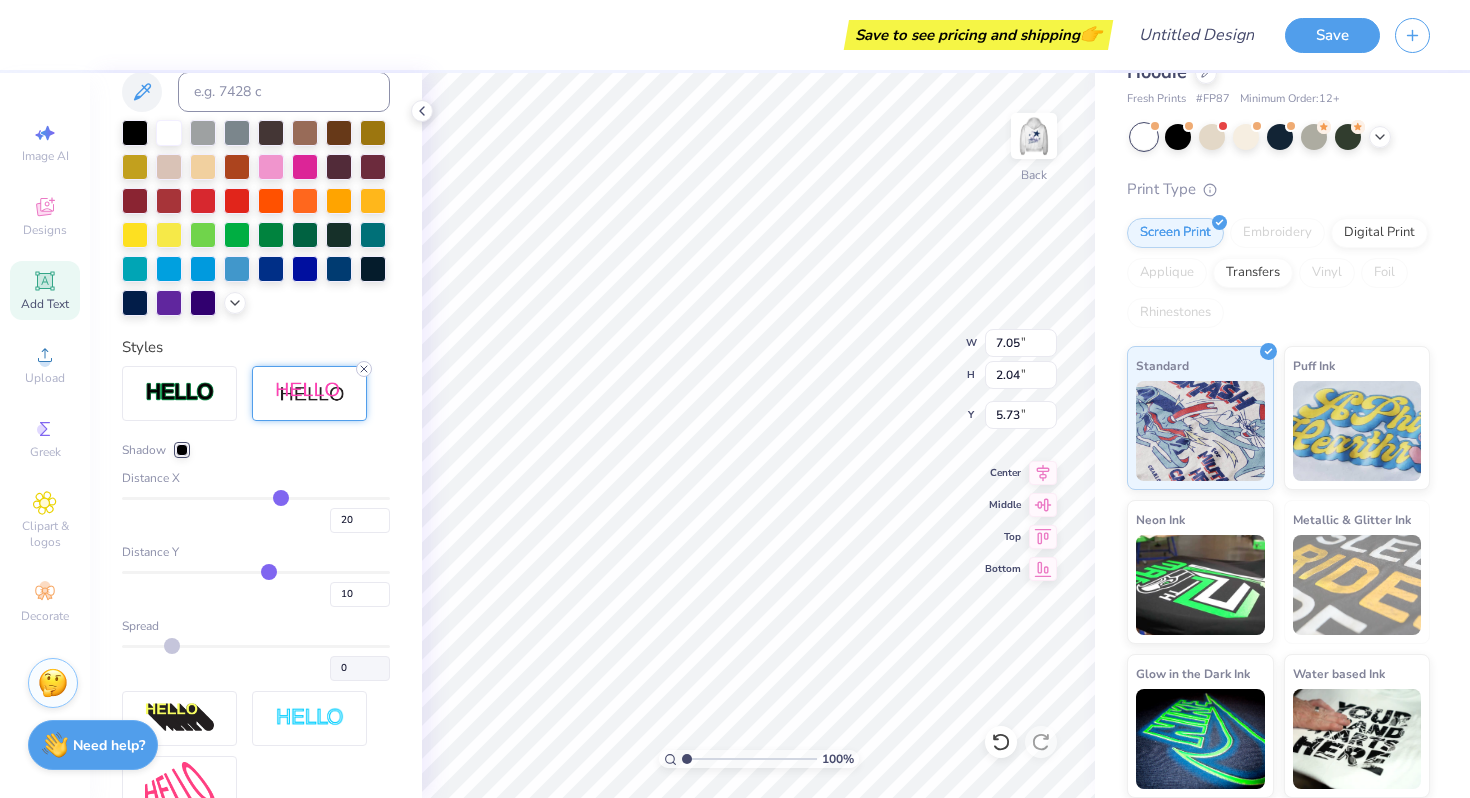 click 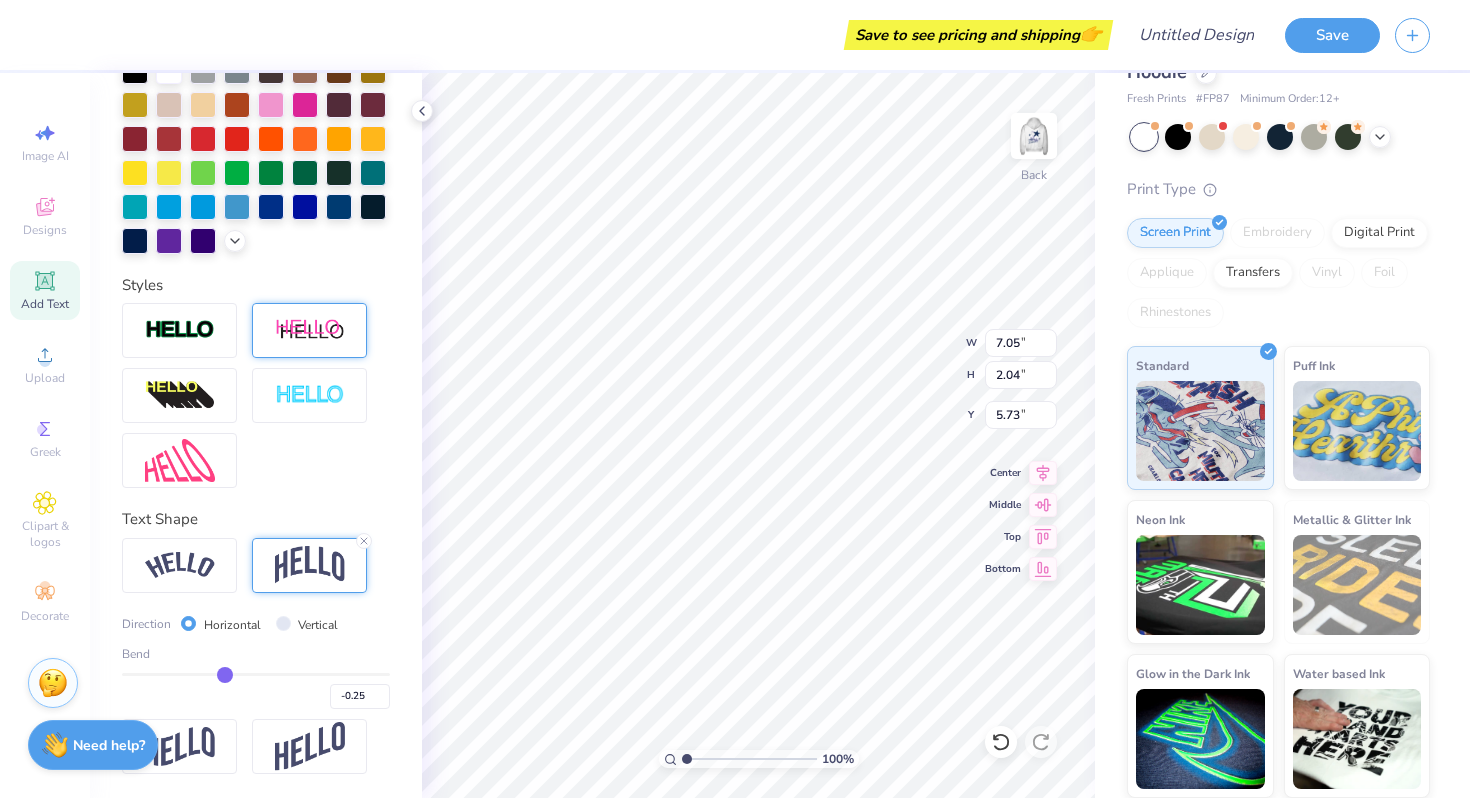 scroll, scrollTop: 419, scrollLeft: 0, axis: vertical 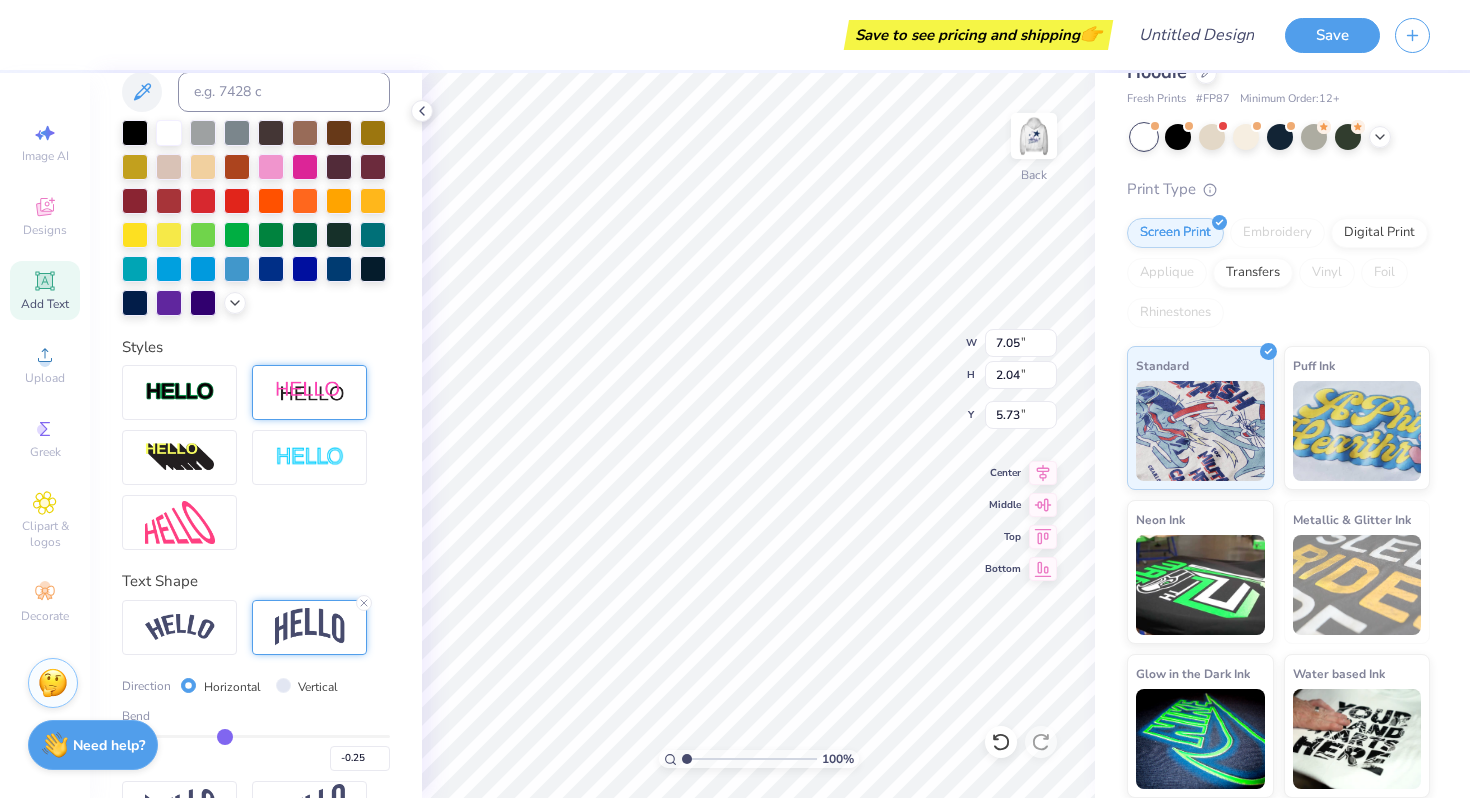 click at bounding box center [310, 627] 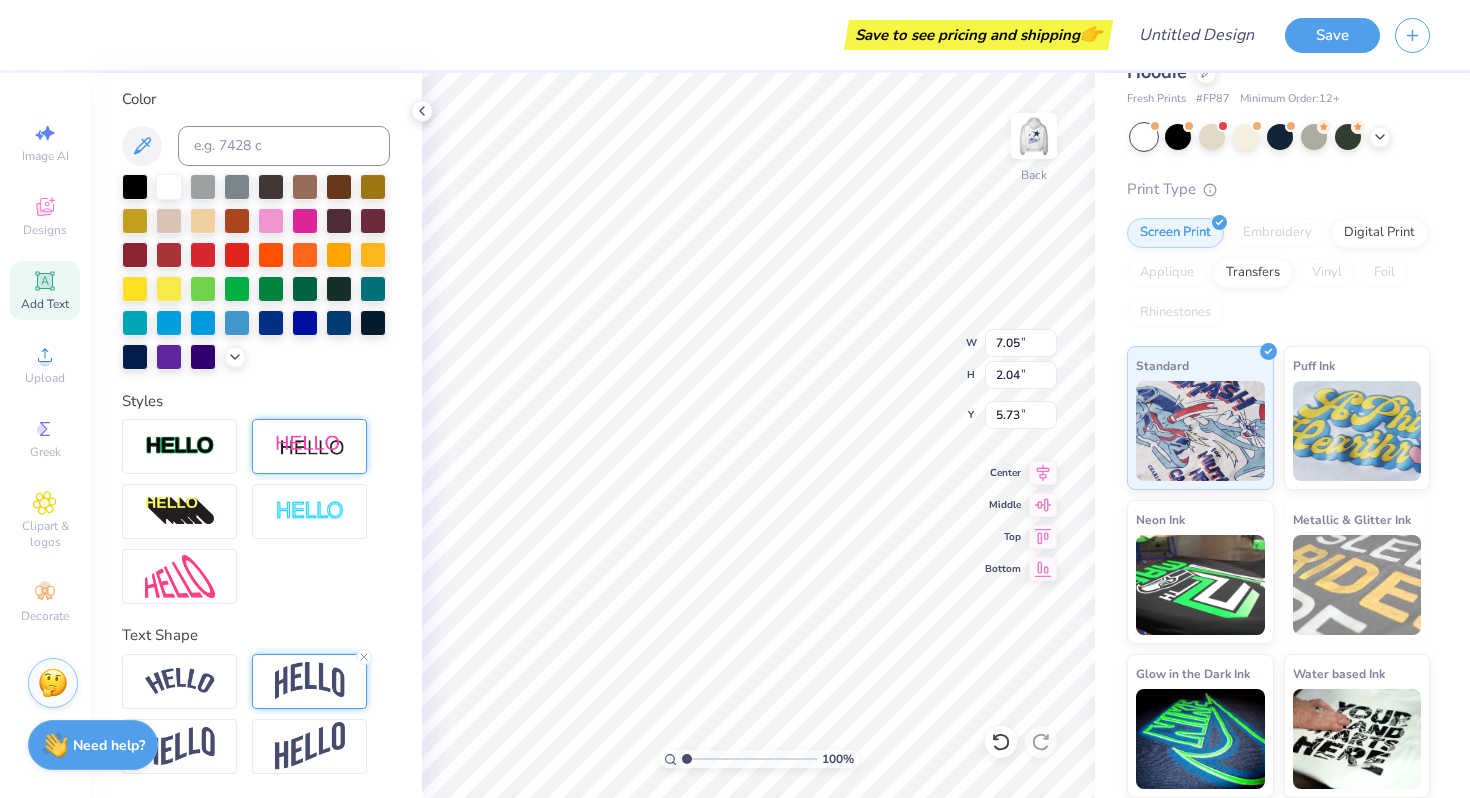 scroll, scrollTop: 364, scrollLeft: 0, axis: vertical 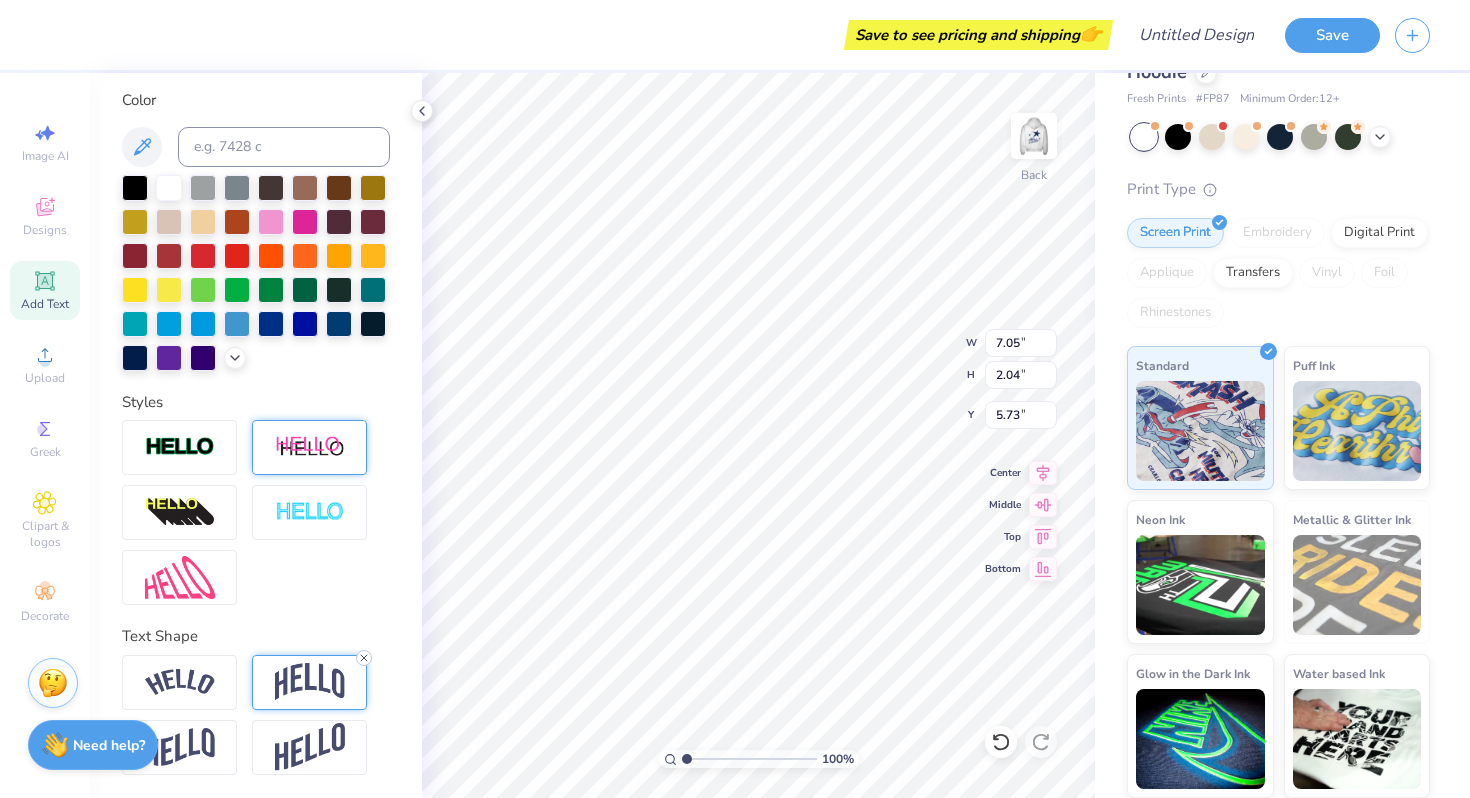 click 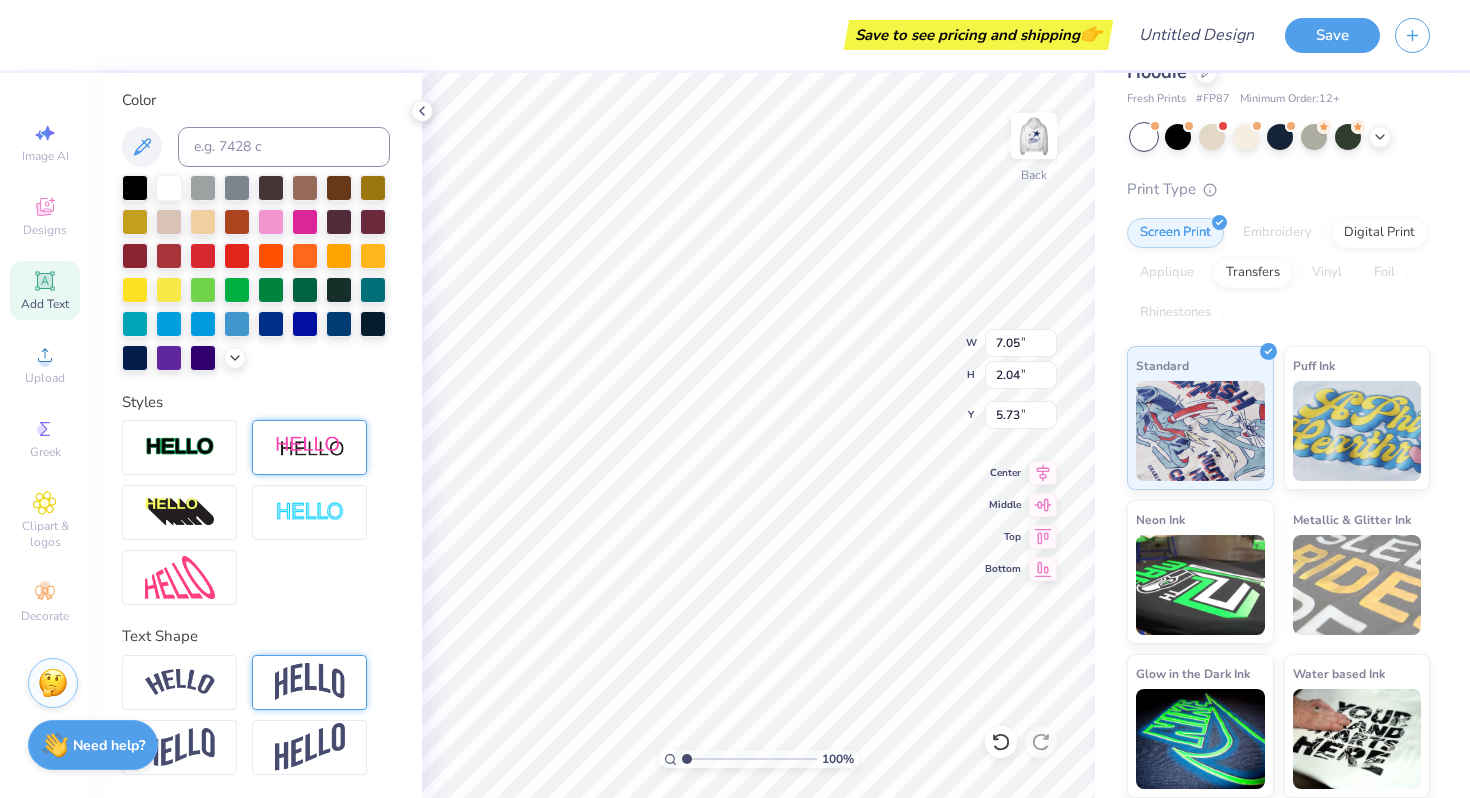 click on "Personalized Names Personalized Numbers Text Tool  Add Font Font Super Dream Switch to Greek Letters Format Color Styles Text Shape" at bounding box center (256, 435) 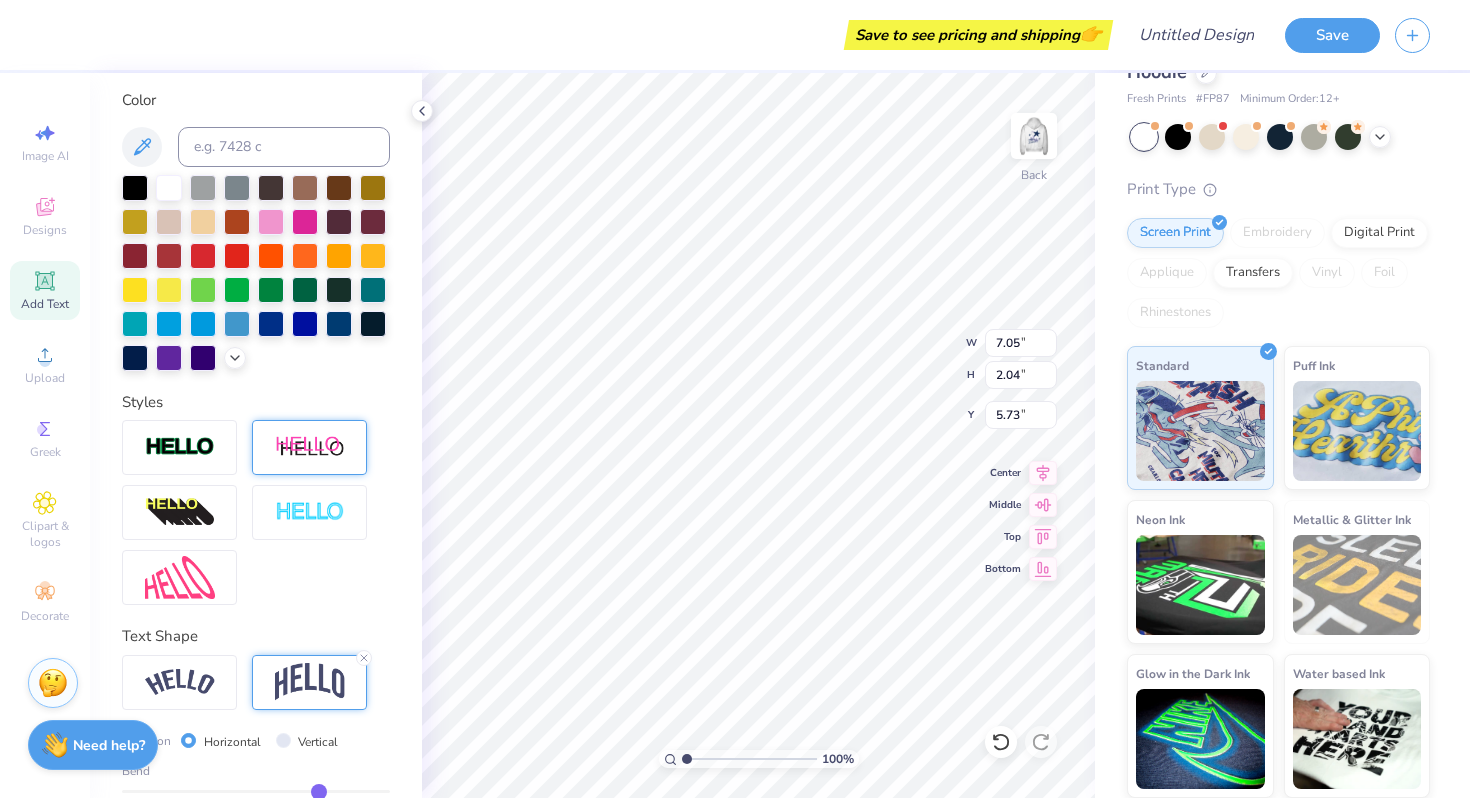 scroll, scrollTop: 0, scrollLeft: 7, axis: horizontal 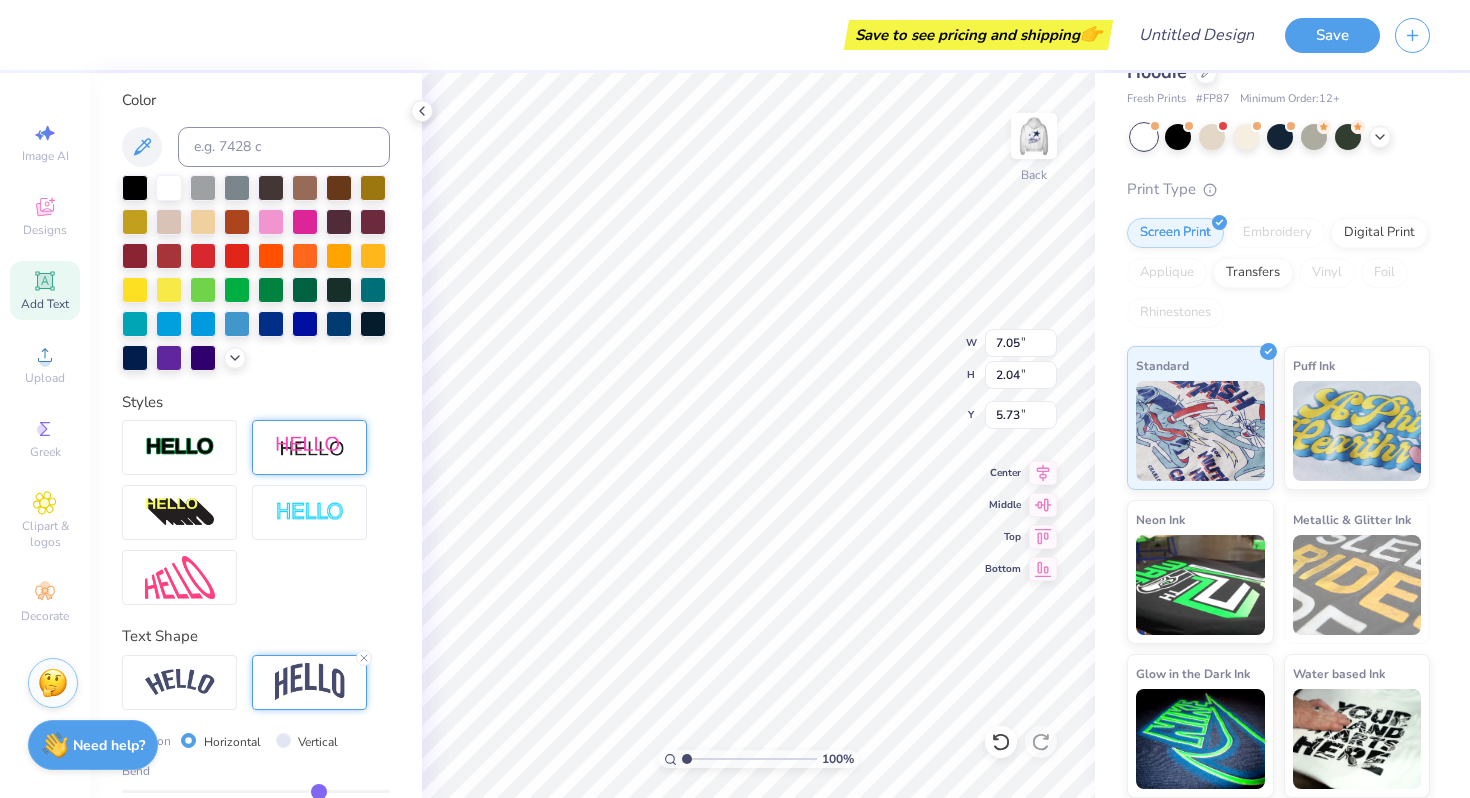 type on "Kppa" 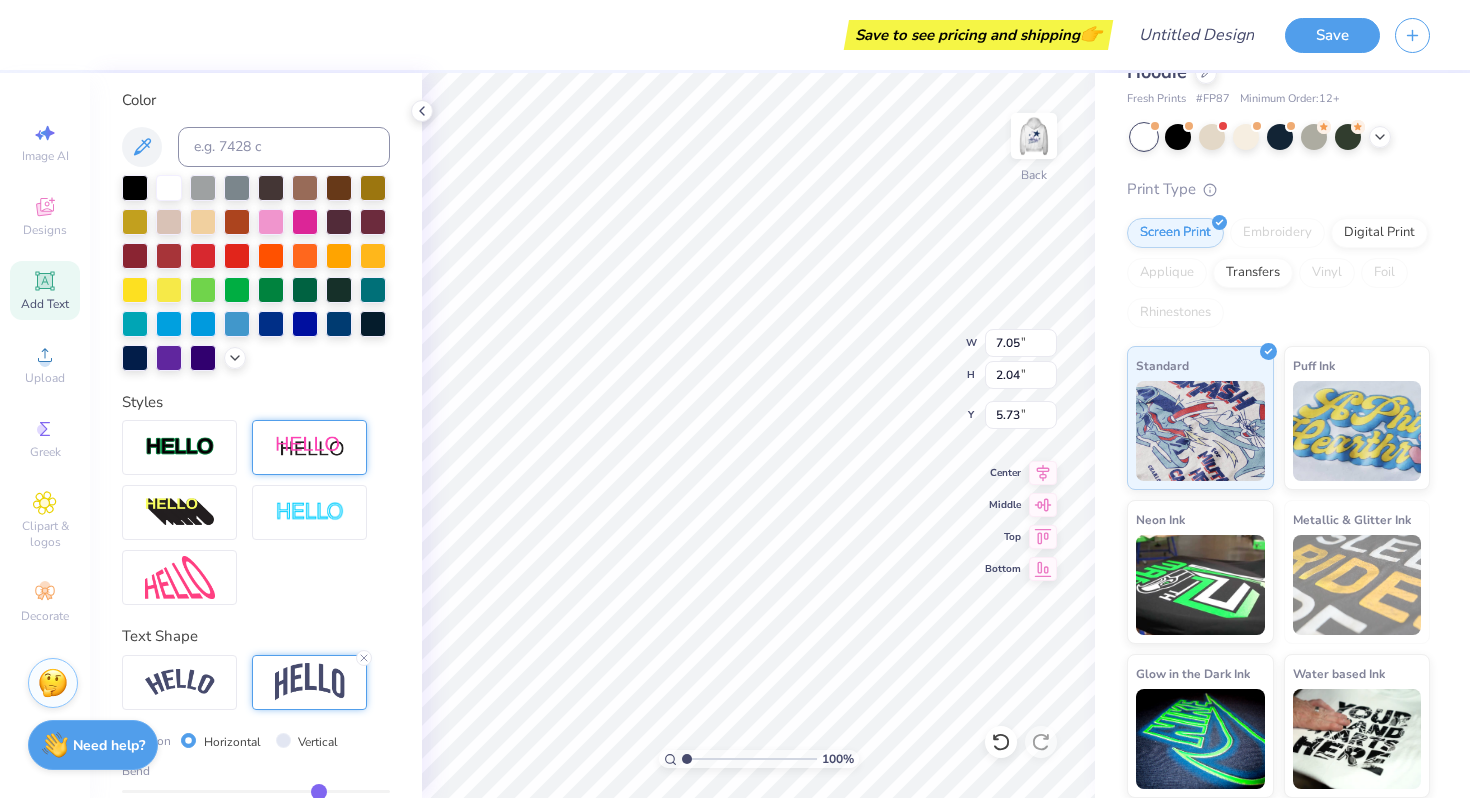 scroll, scrollTop: 0, scrollLeft: 0, axis: both 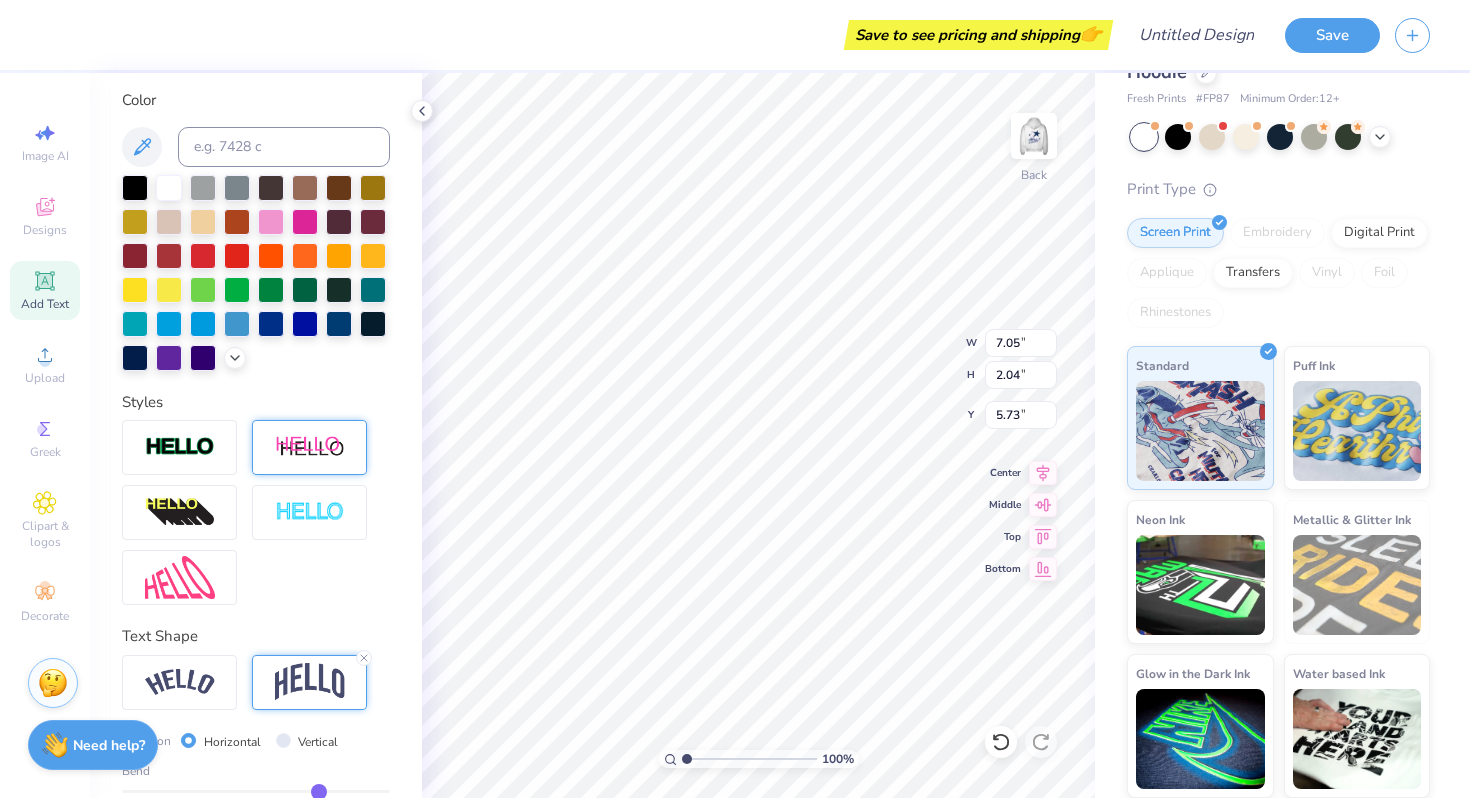 type 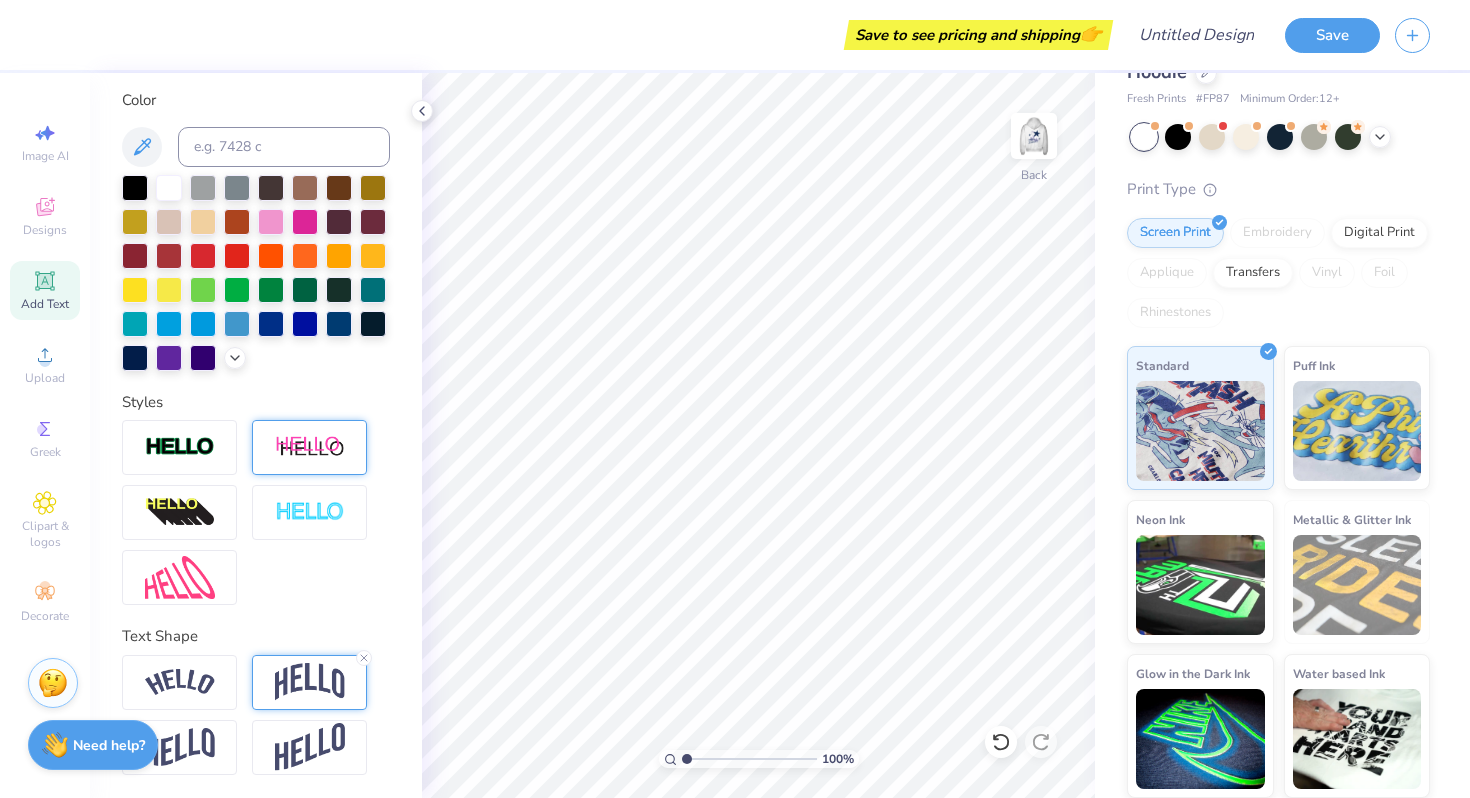 click at bounding box center [310, 682] 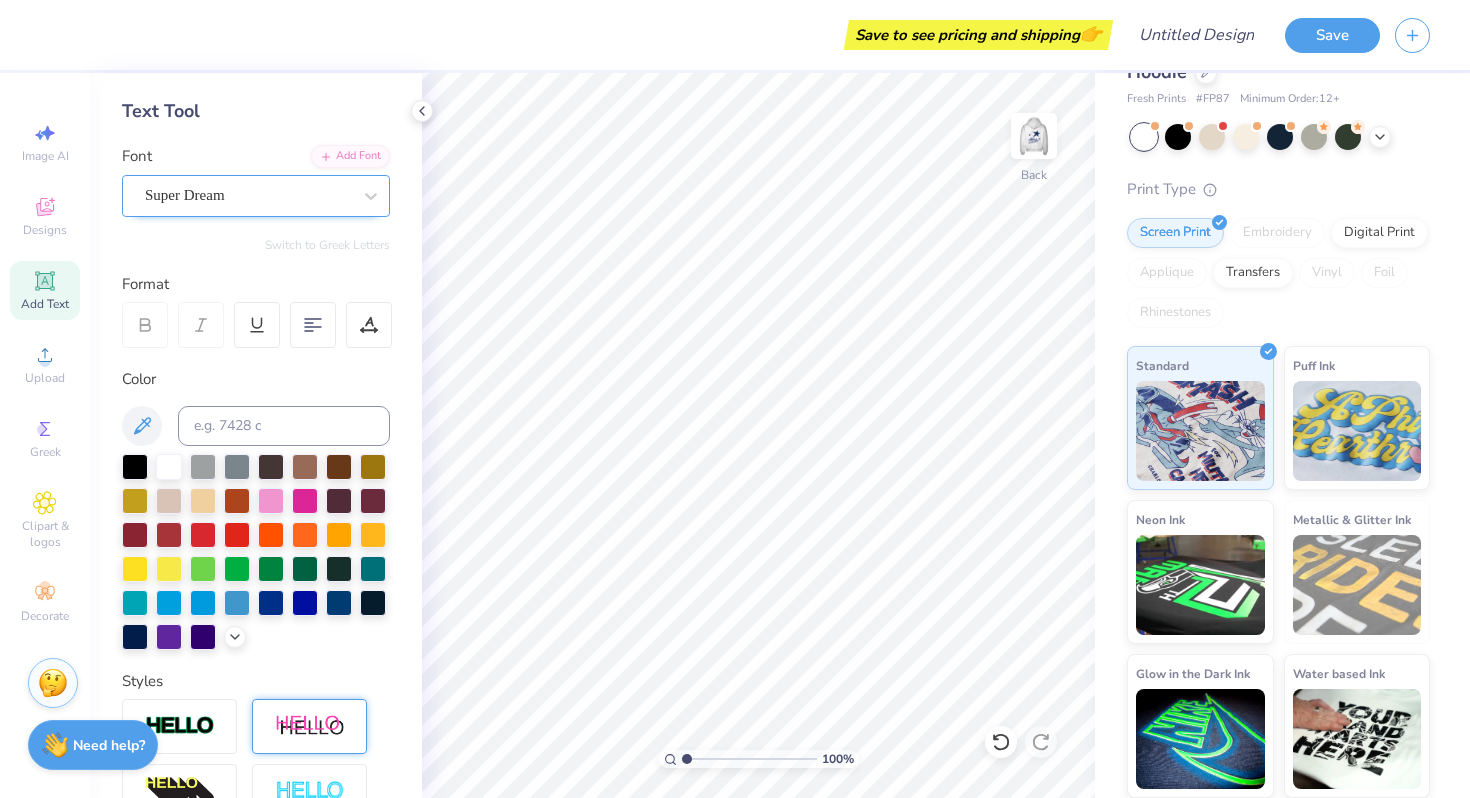scroll, scrollTop: 14, scrollLeft: 0, axis: vertical 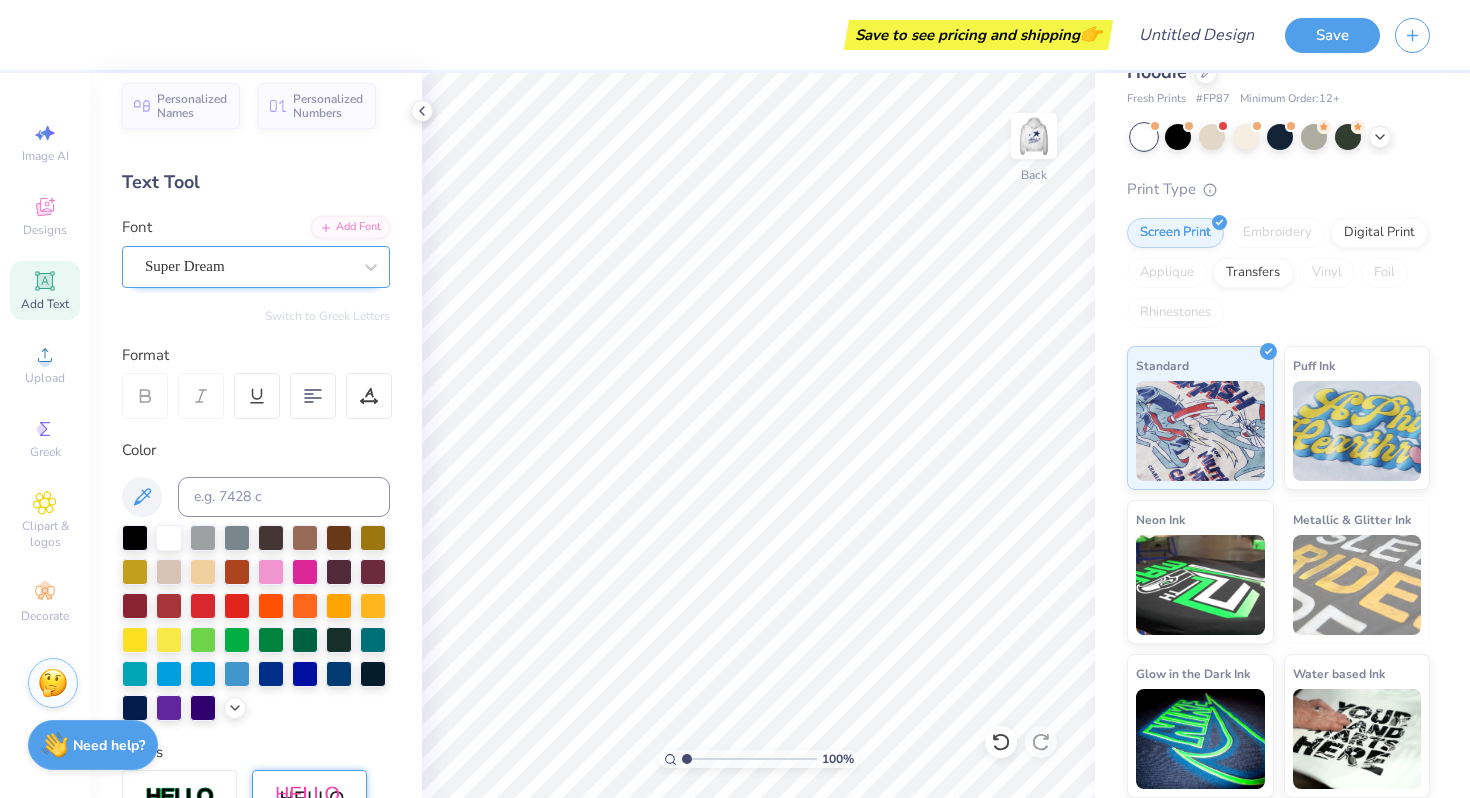 click 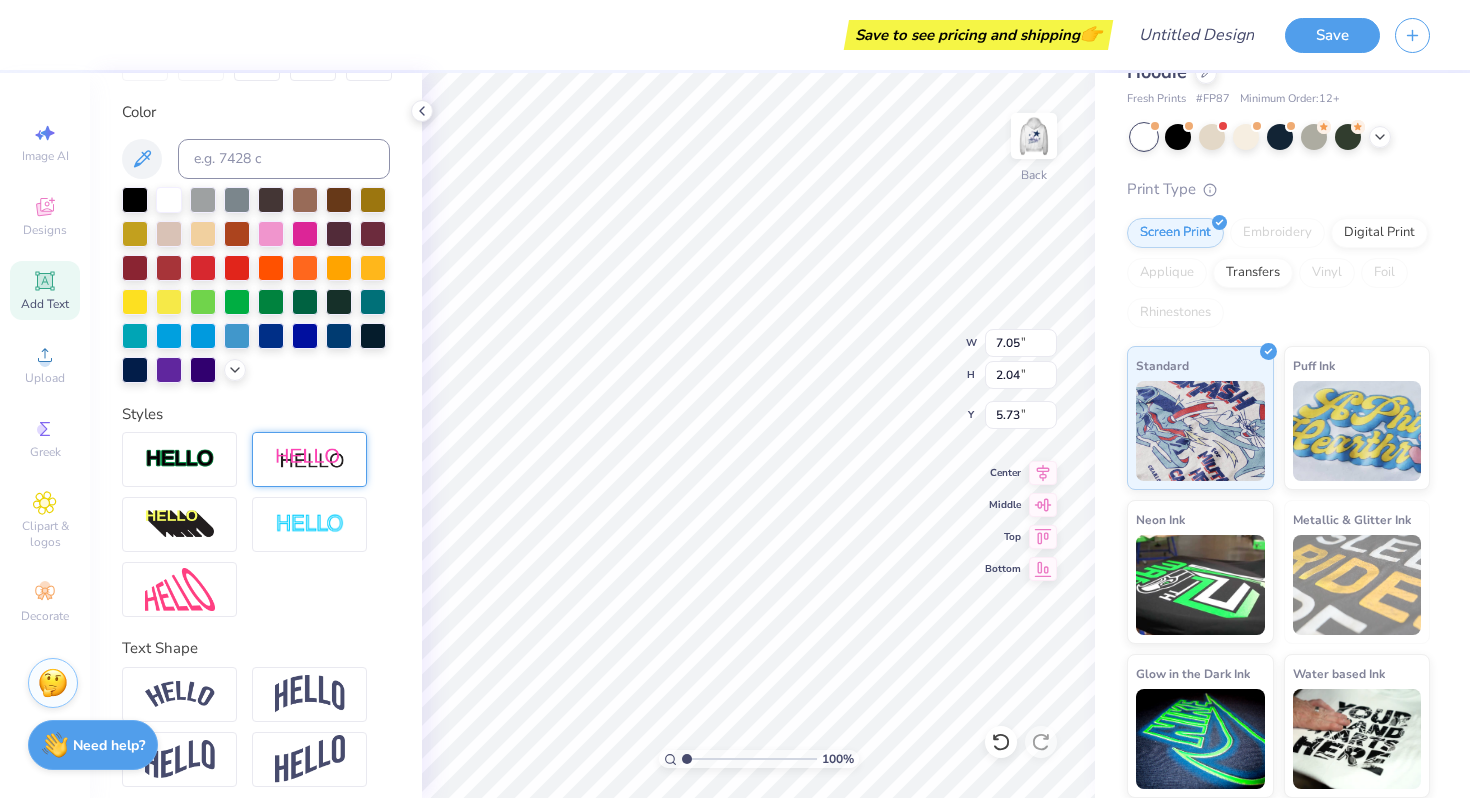 scroll, scrollTop: 364, scrollLeft: 0, axis: vertical 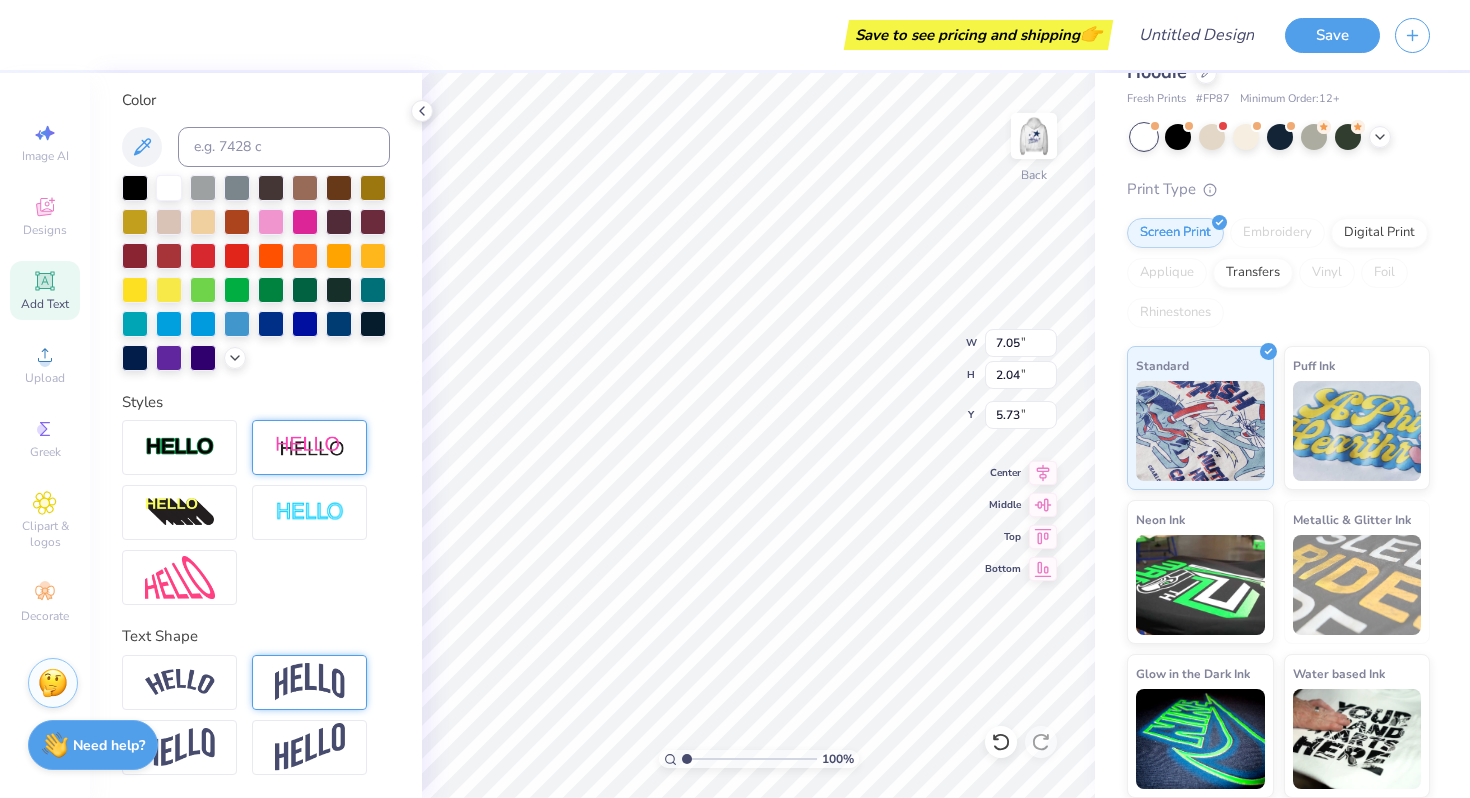click at bounding box center [310, 682] 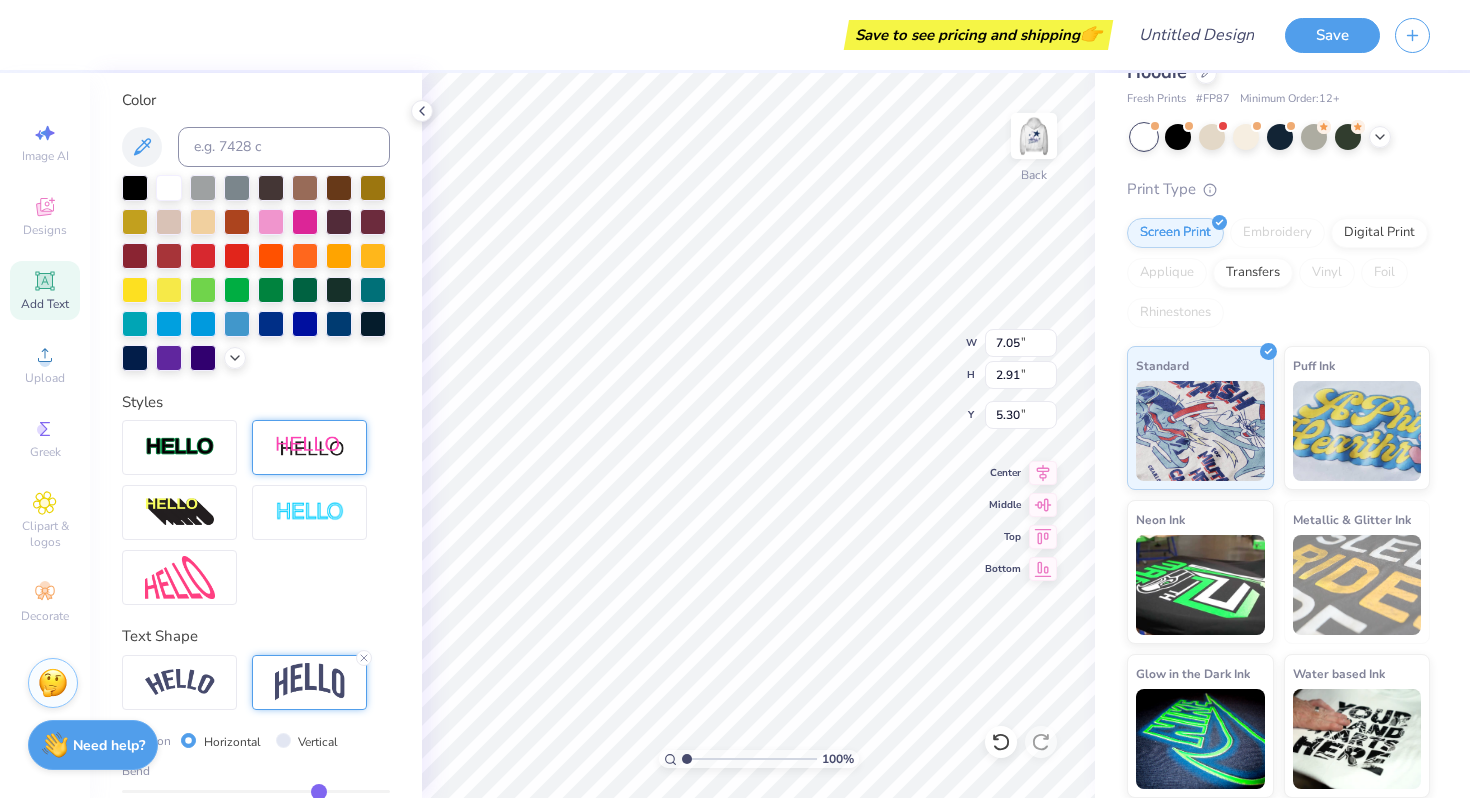 scroll, scrollTop: 0, scrollLeft: 4, axis: horizontal 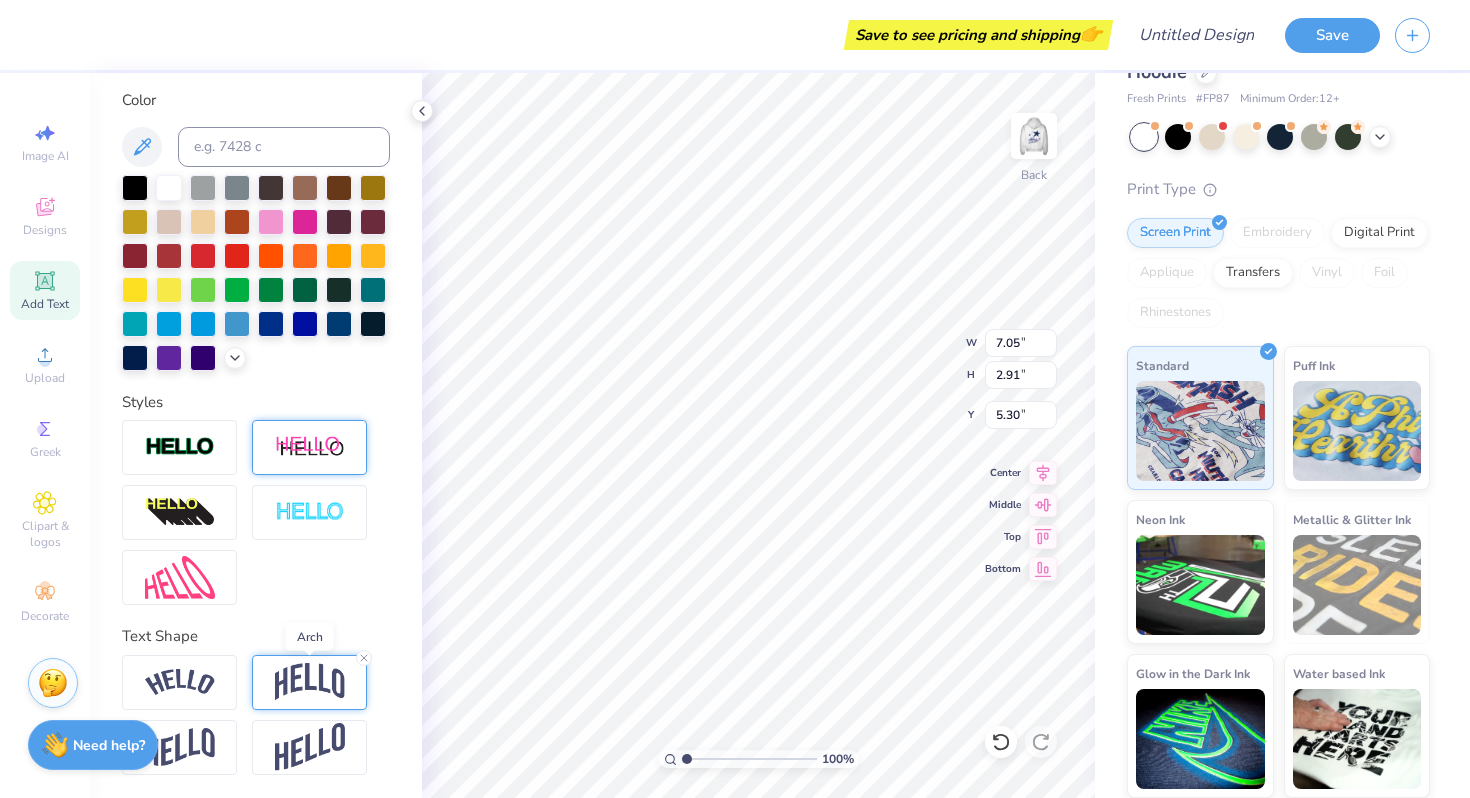 click at bounding box center [310, 682] 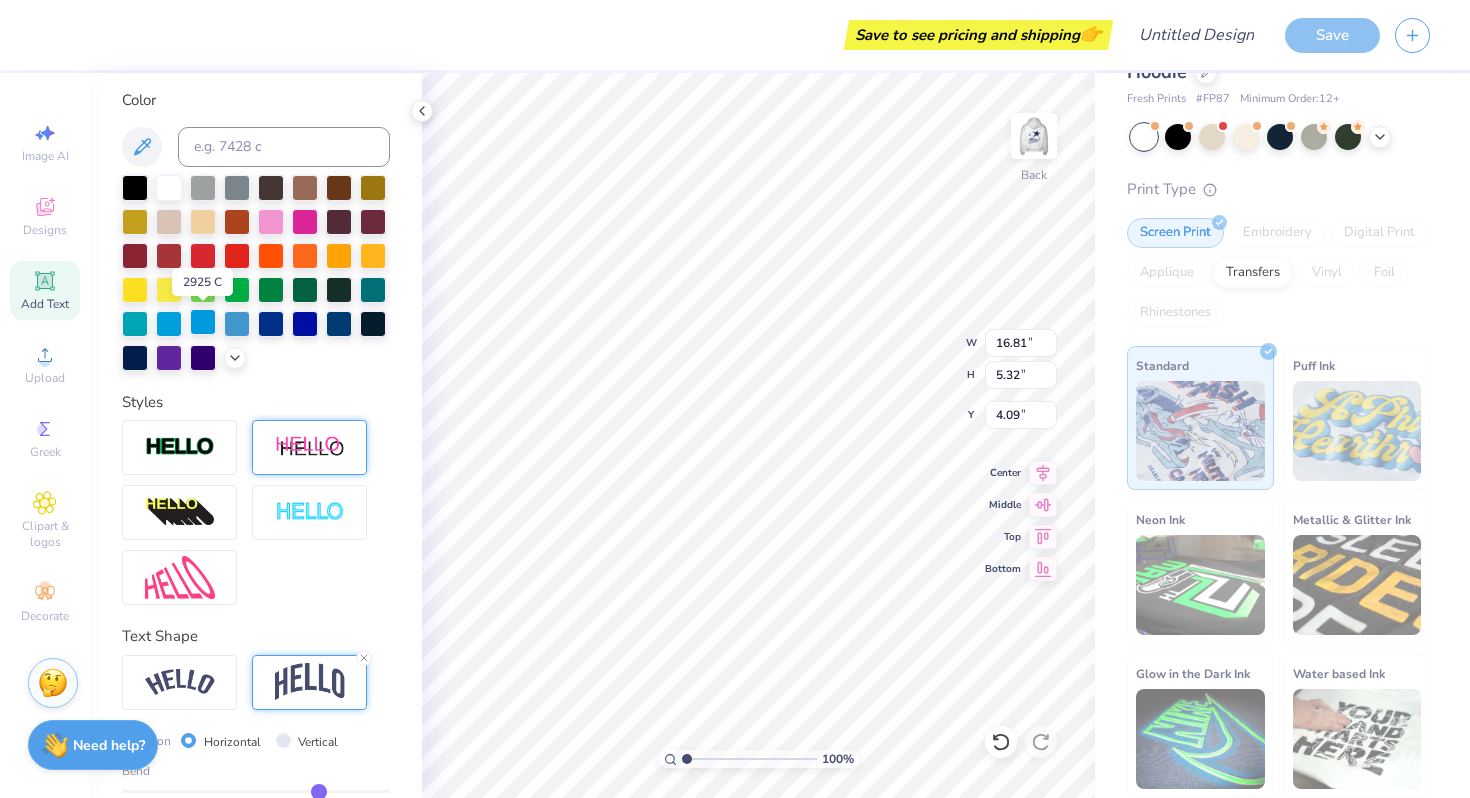 click at bounding box center (203, 322) 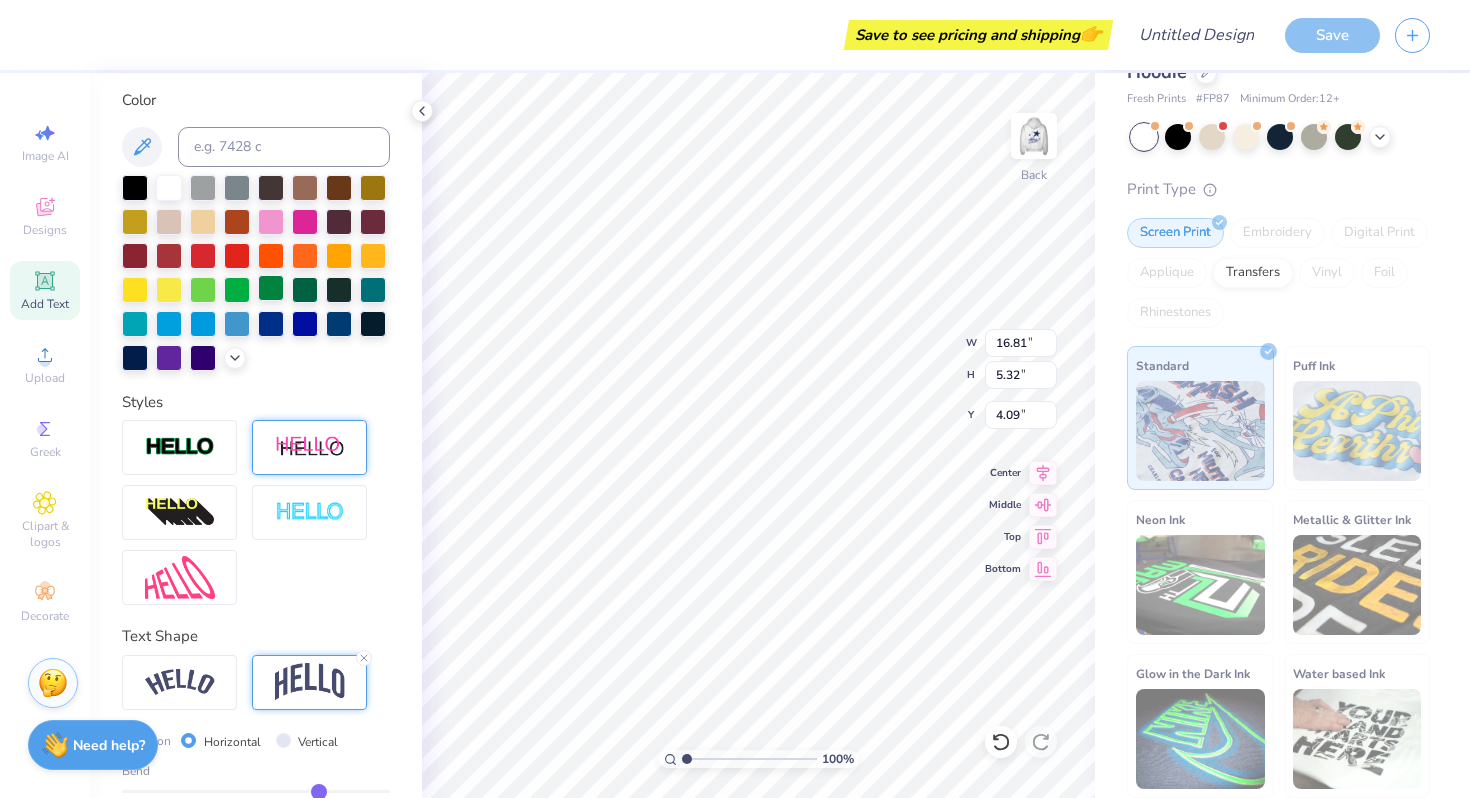 click at bounding box center (271, 288) 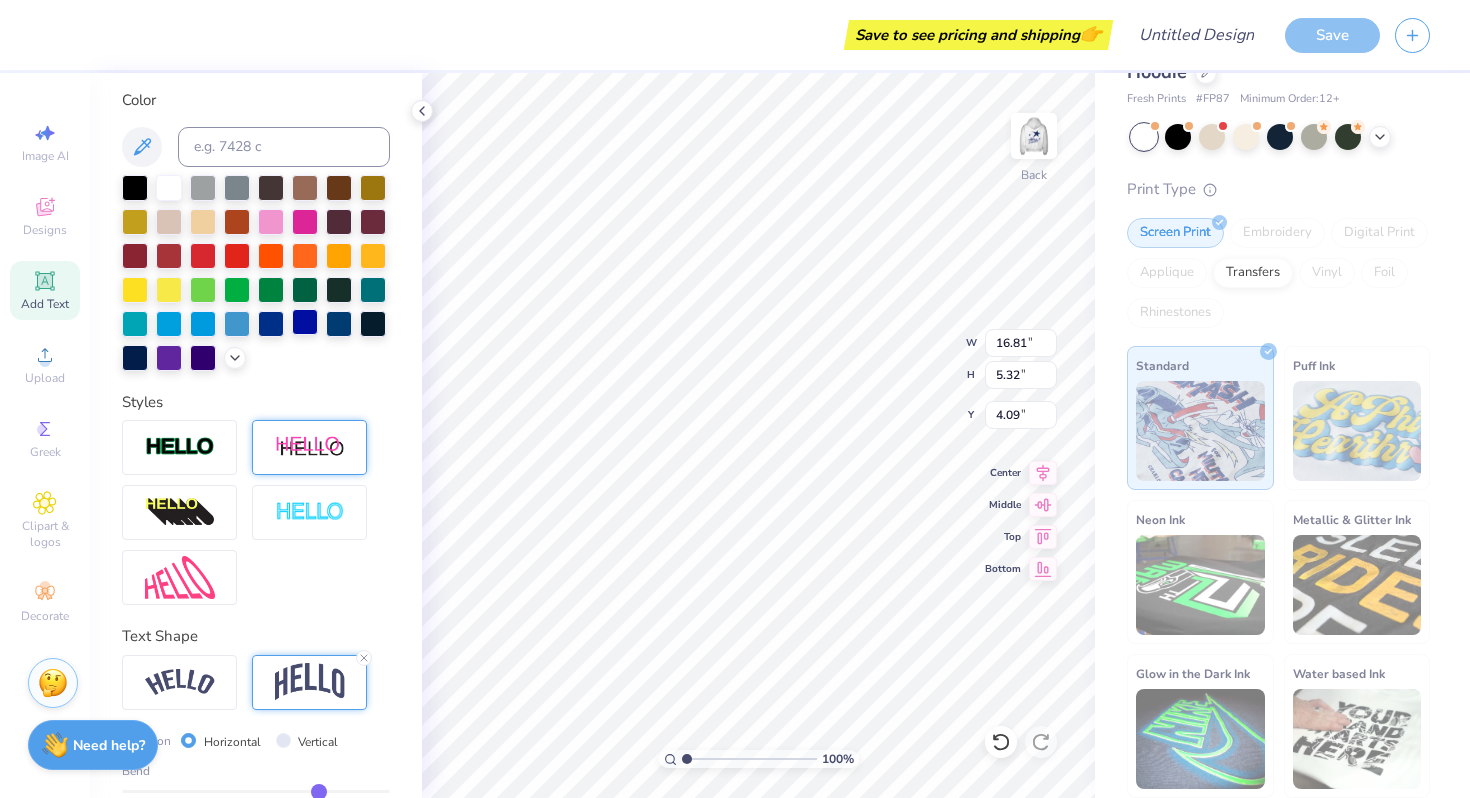 click at bounding box center (305, 322) 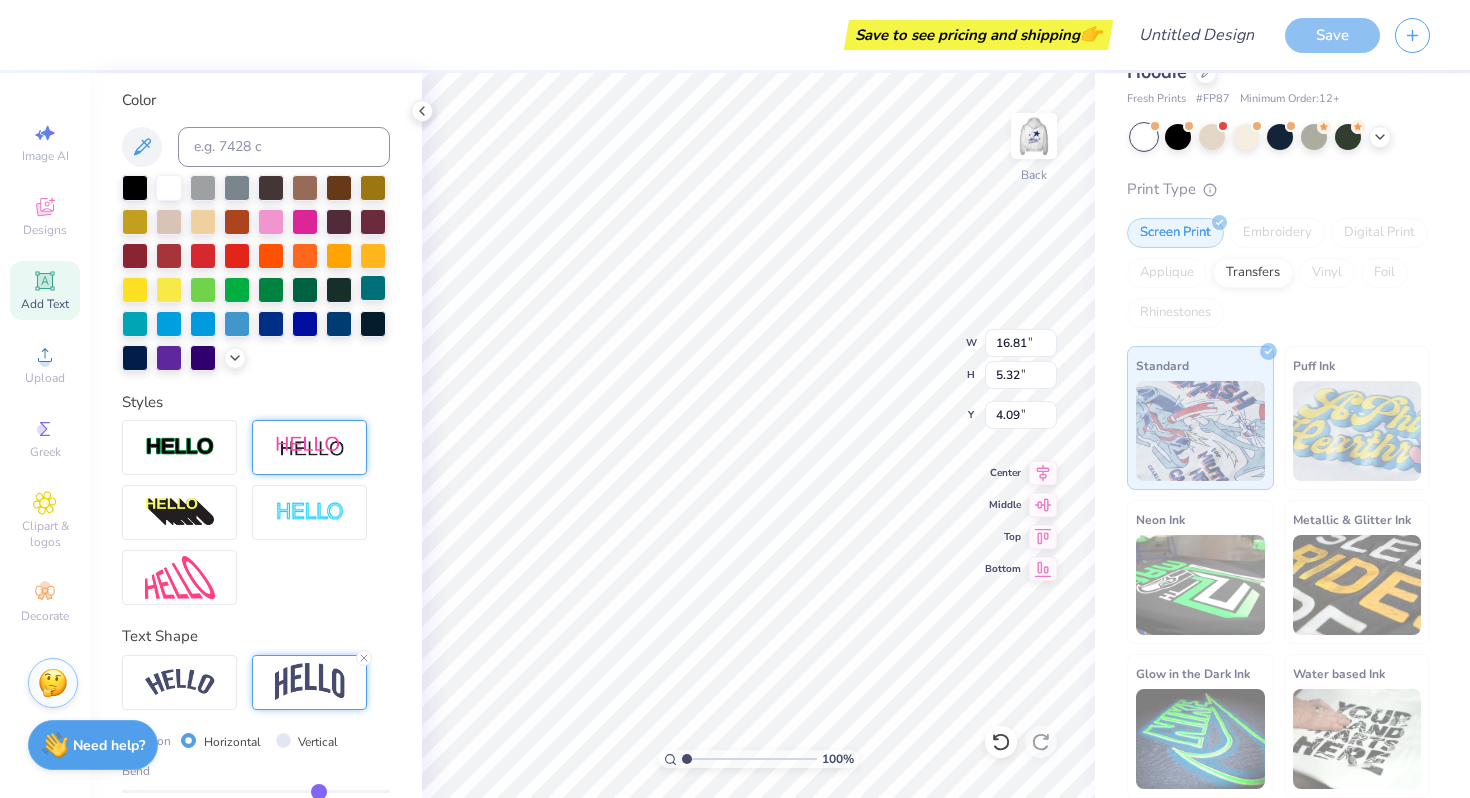 type on "6.36" 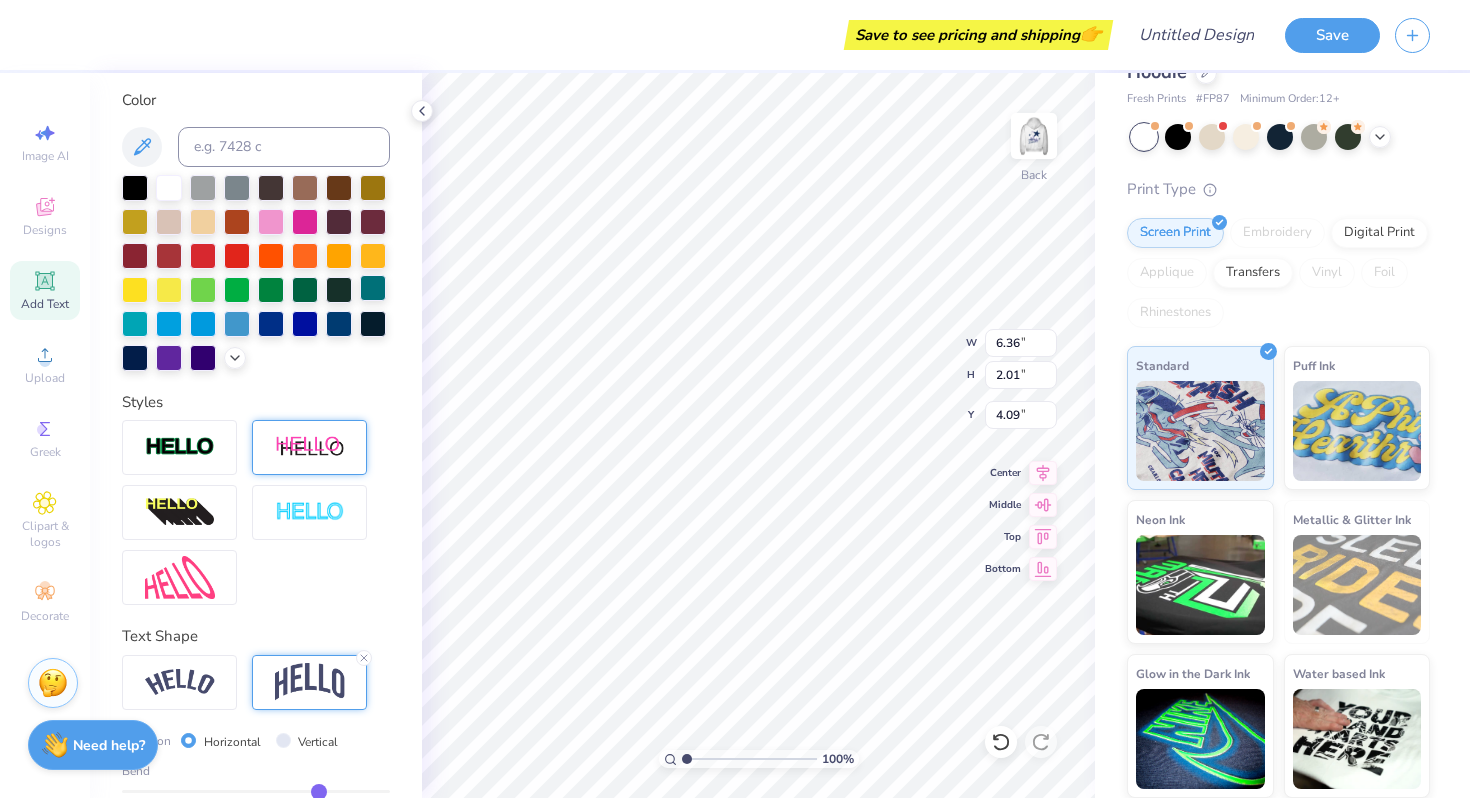 type on "1.99" 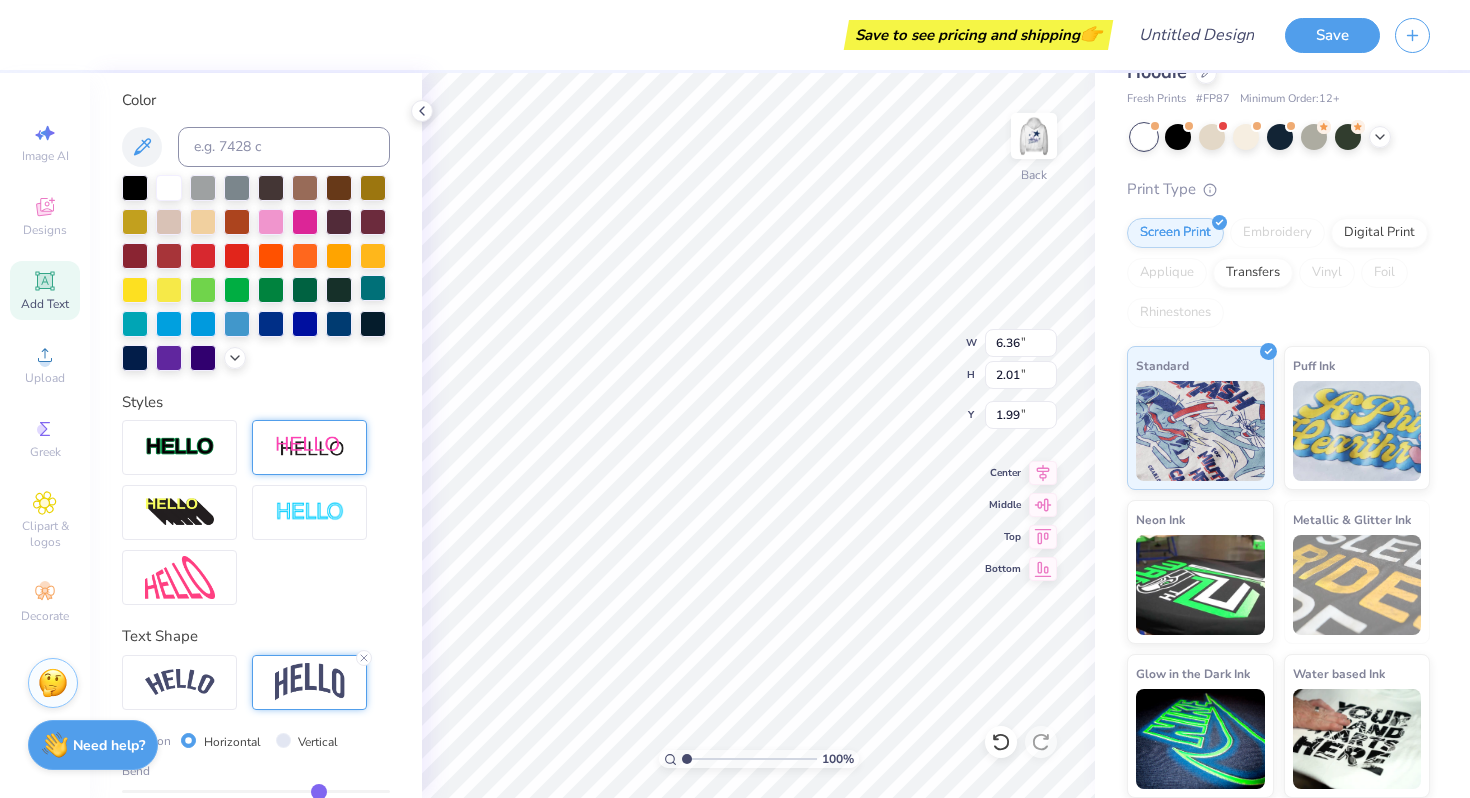 scroll, scrollTop: 0, scrollLeft: 3, axis: horizontal 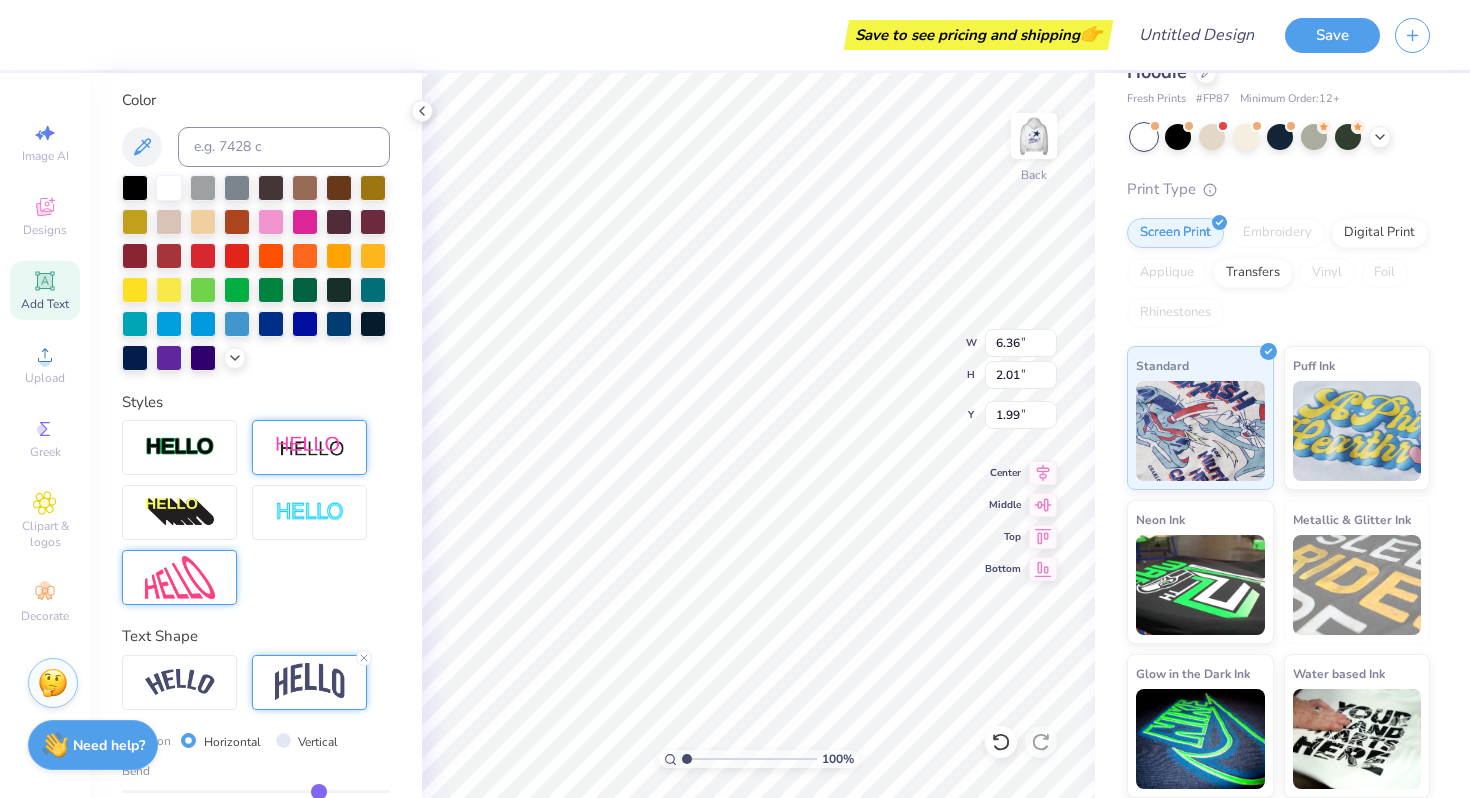 click at bounding box center (180, 577) 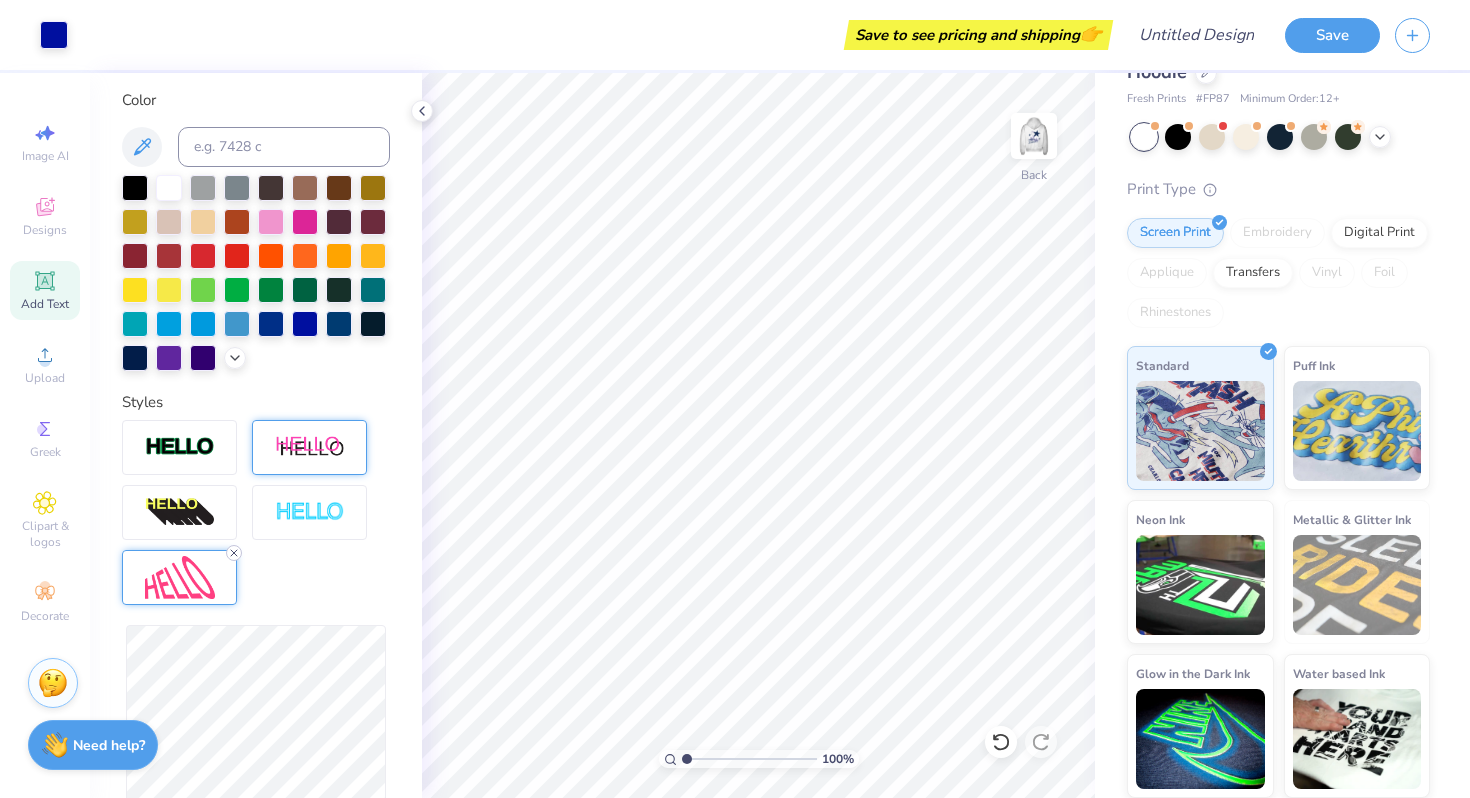 click 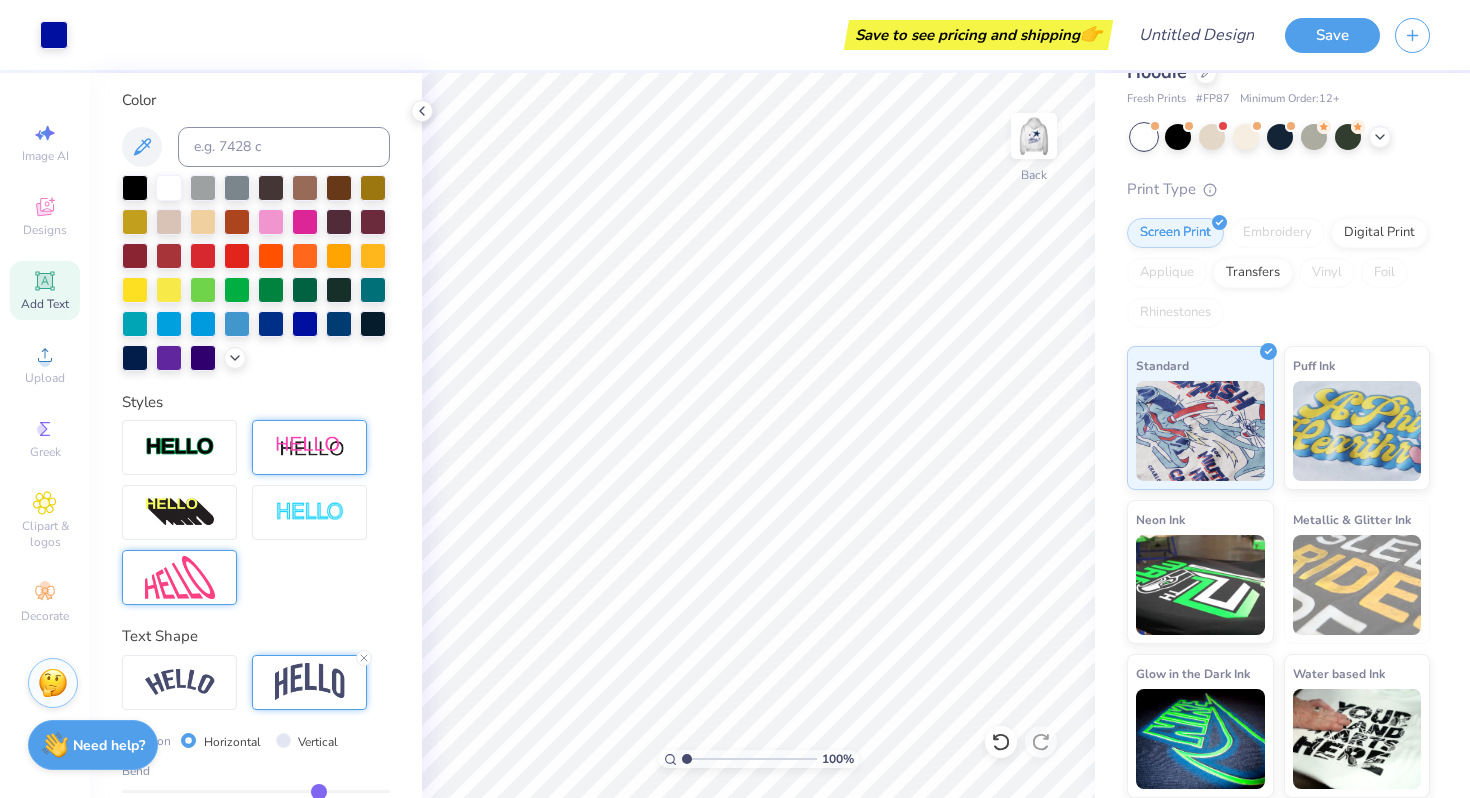 scroll, scrollTop: 481, scrollLeft: 0, axis: vertical 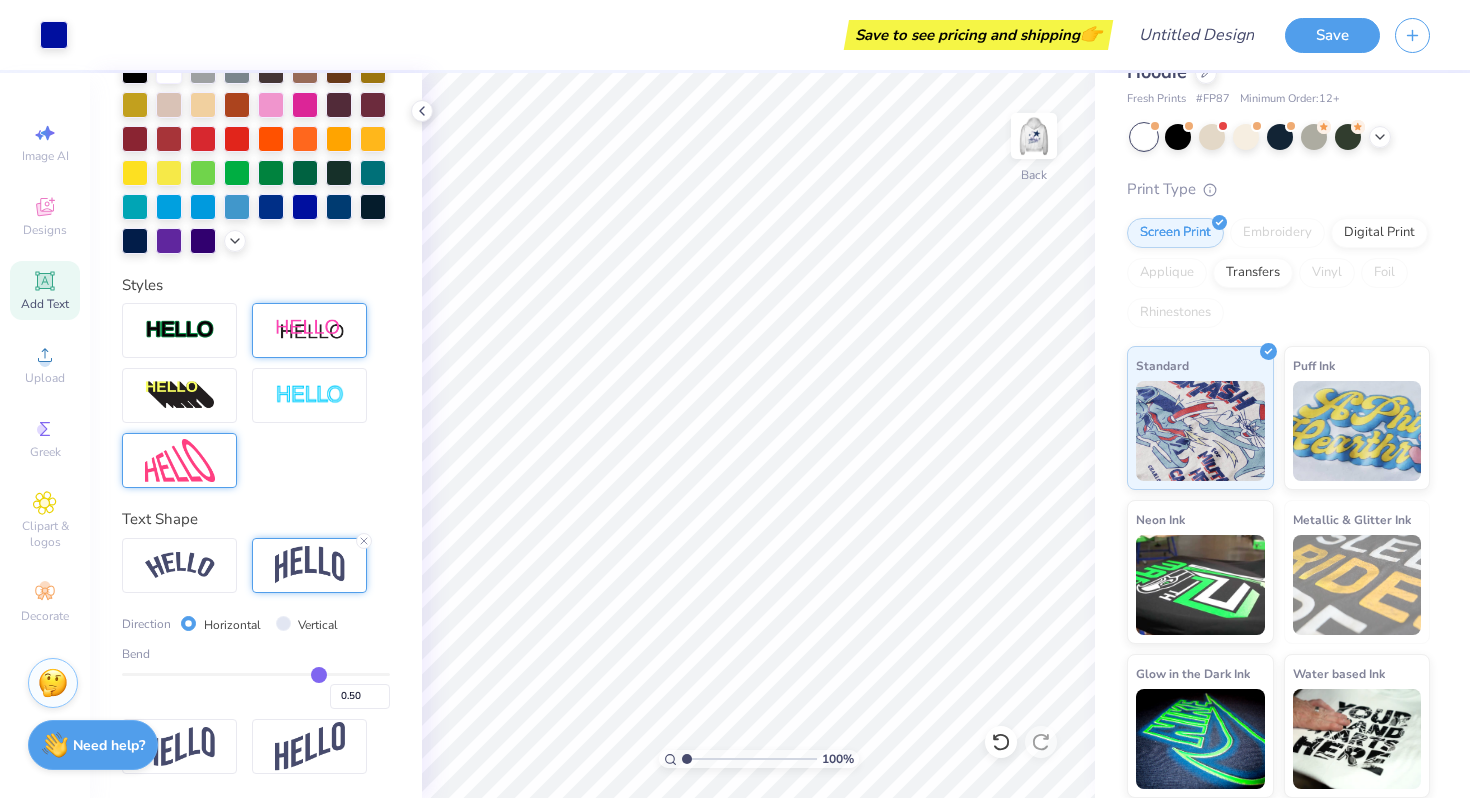 type on "0.49" 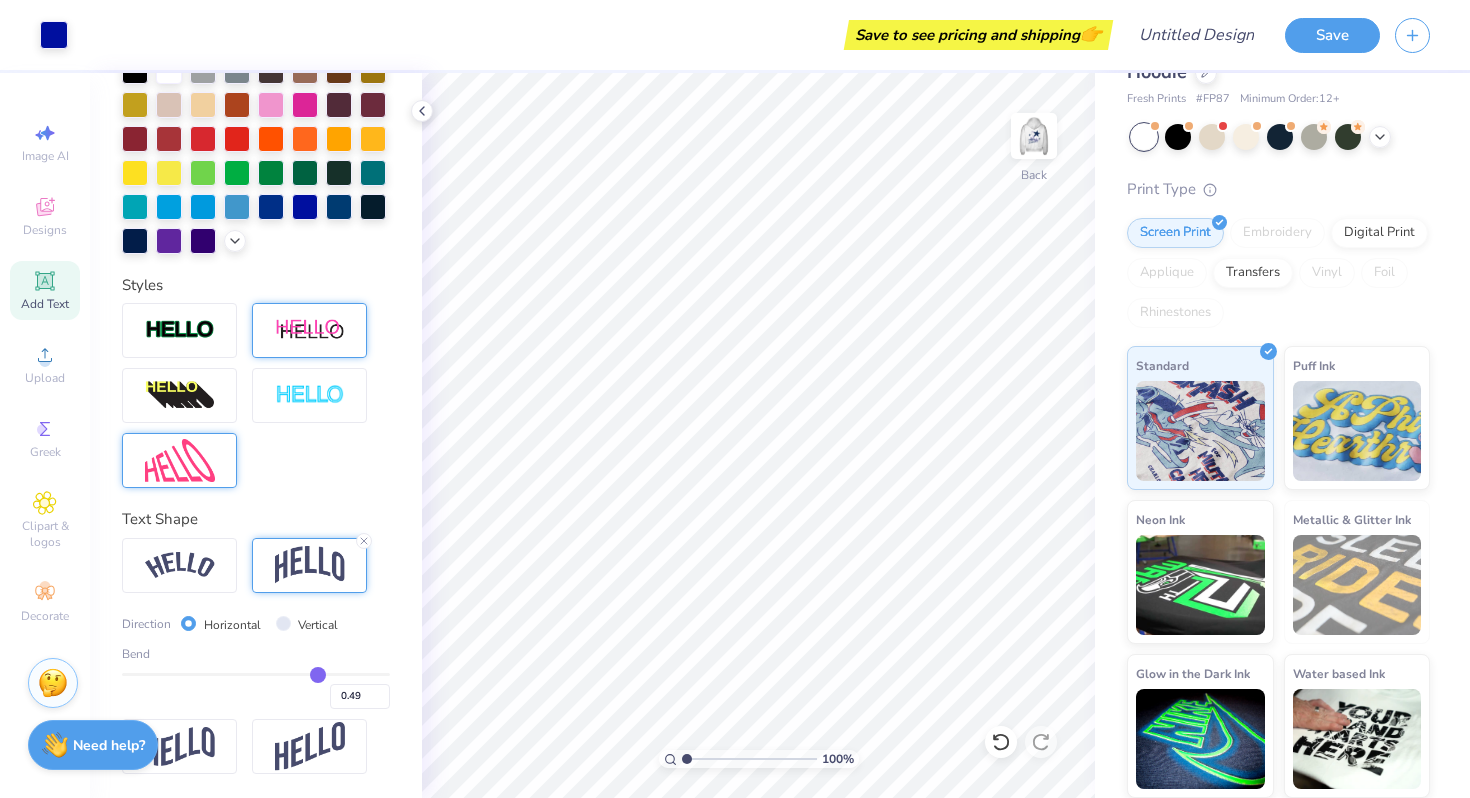 type on "0.42" 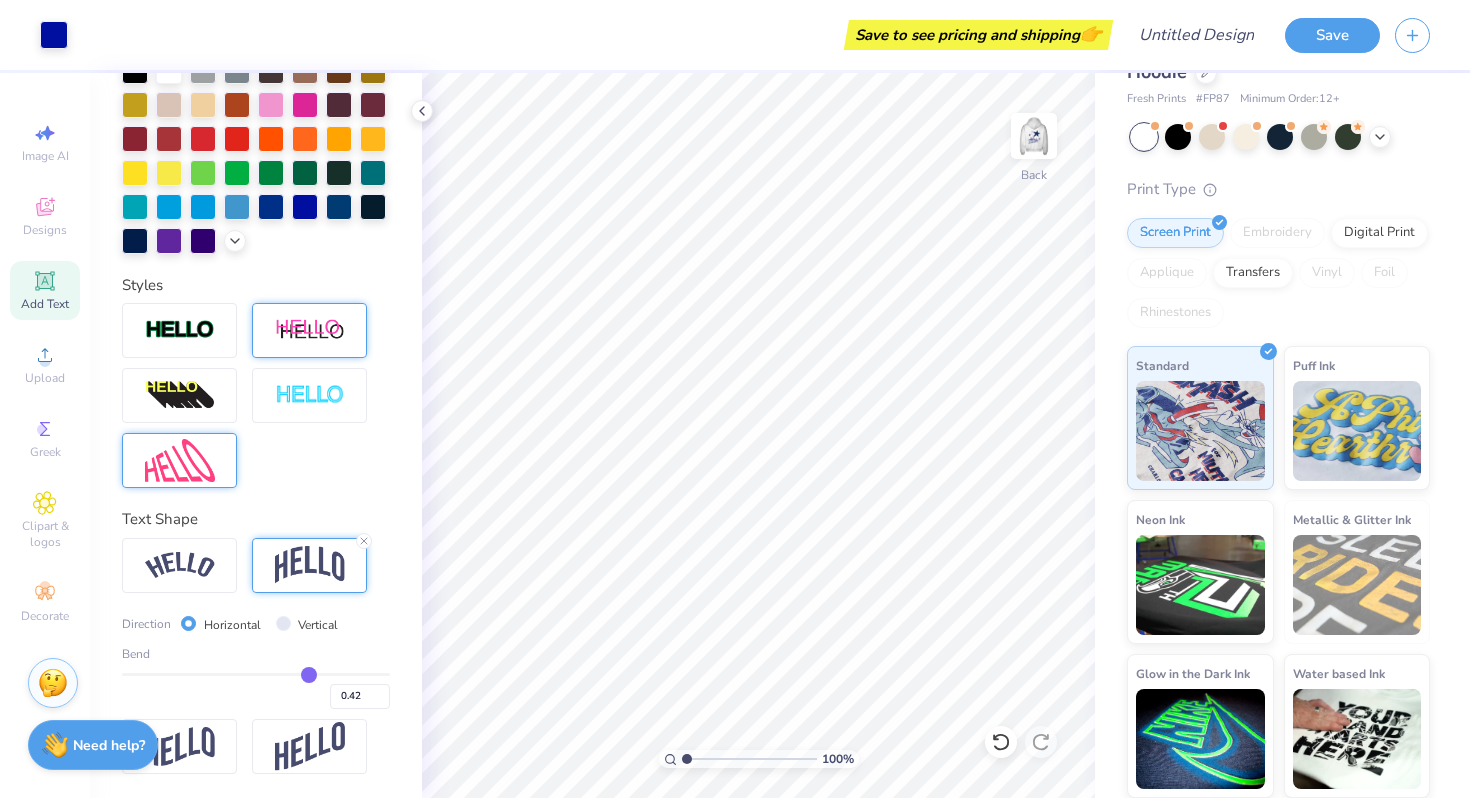type on "0.31" 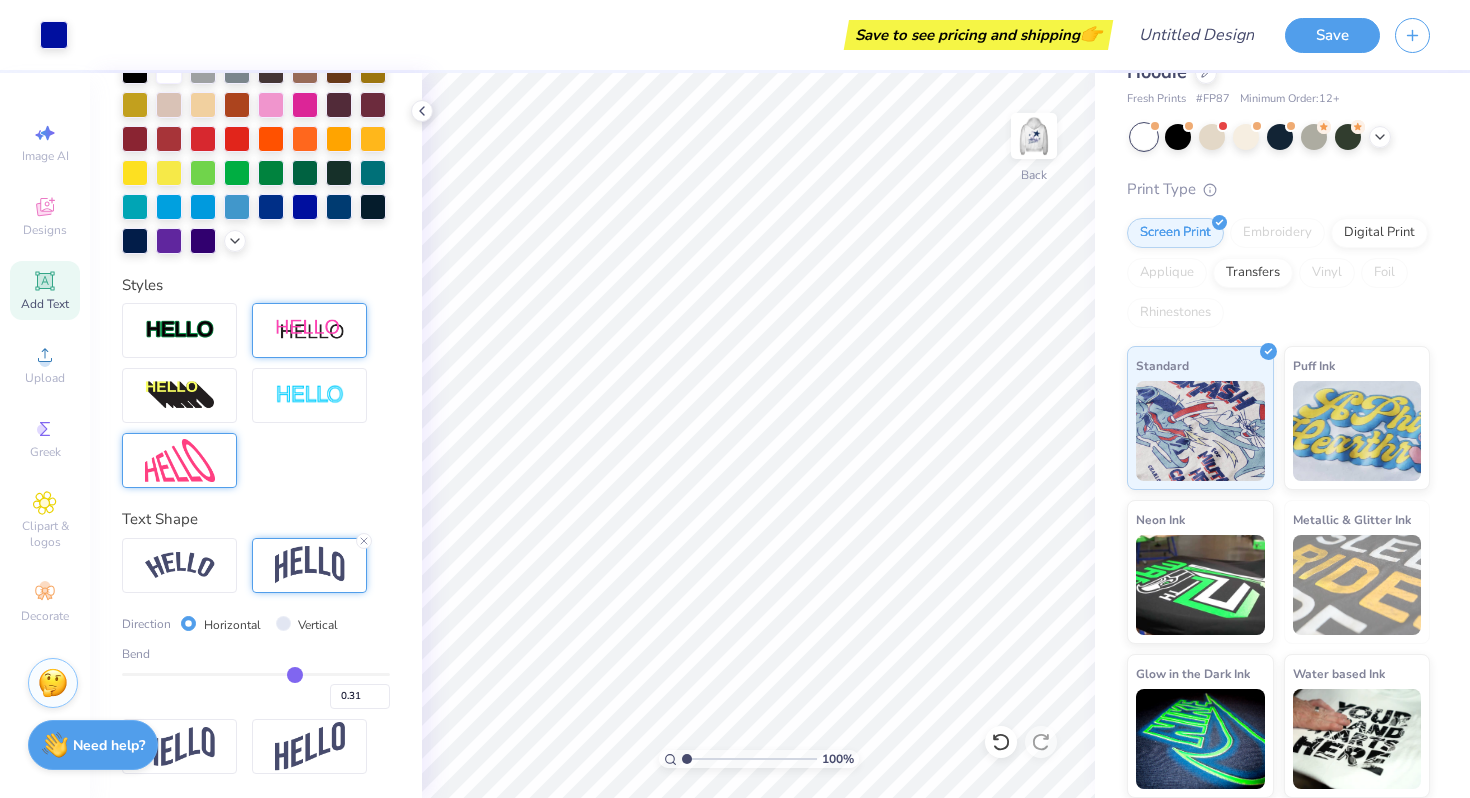 type on "0.17" 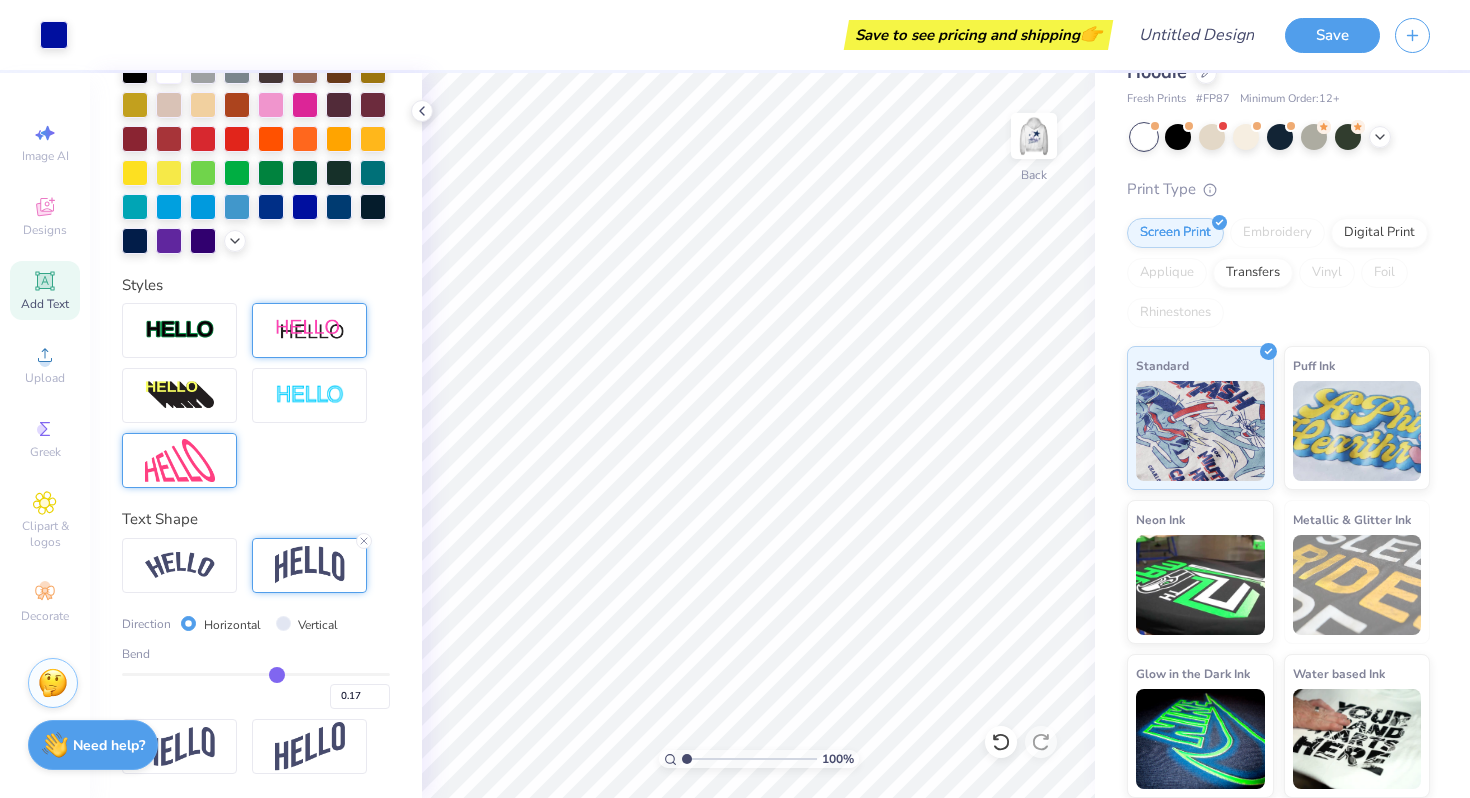 type on "-0.01" 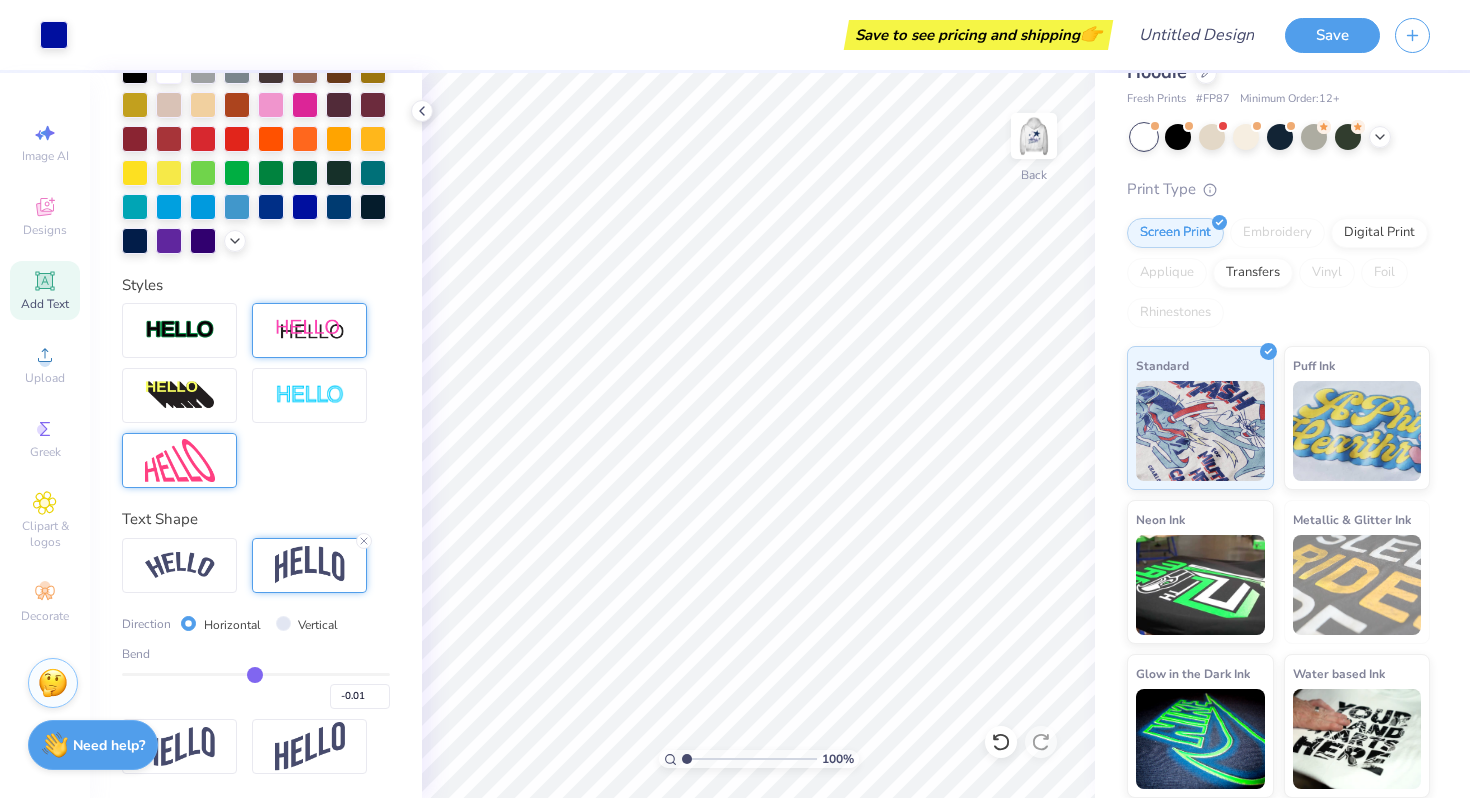 type on "-0.1" 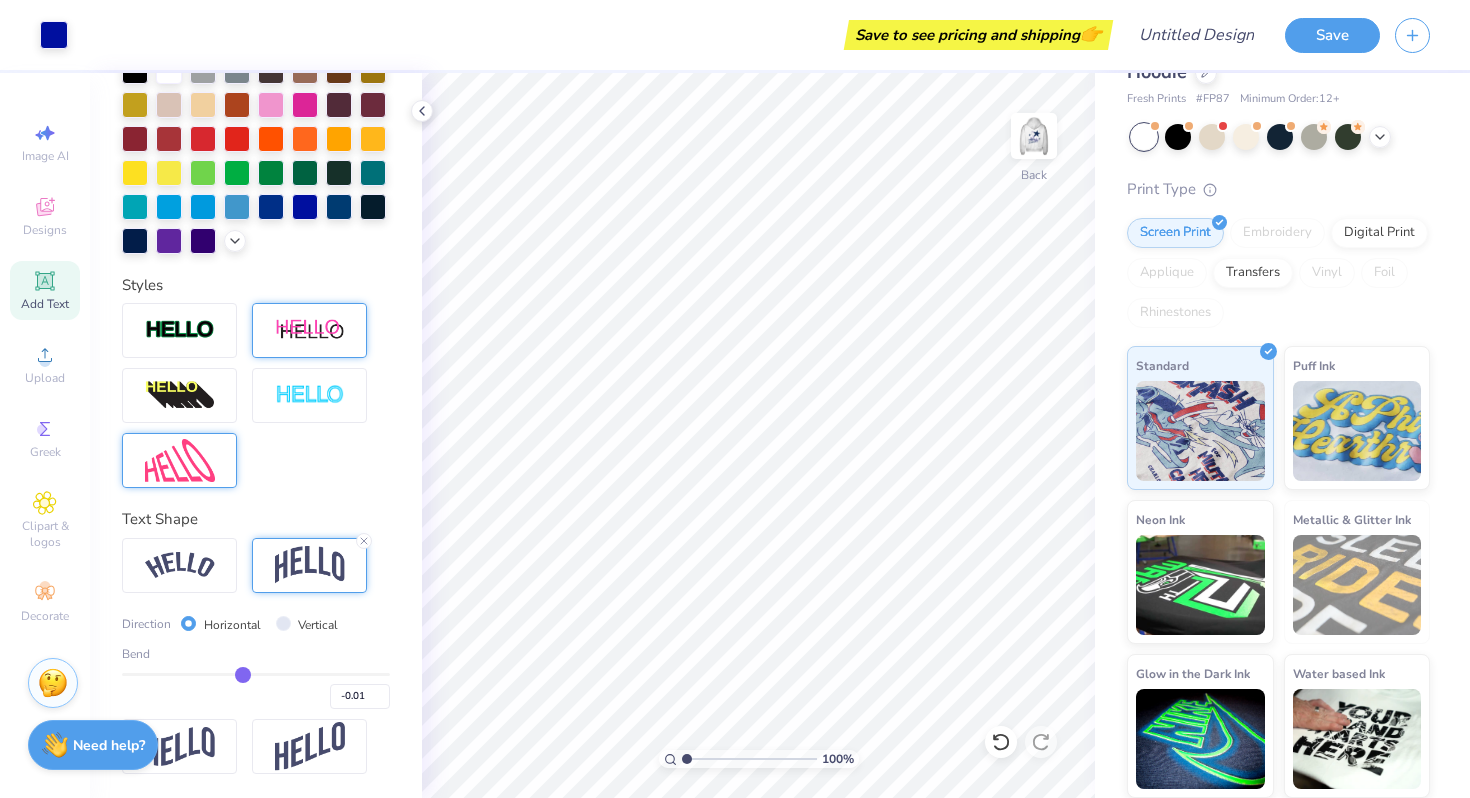type on "-0.10" 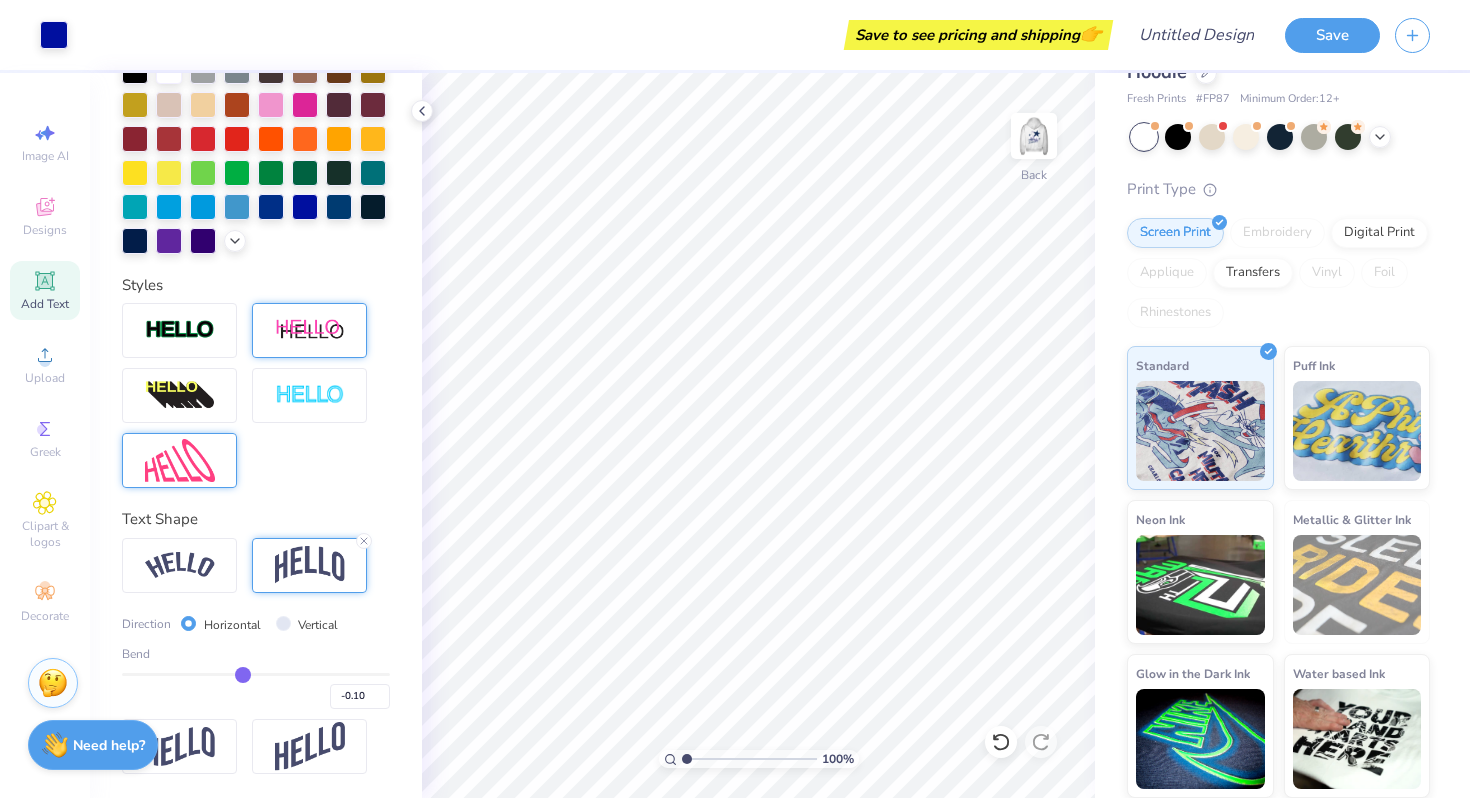 type on "-0.15" 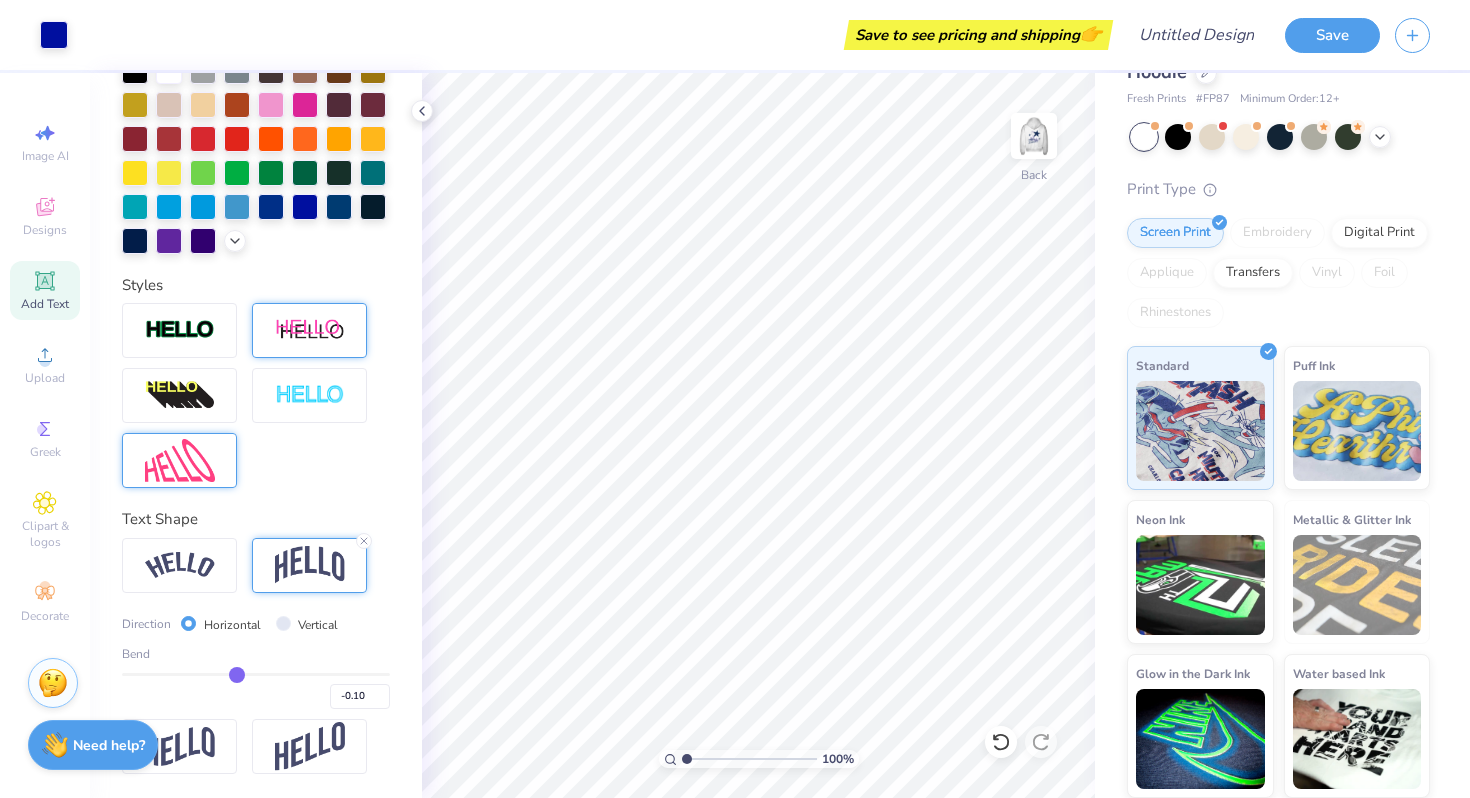 type on "-0.15" 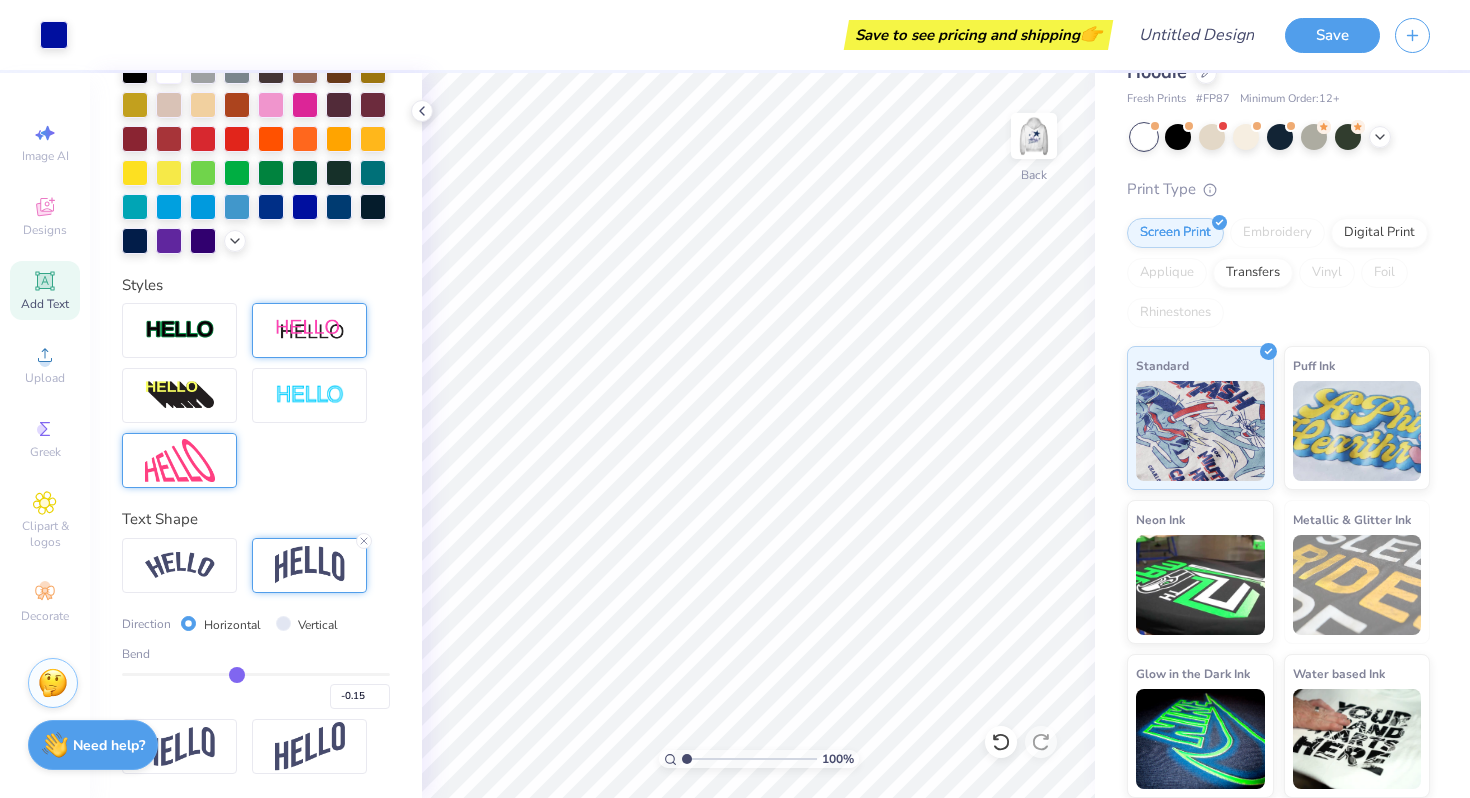 type on "-0.21" 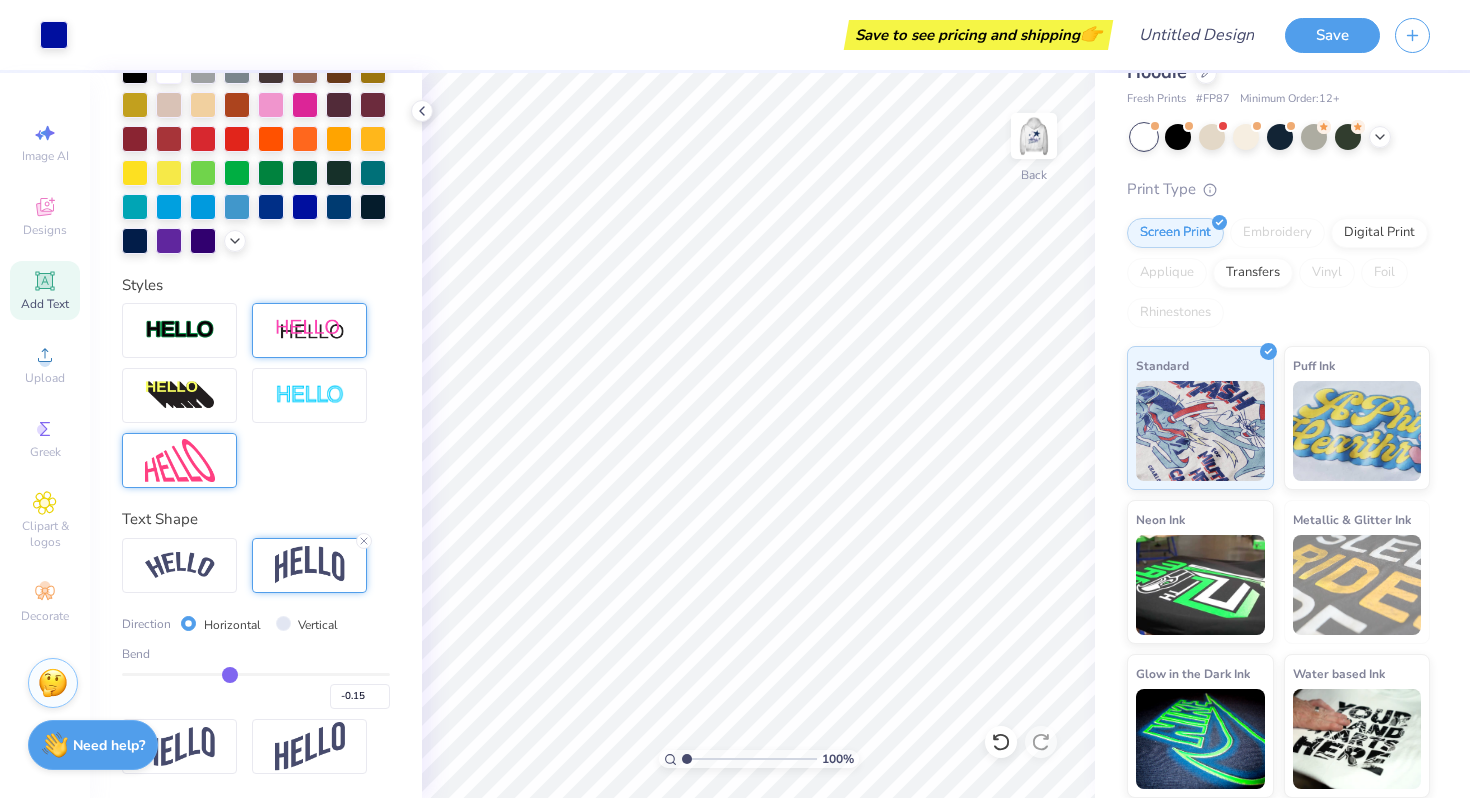 type on "-0.21" 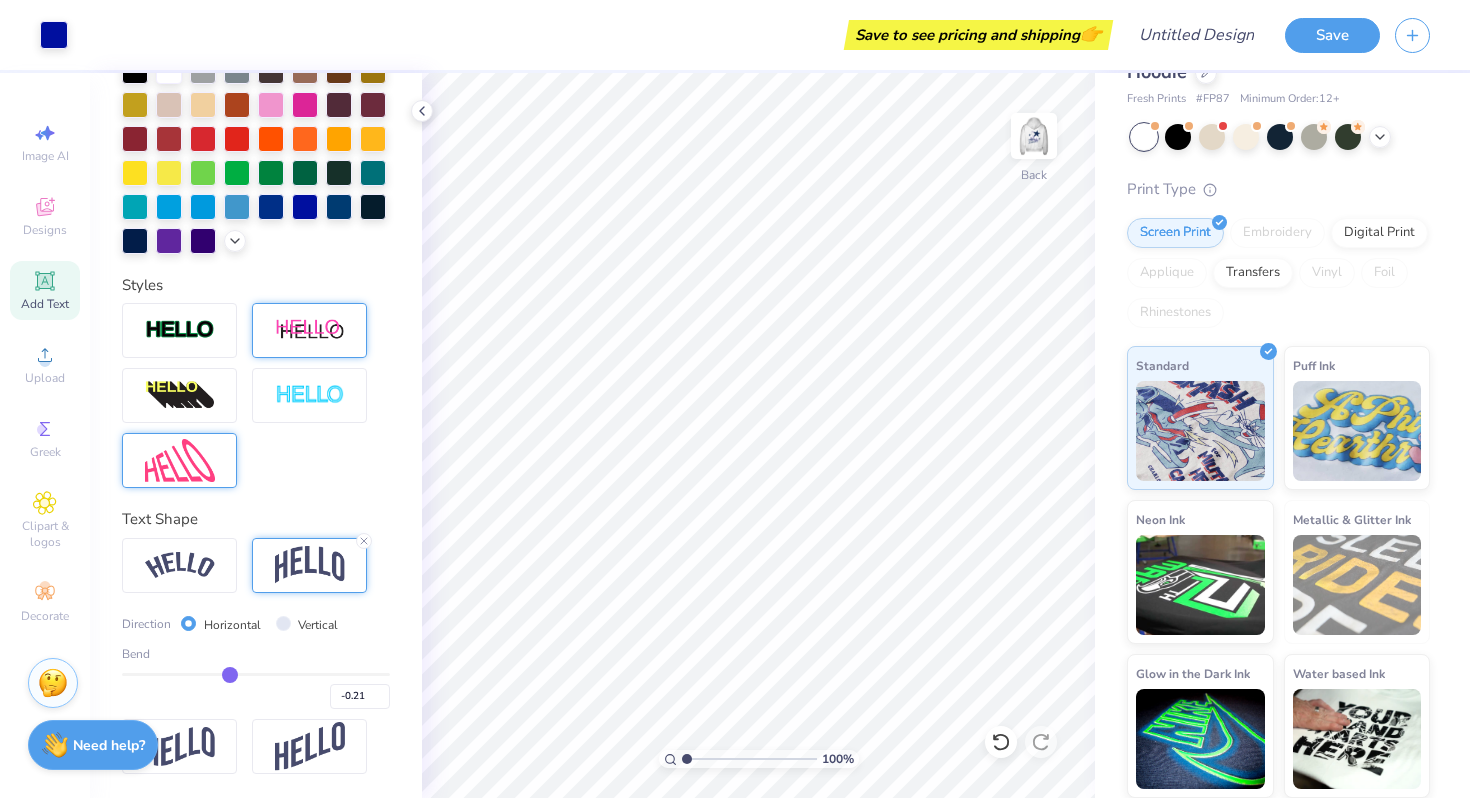 type on "-0.25" 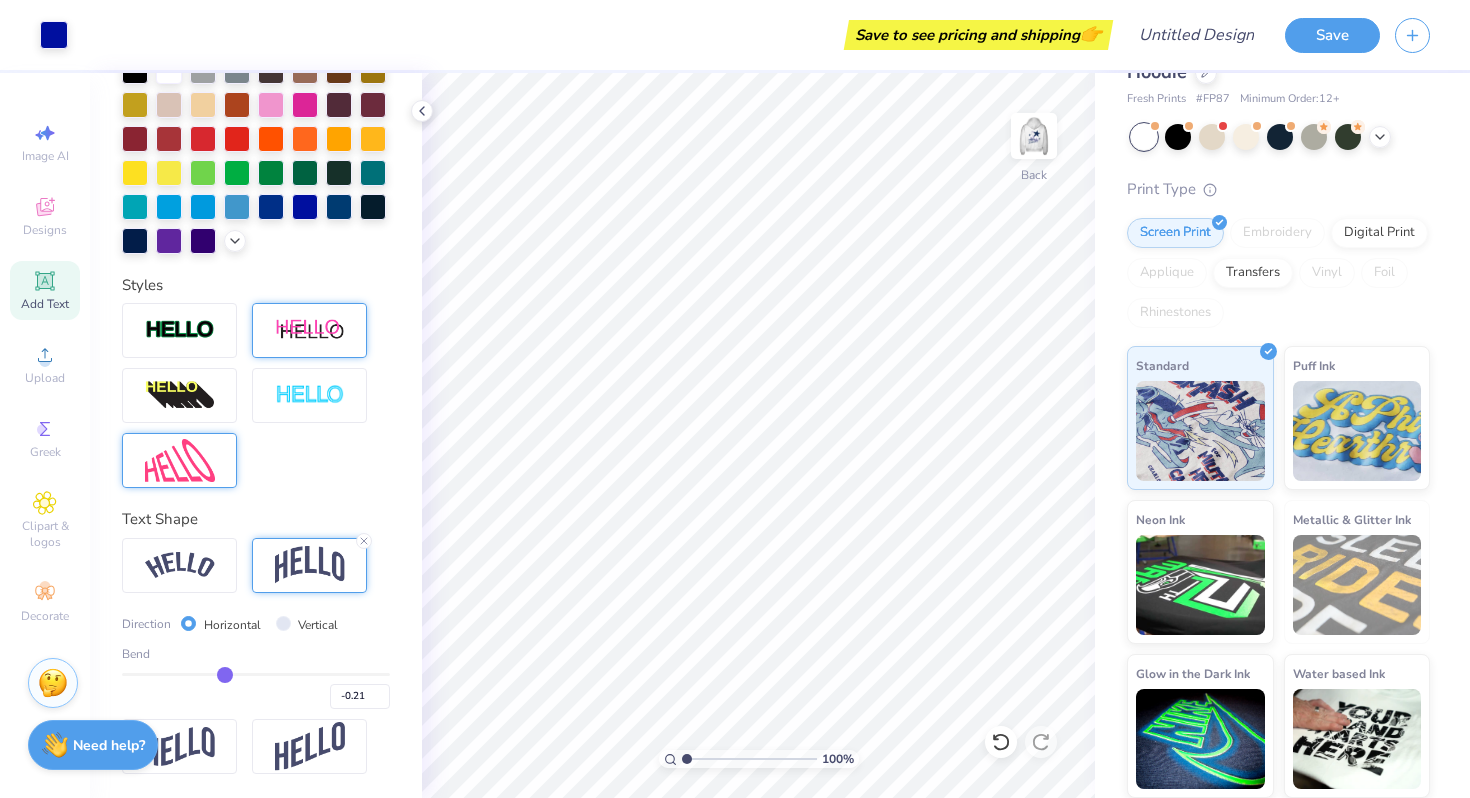 type on "-0.25" 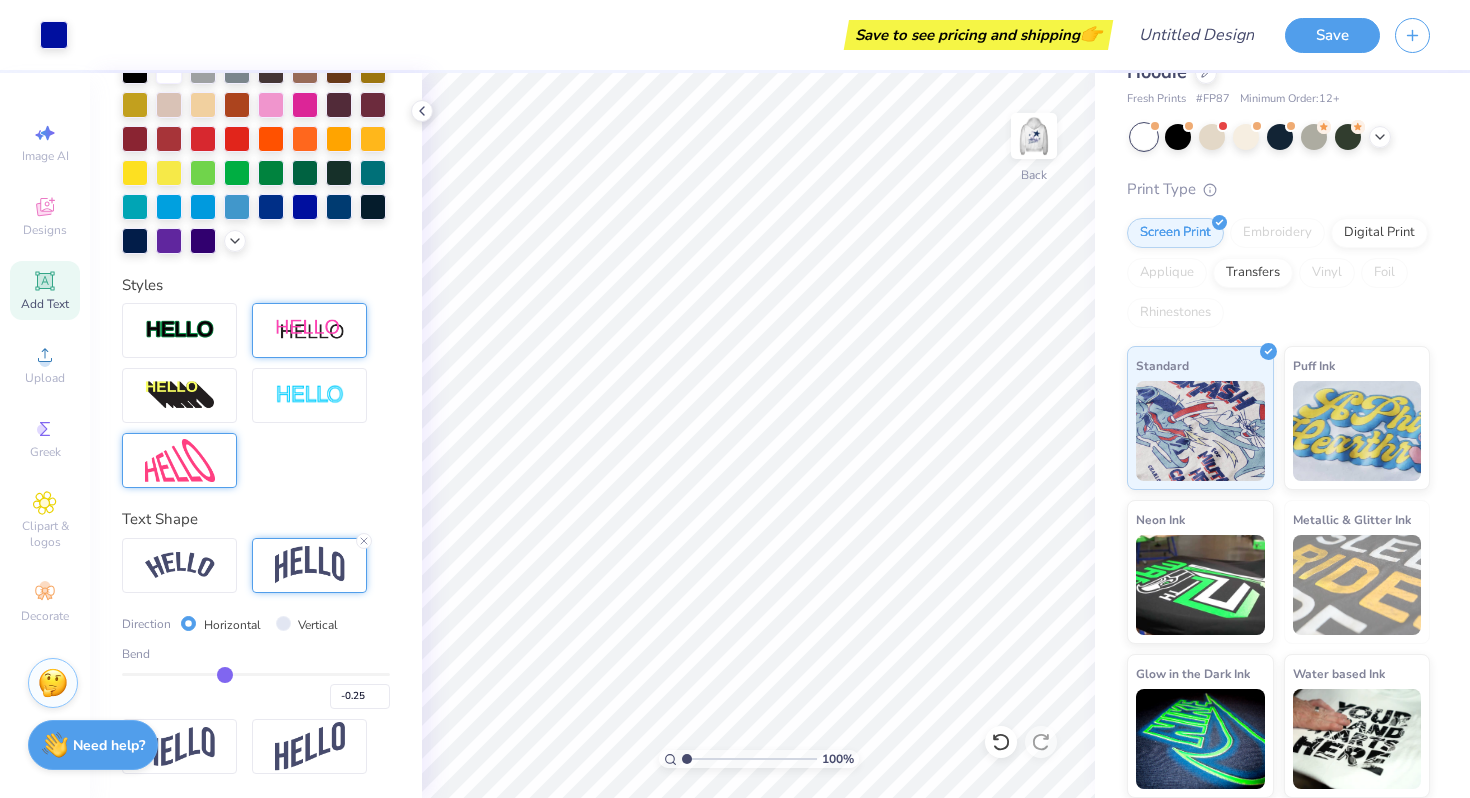 type on "-0.26" 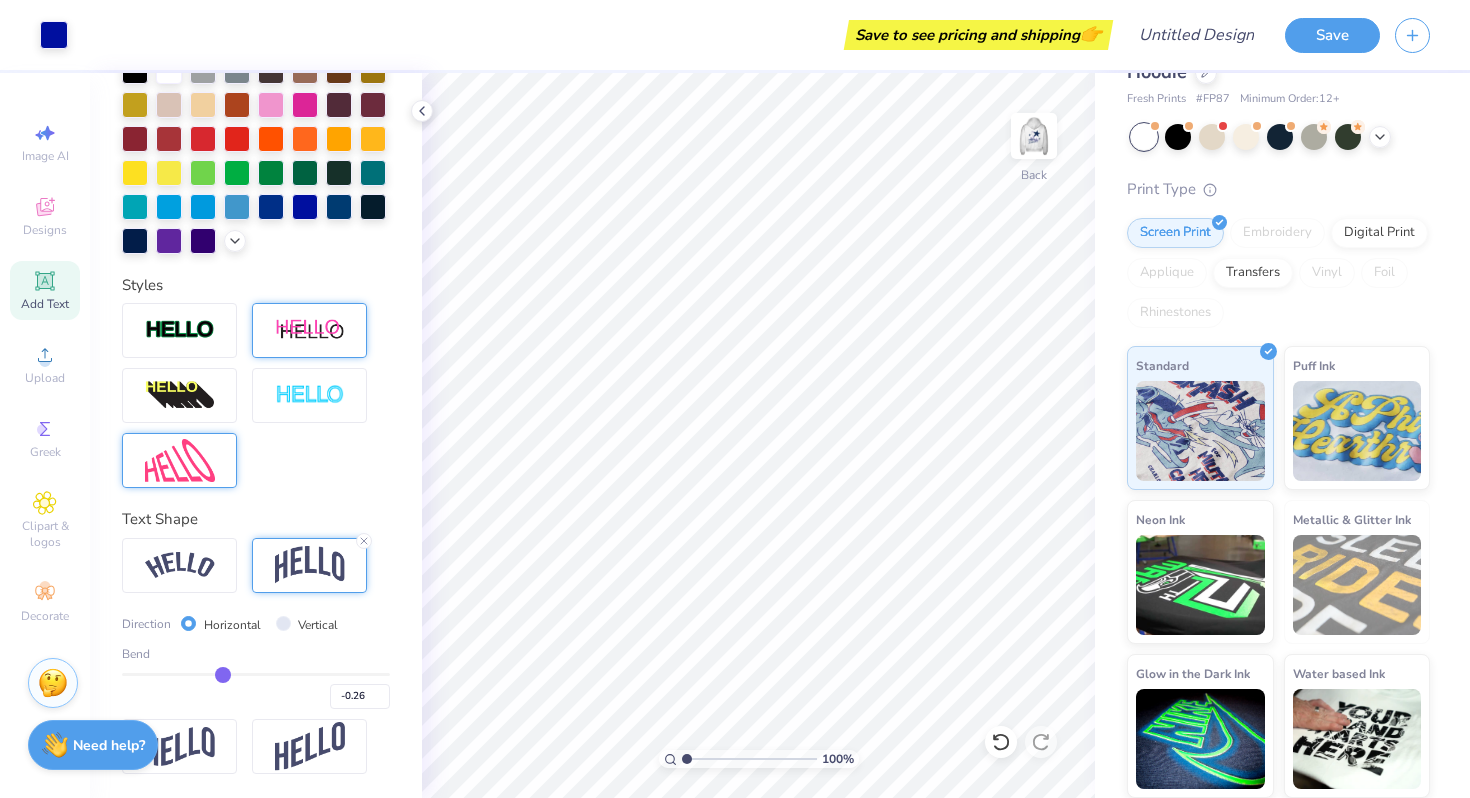 type on "-0.27" 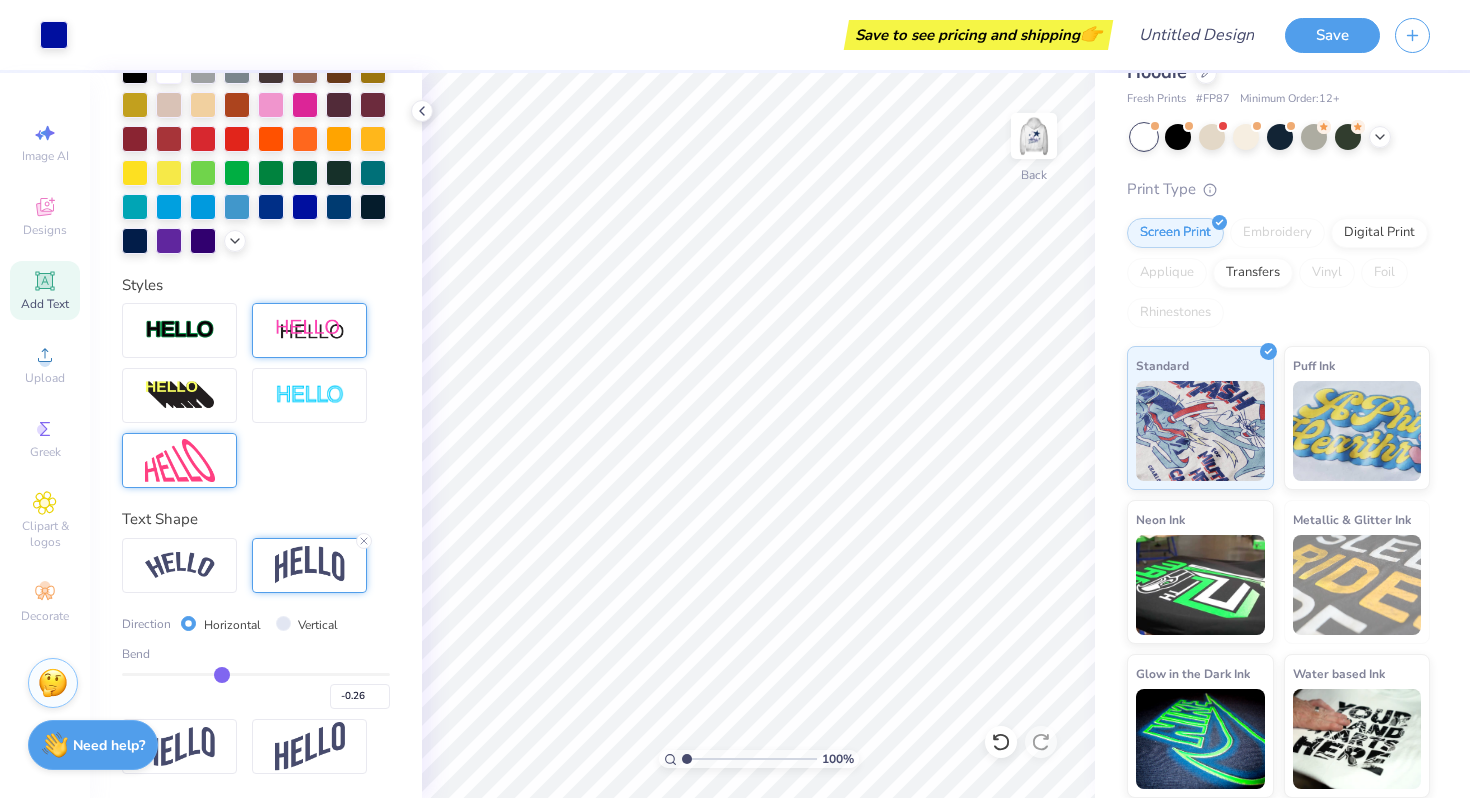 type on "-0.27" 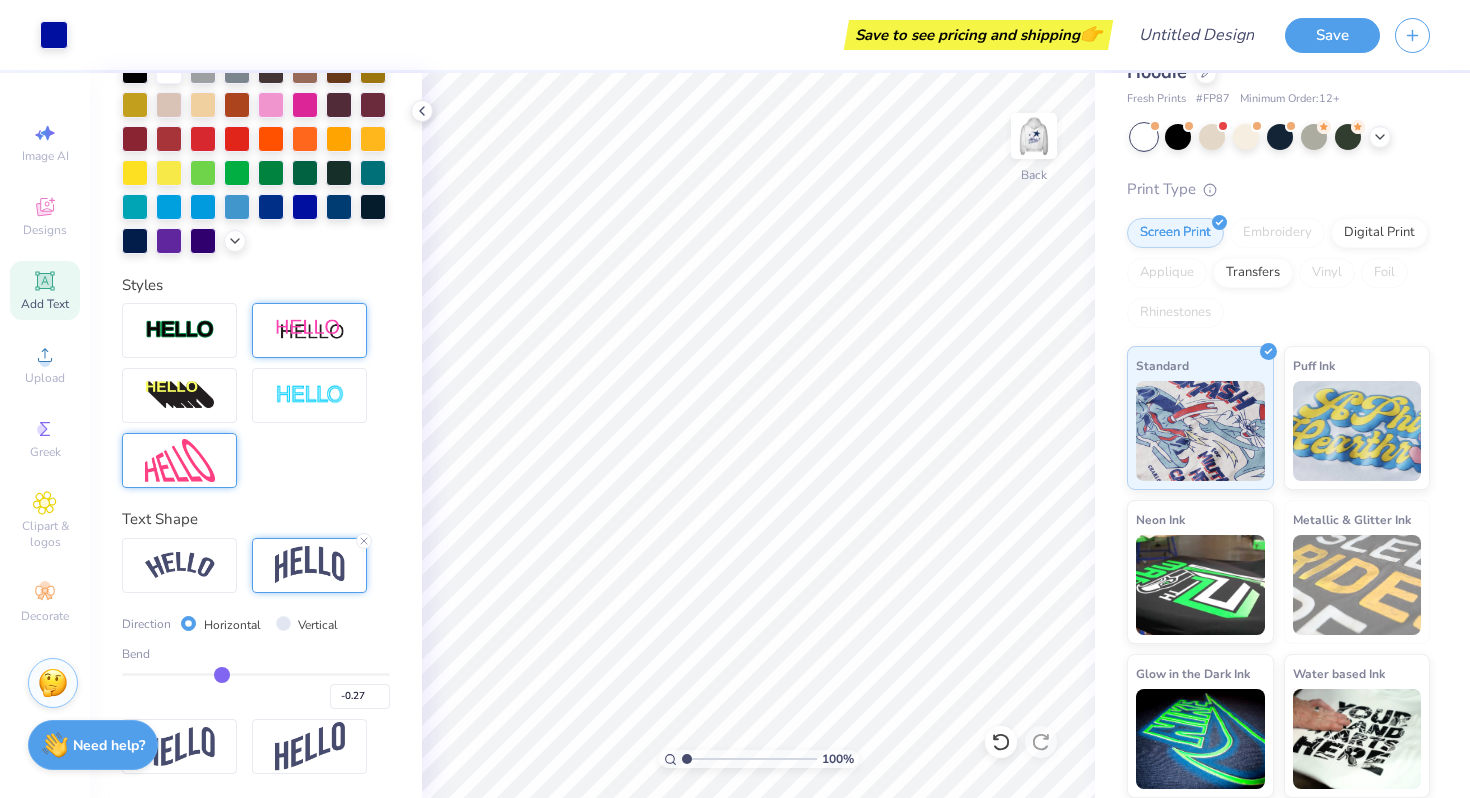 drag, startPoint x: 318, startPoint y: 671, endPoint x: 222, endPoint y: 666, distance: 96.13012 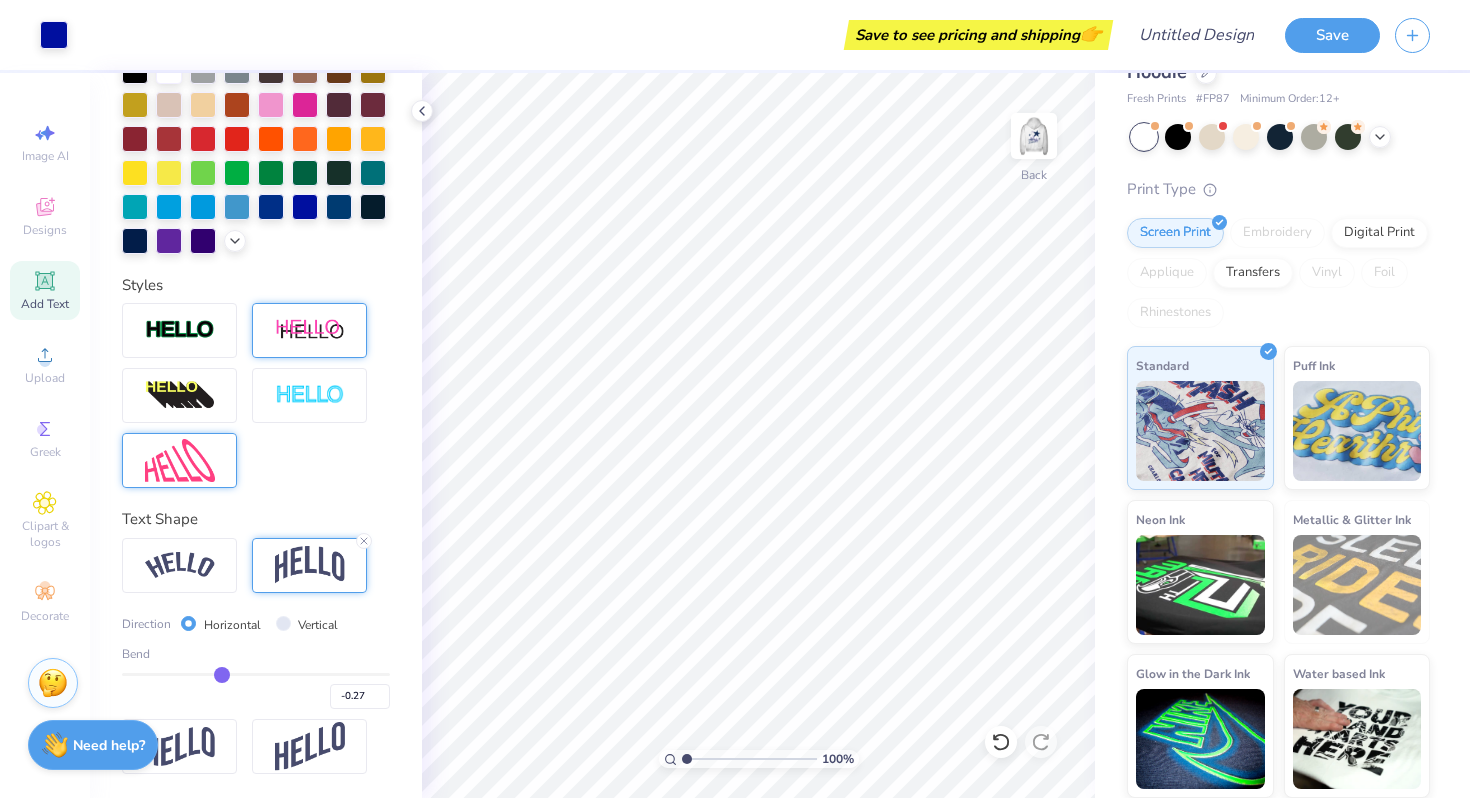 click on "Bend -0.27" at bounding box center [256, 677] 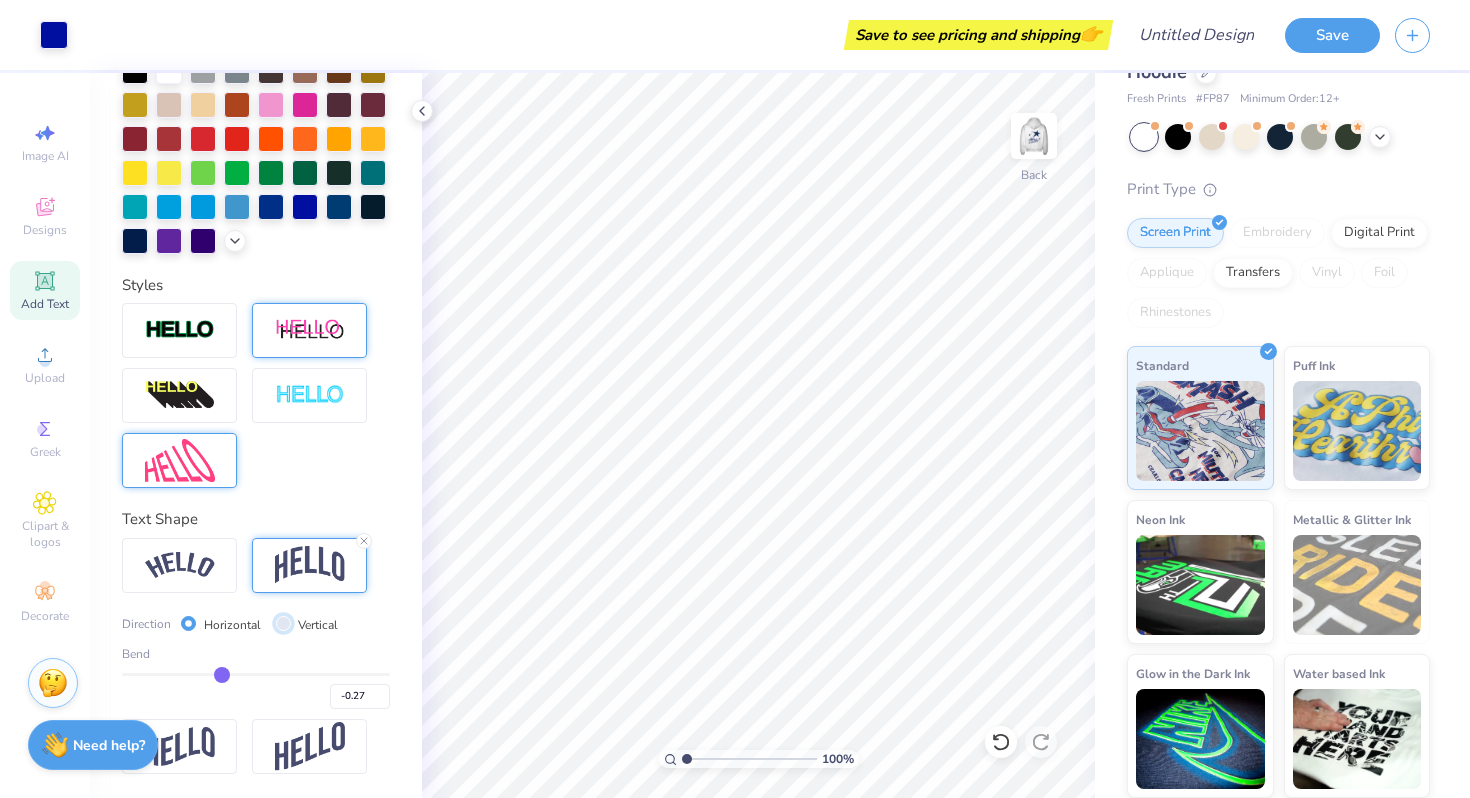 click on "Vertical" at bounding box center (283, 623) 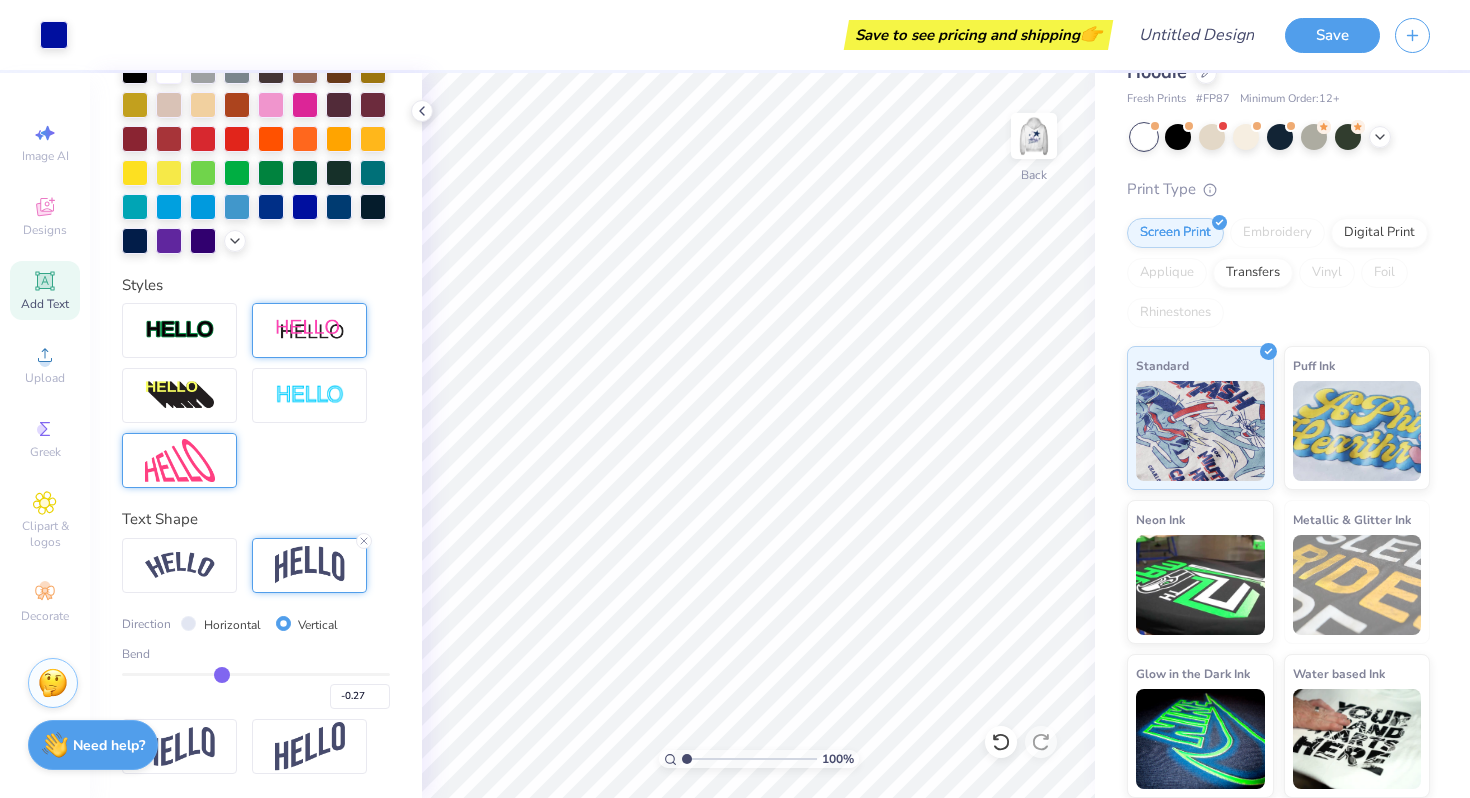 type on "-0.26" 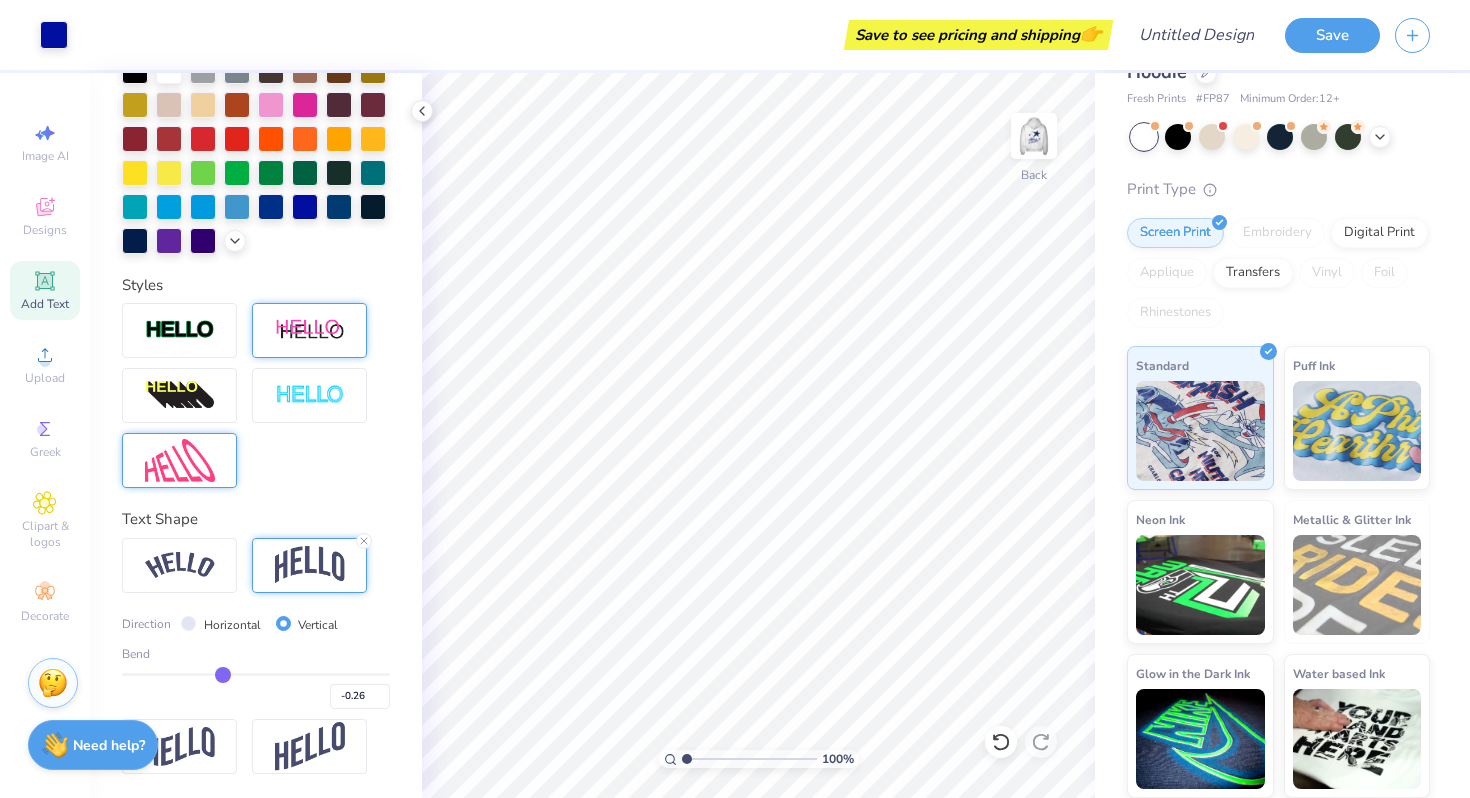 type on "-0.17" 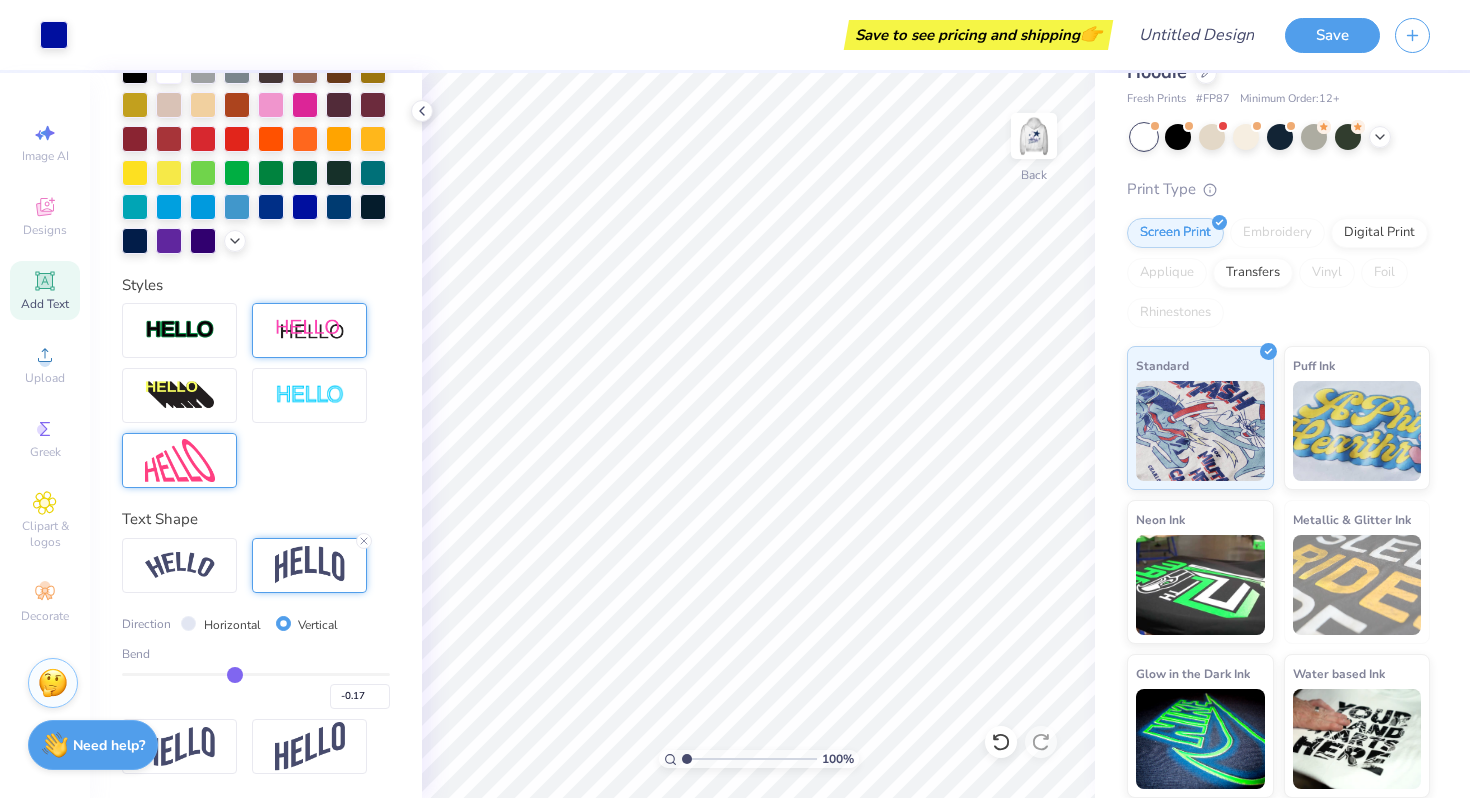 type on "0" 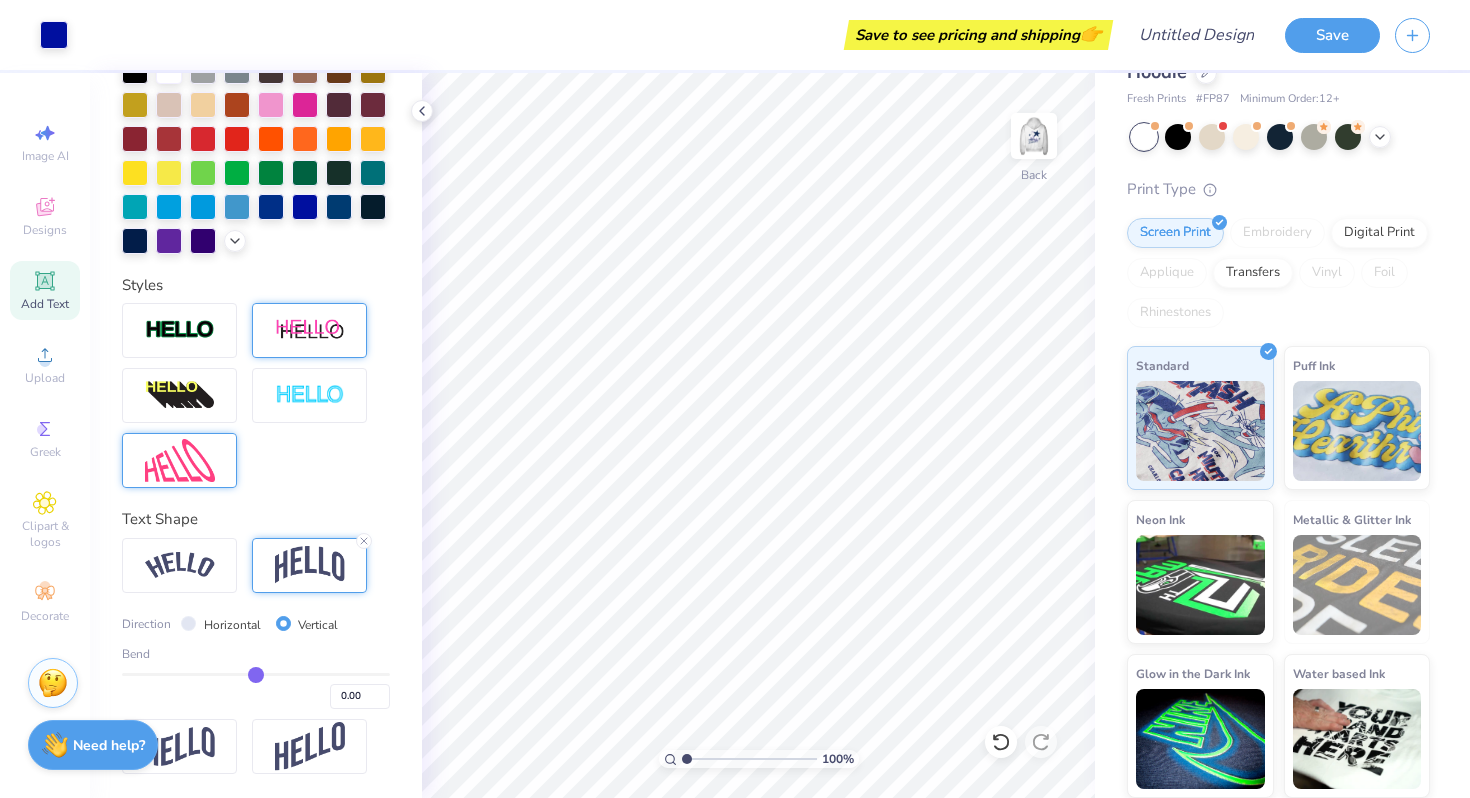 type on "0.13" 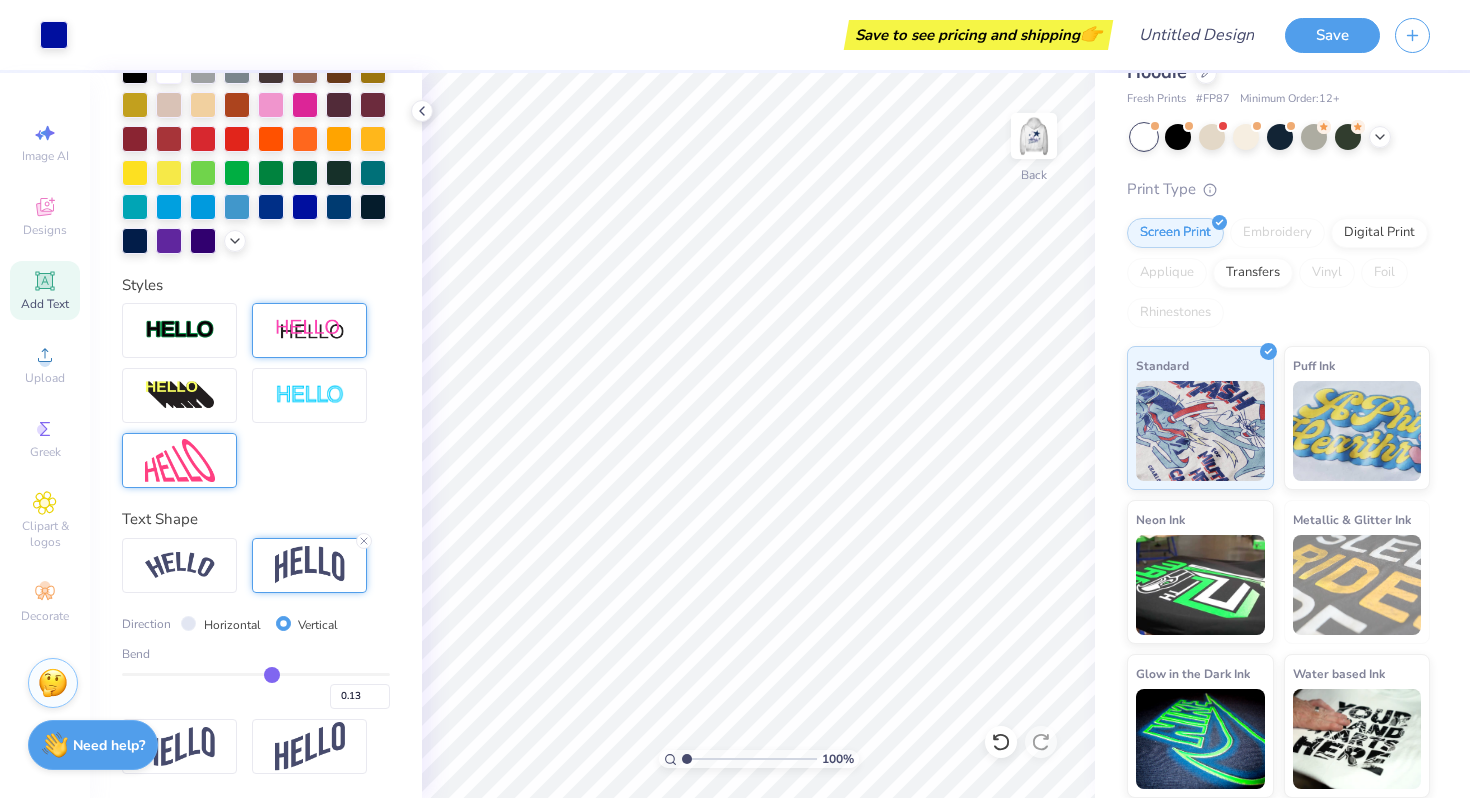 type on "0.22" 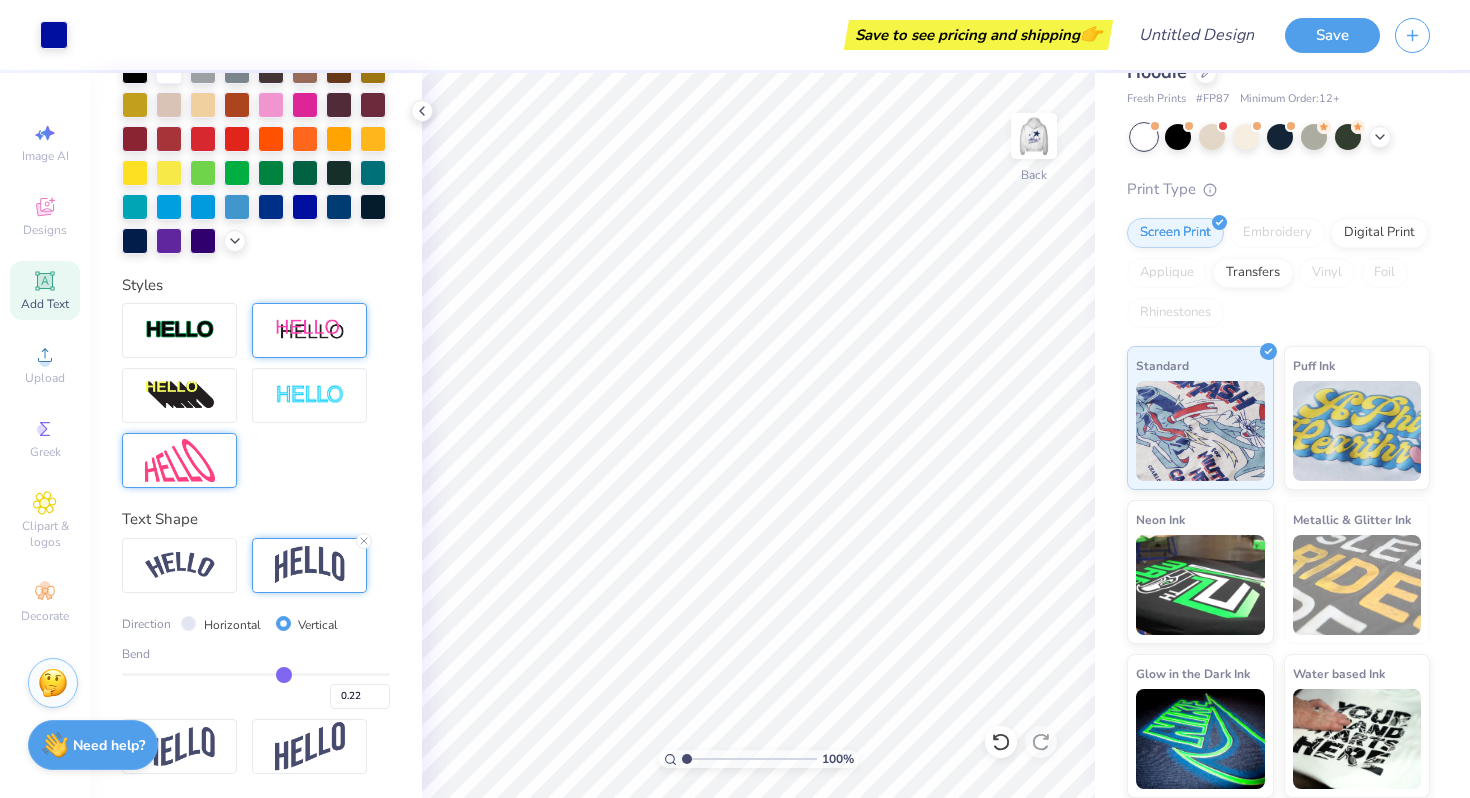 type on "0.32" 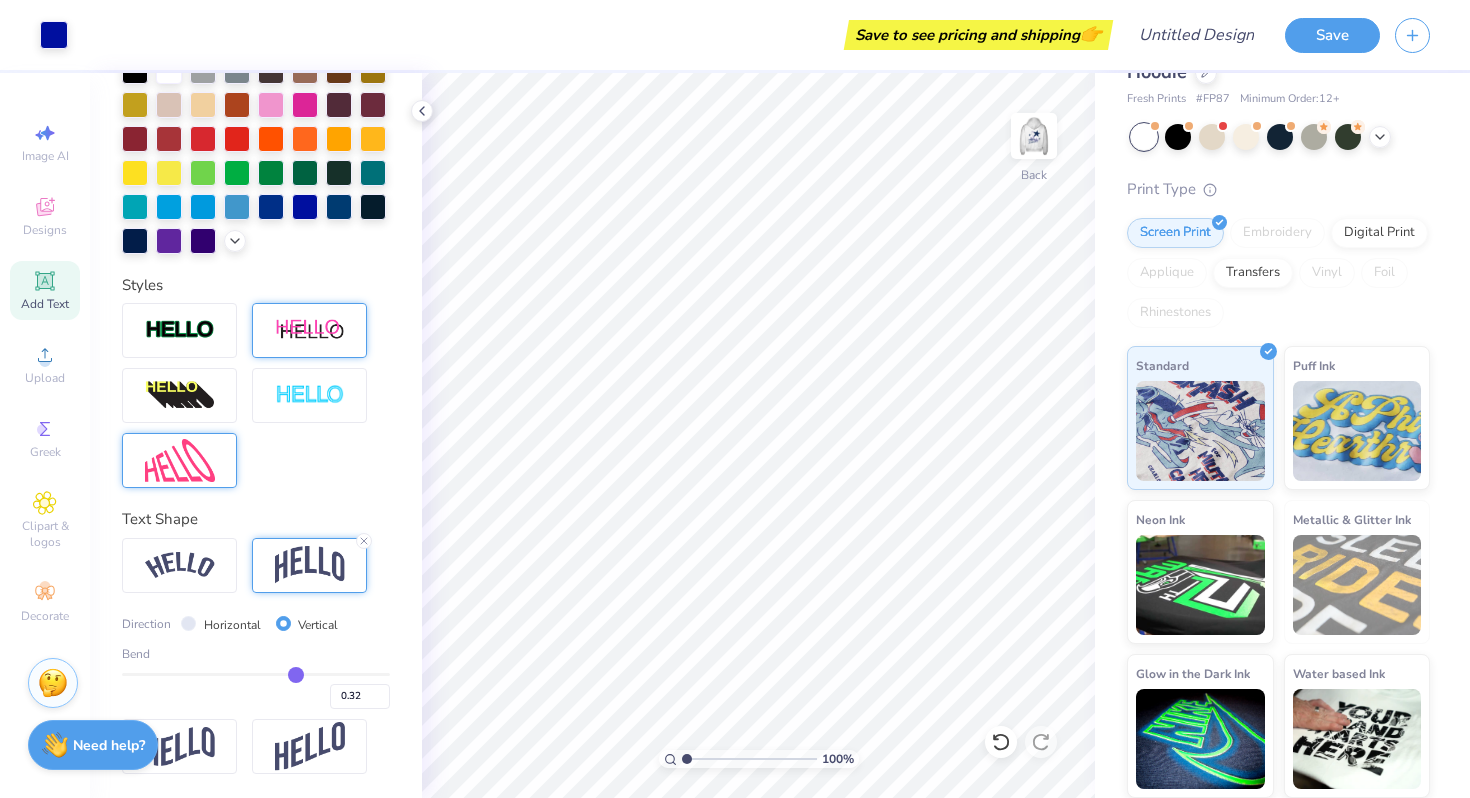 type on "0.38" 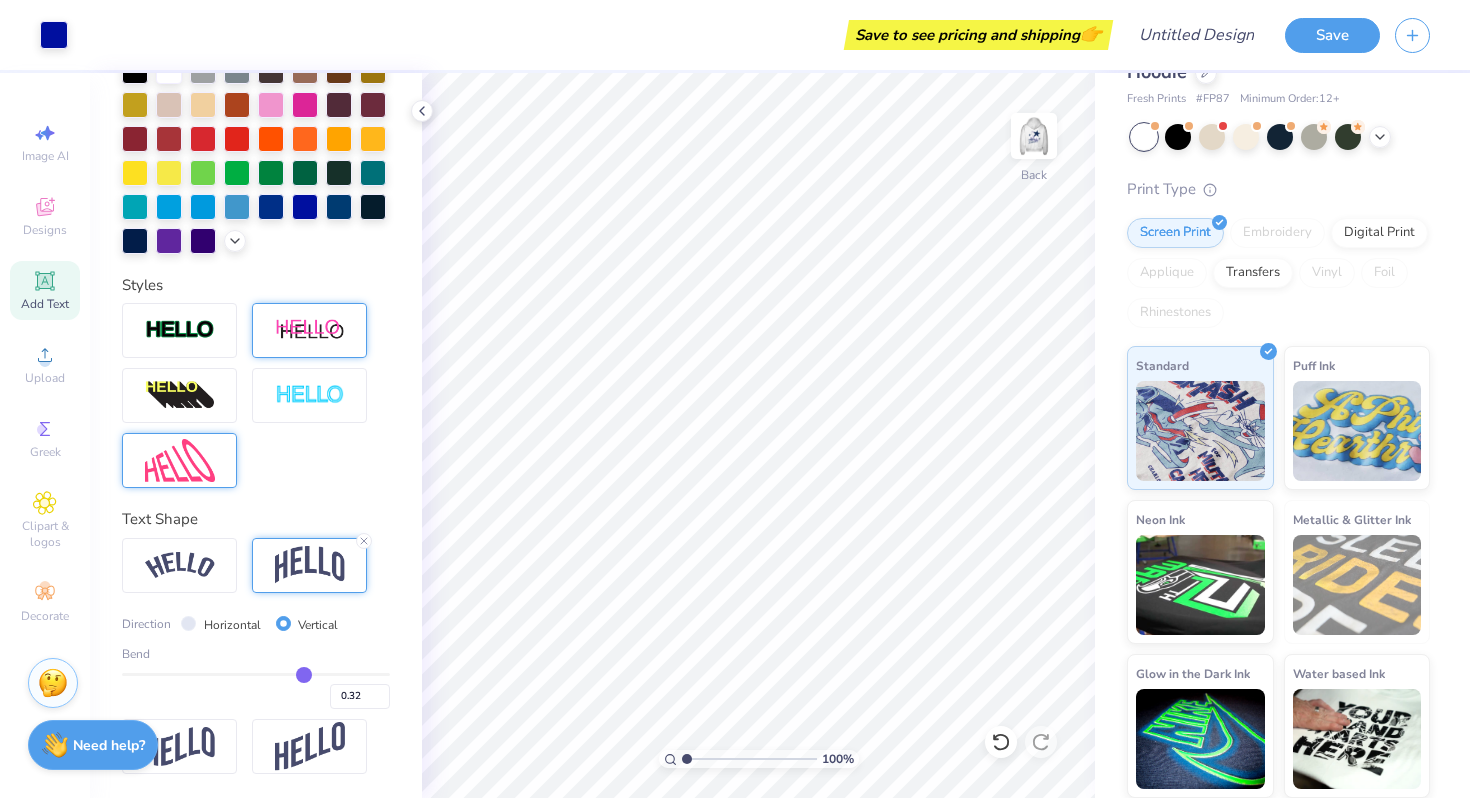 type on "0.38" 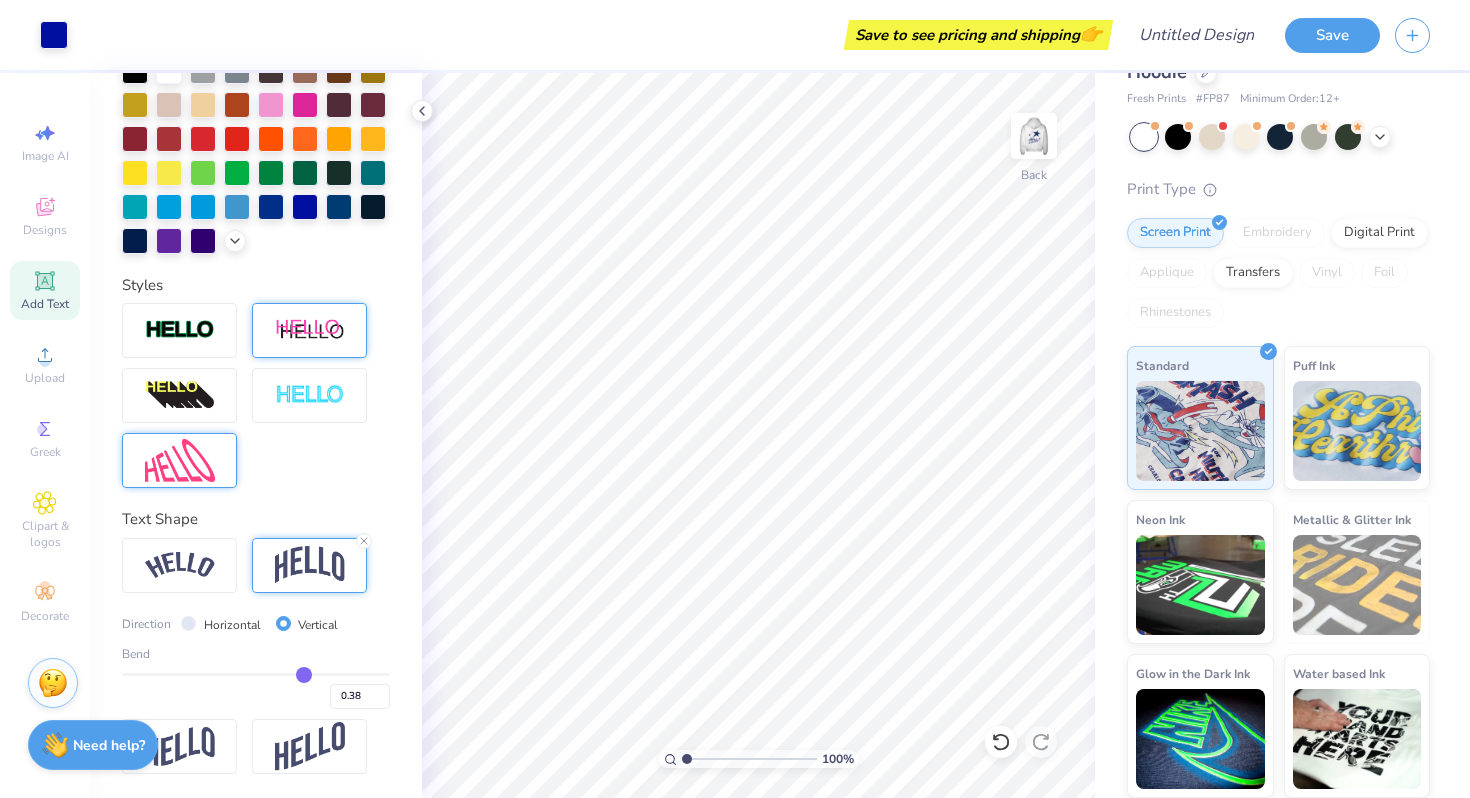 type on "0.43" 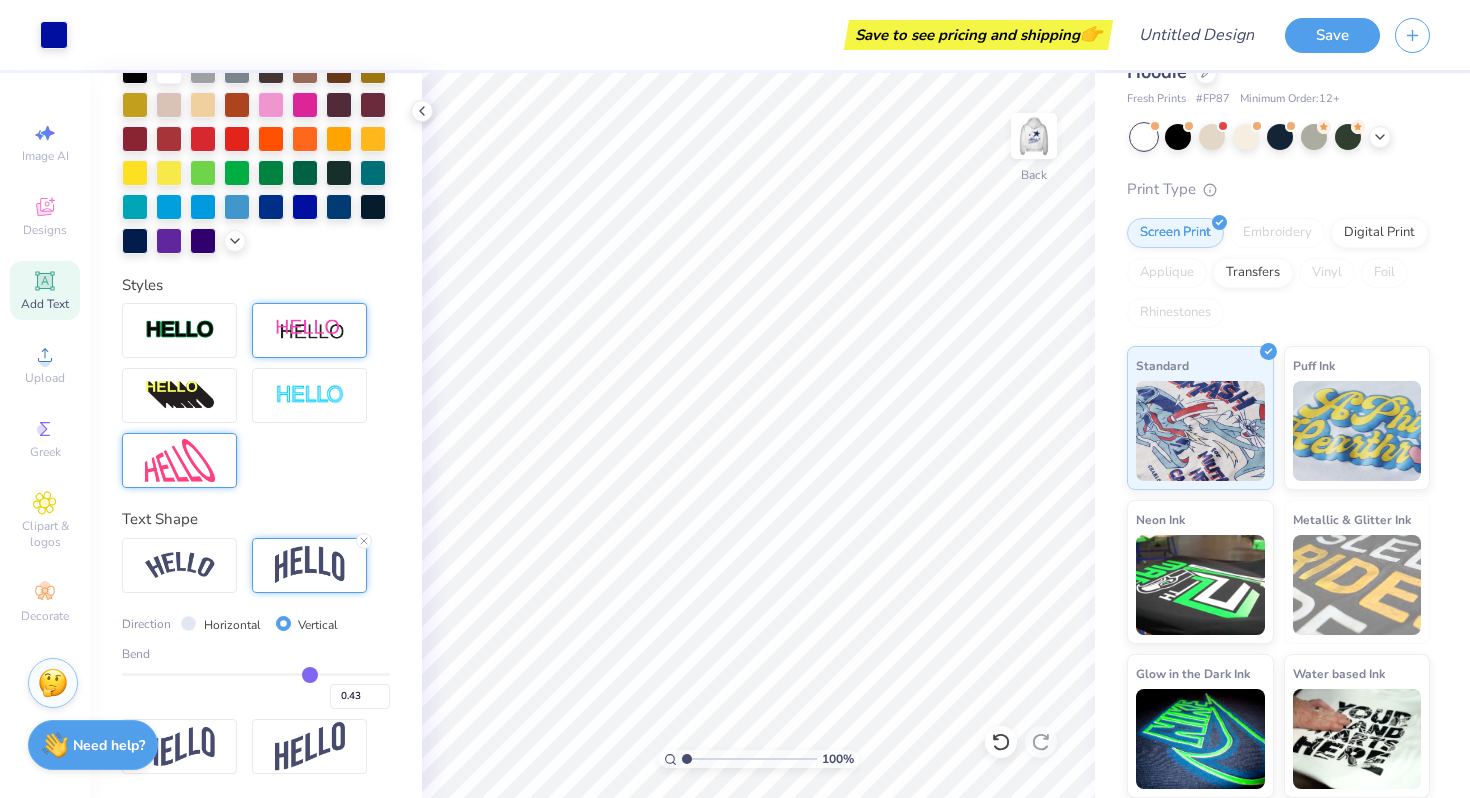 type on "0.44" 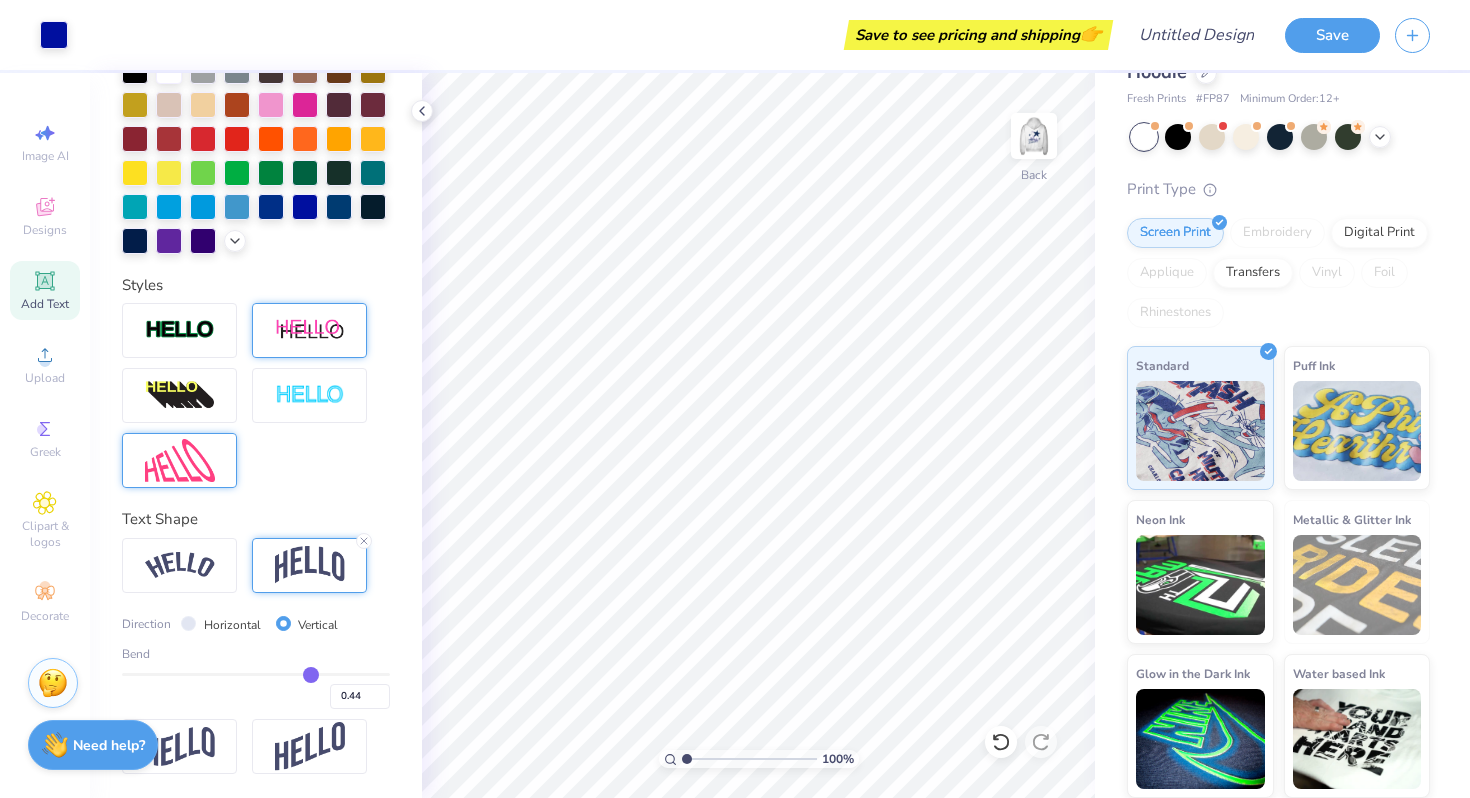 type on "0.45" 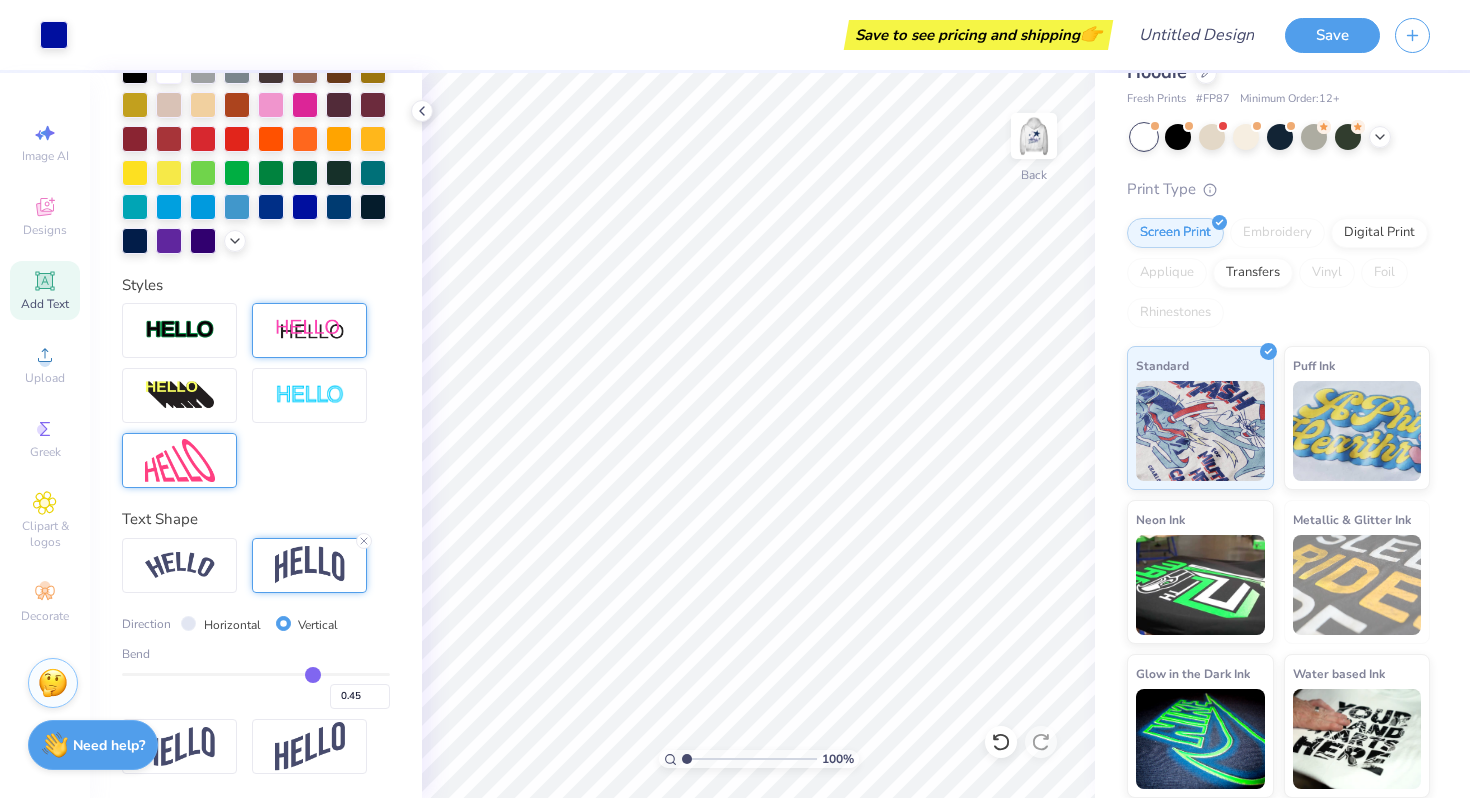 drag, startPoint x: 220, startPoint y: 676, endPoint x: 311, endPoint y: 676, distance: 91 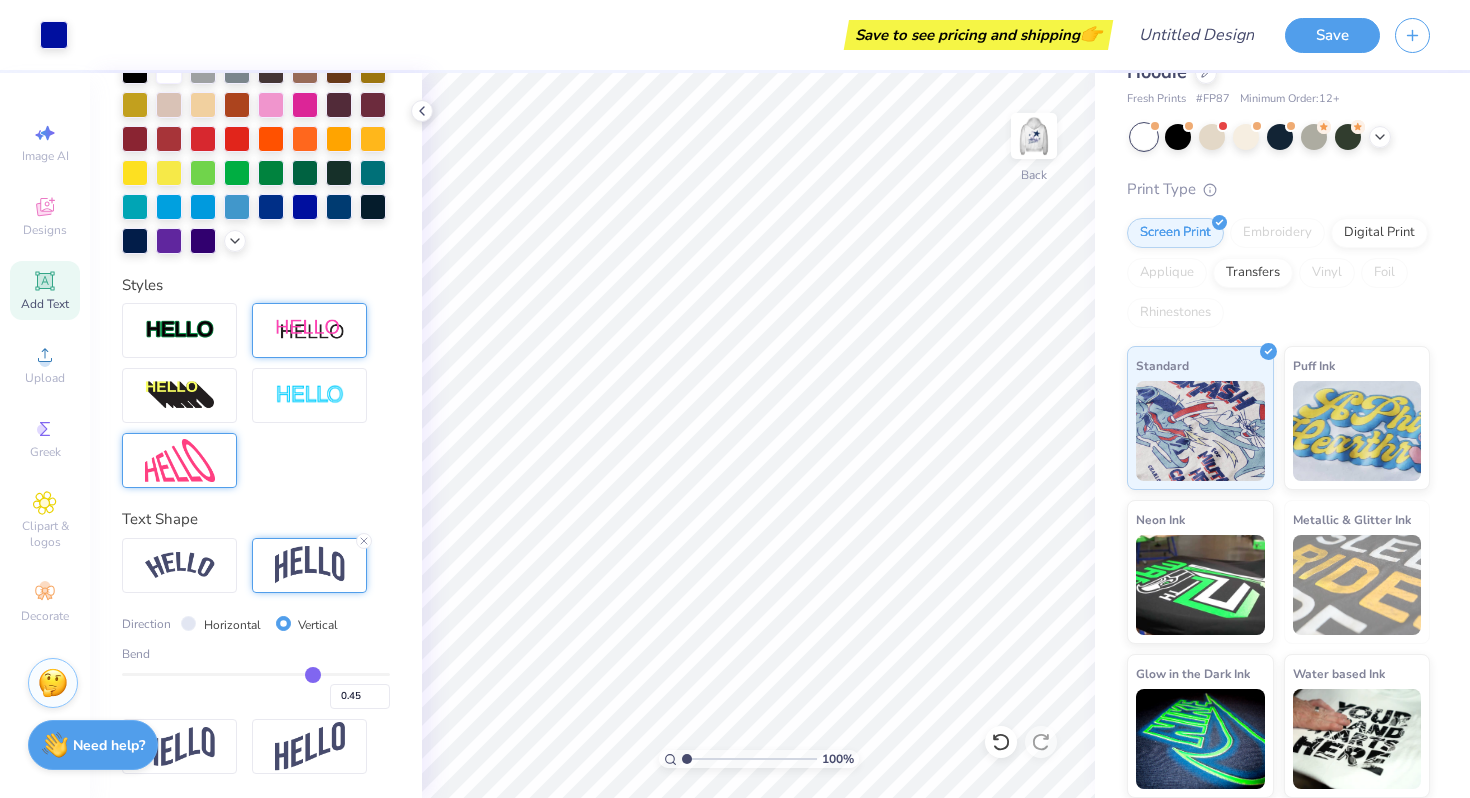 type on "0.46" 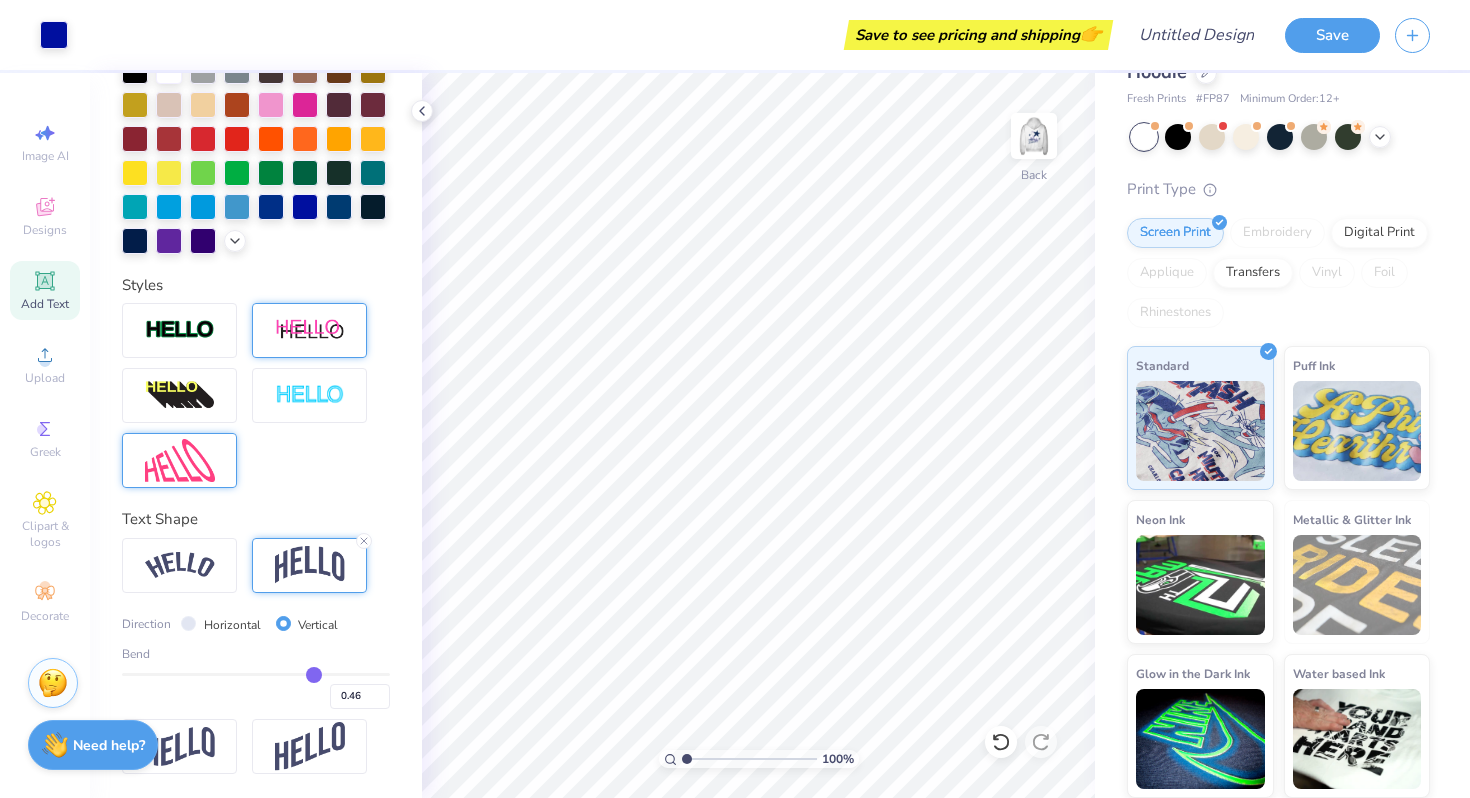 type on "0.6" 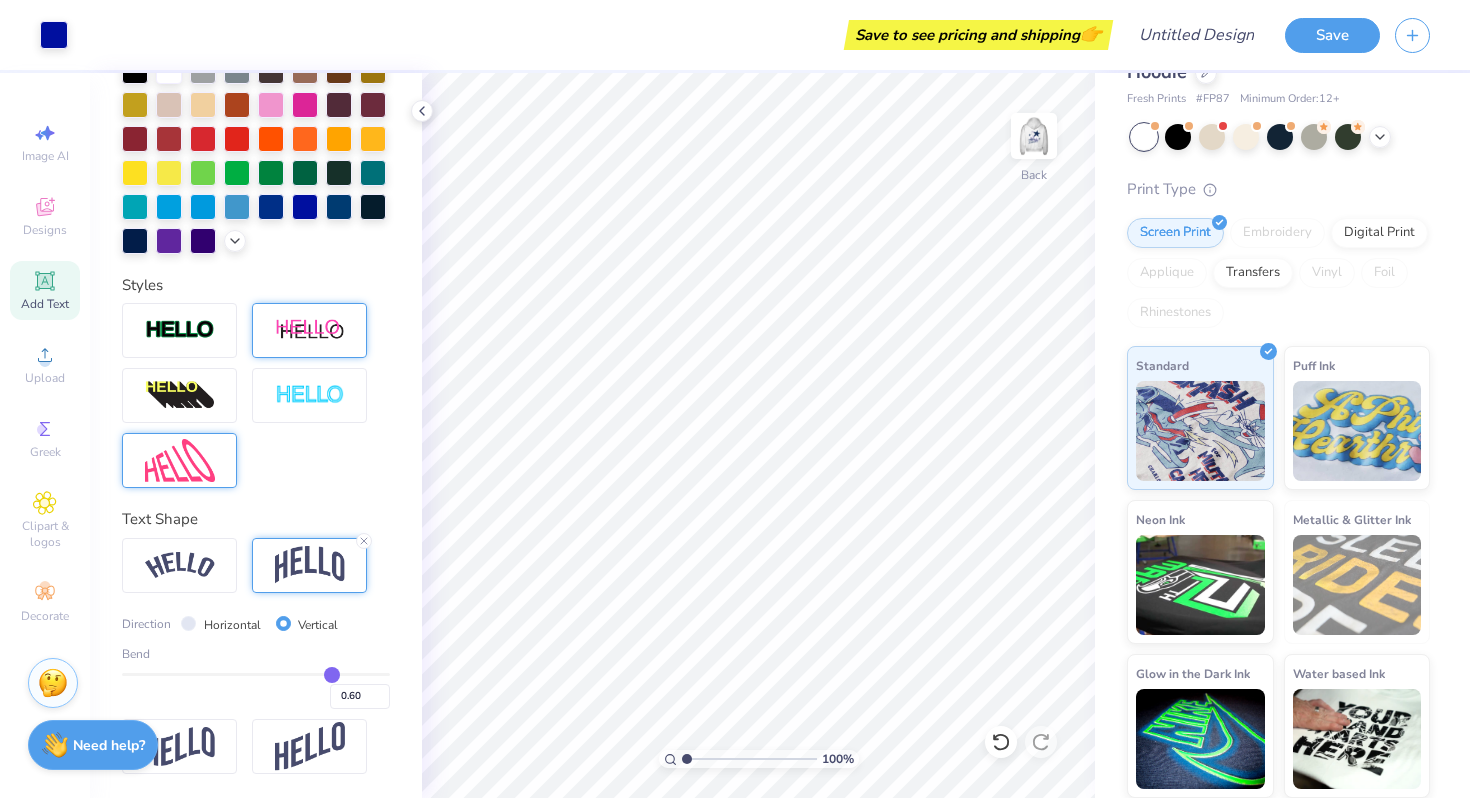type on "0.75" 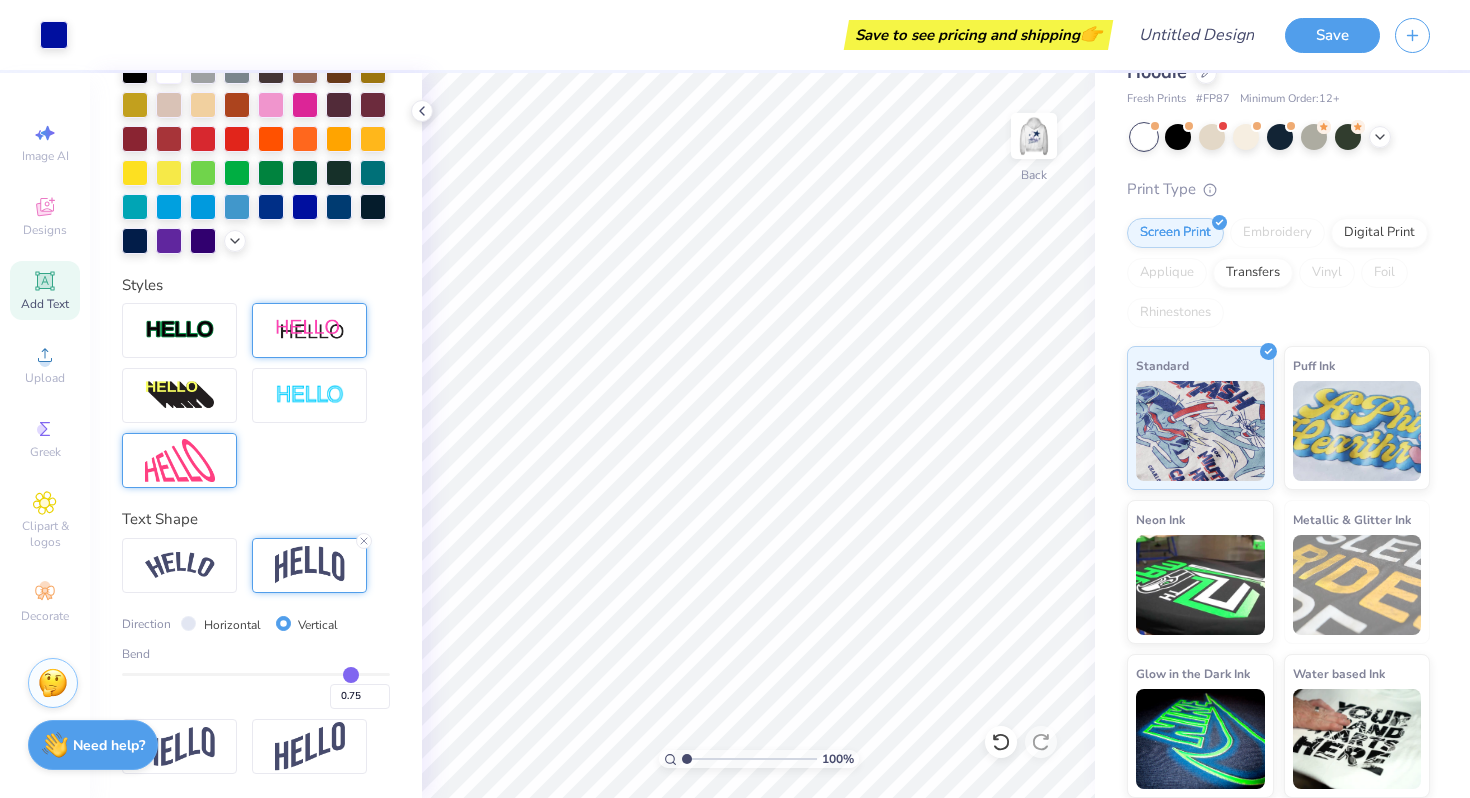 type on "0.94" 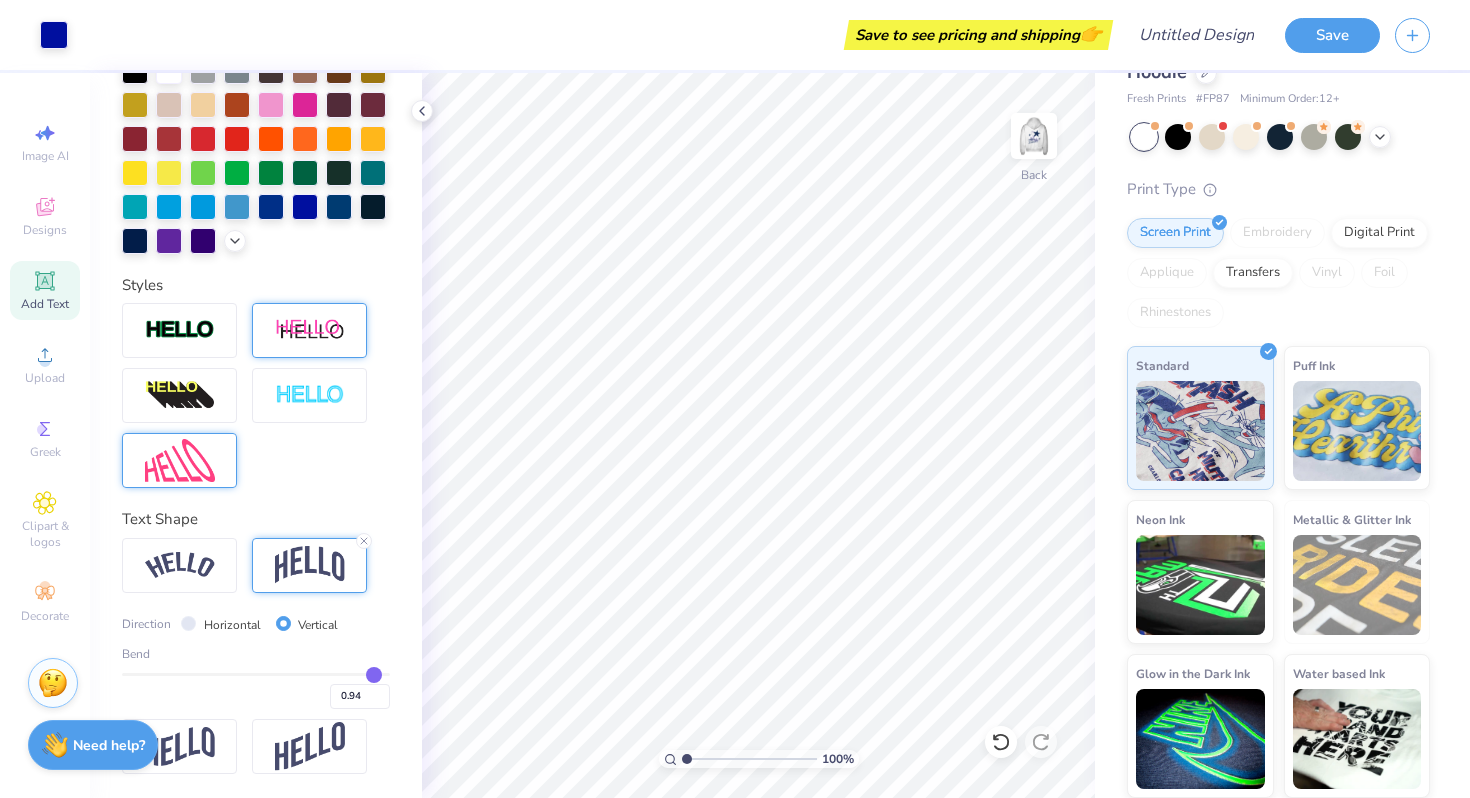 type on "1" 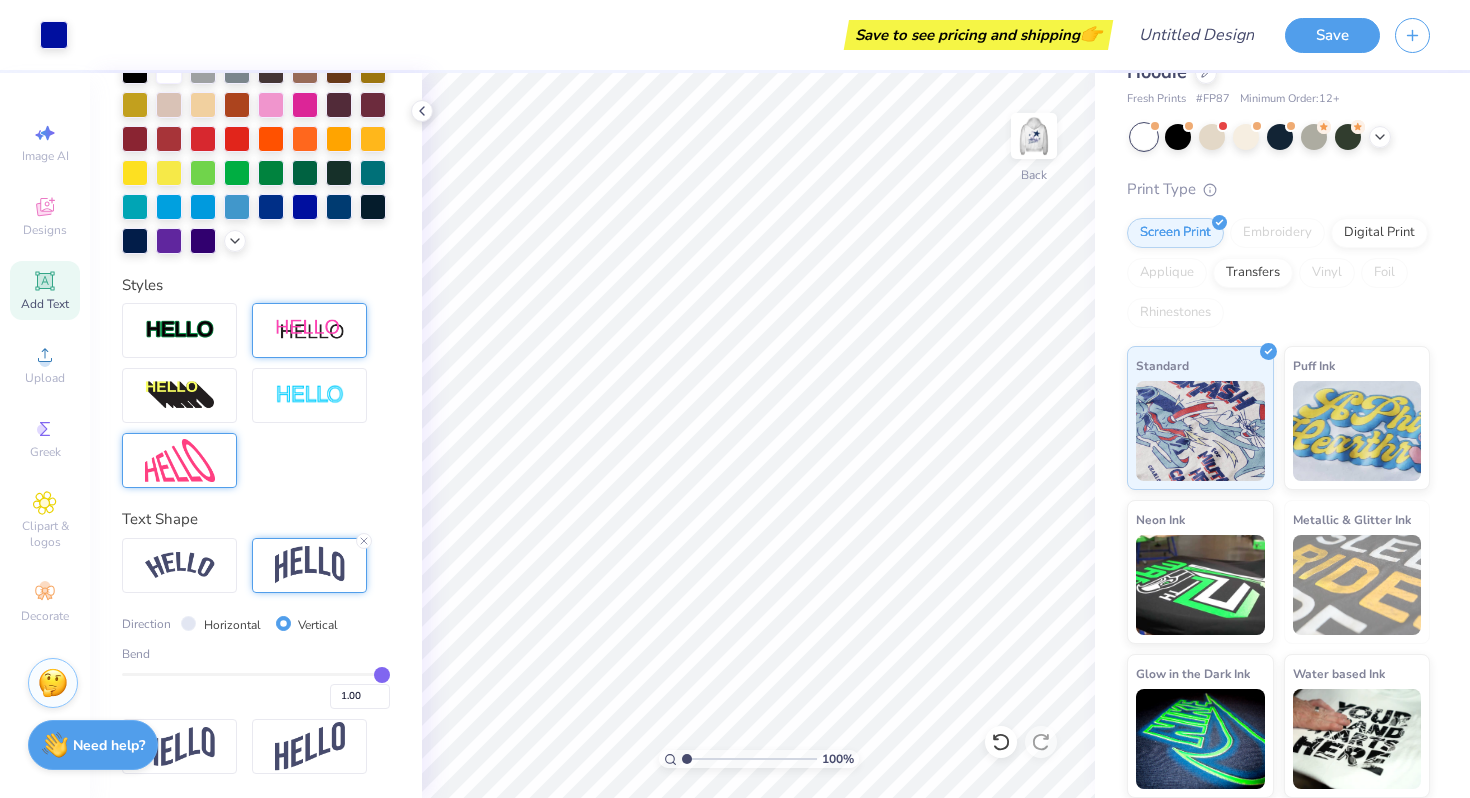 drag, startPoint x: 313, startPoint y: 675, endPoint x: 442, endPoint y: 675, distance: 129 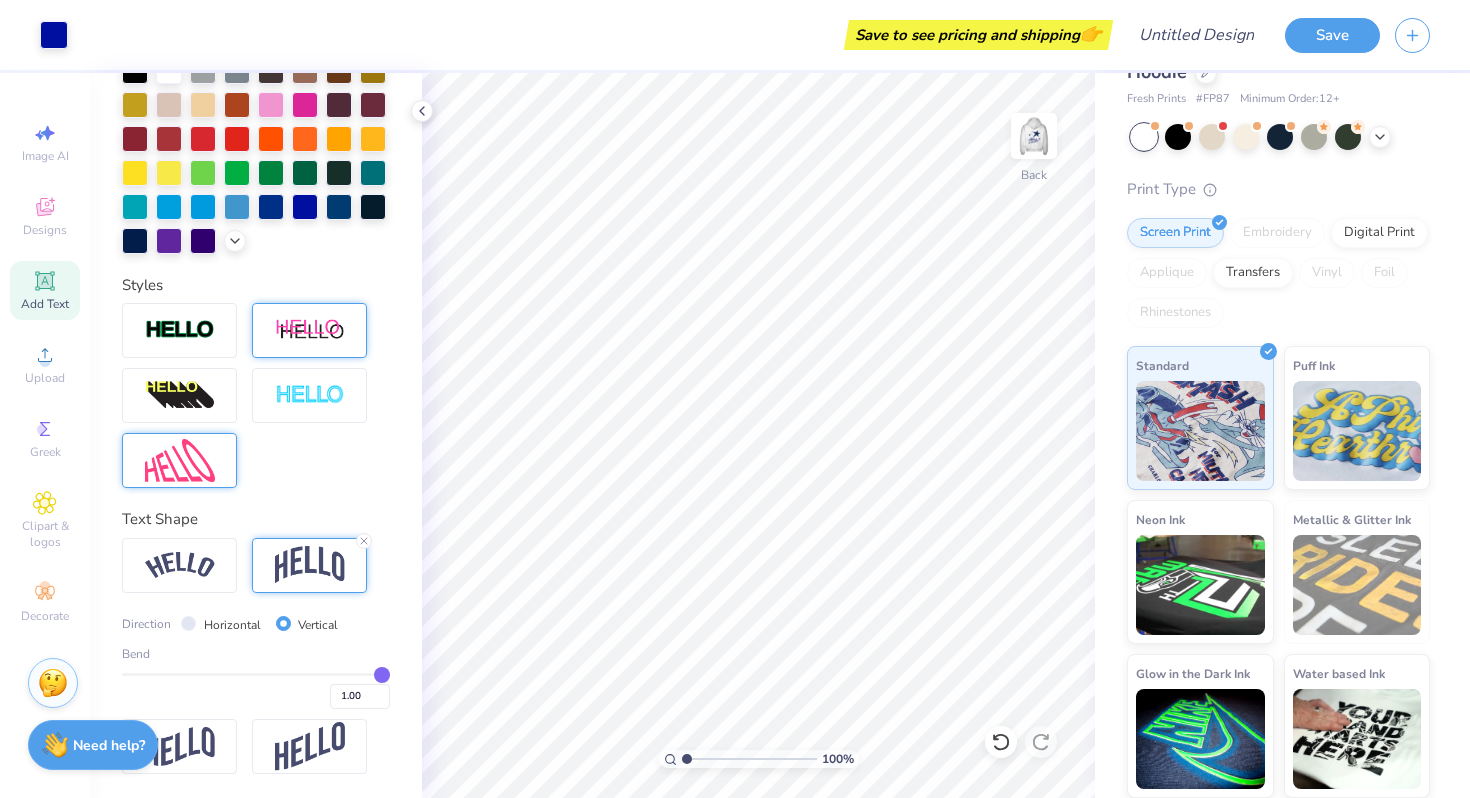 type on "0.99" 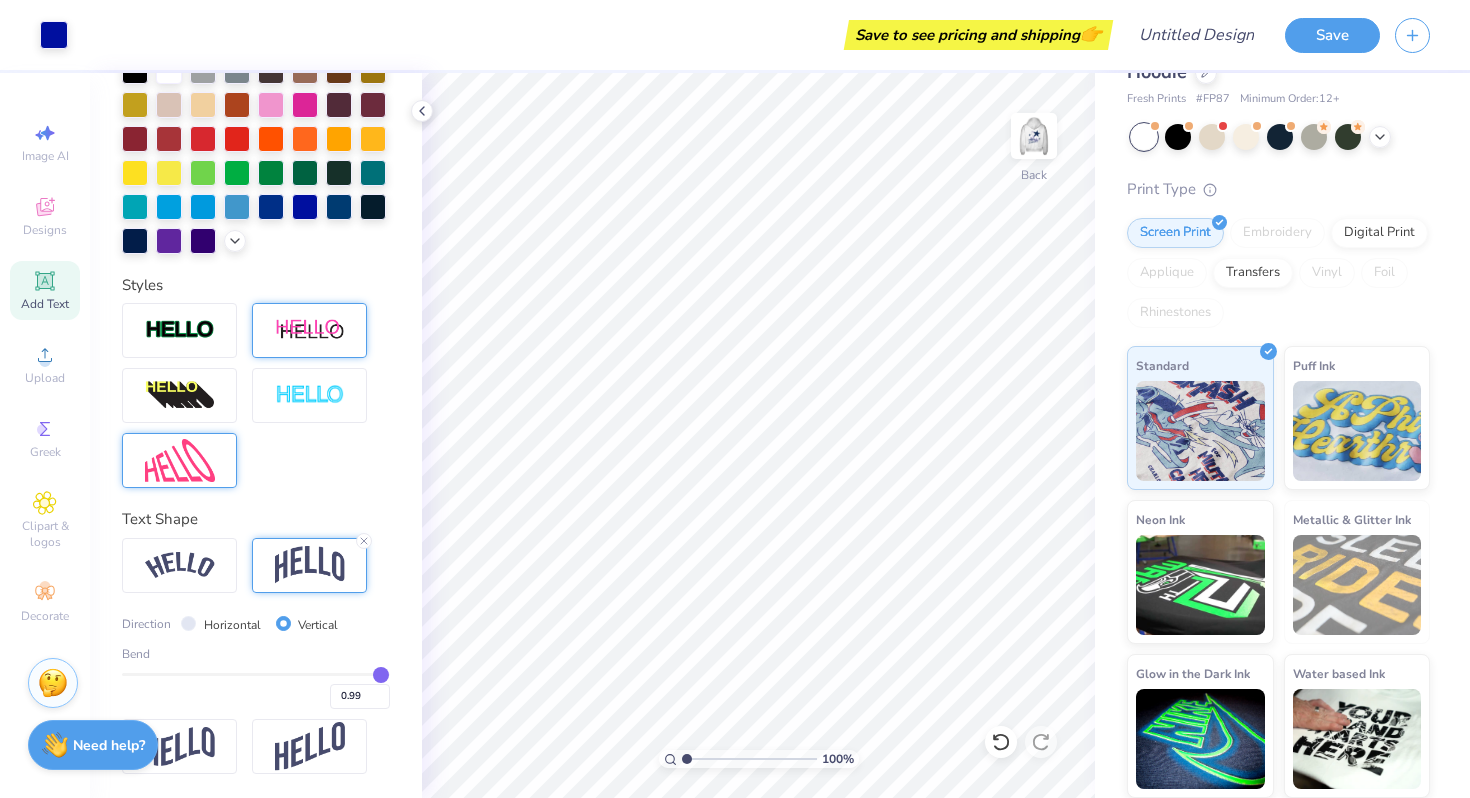 type on "0.87" 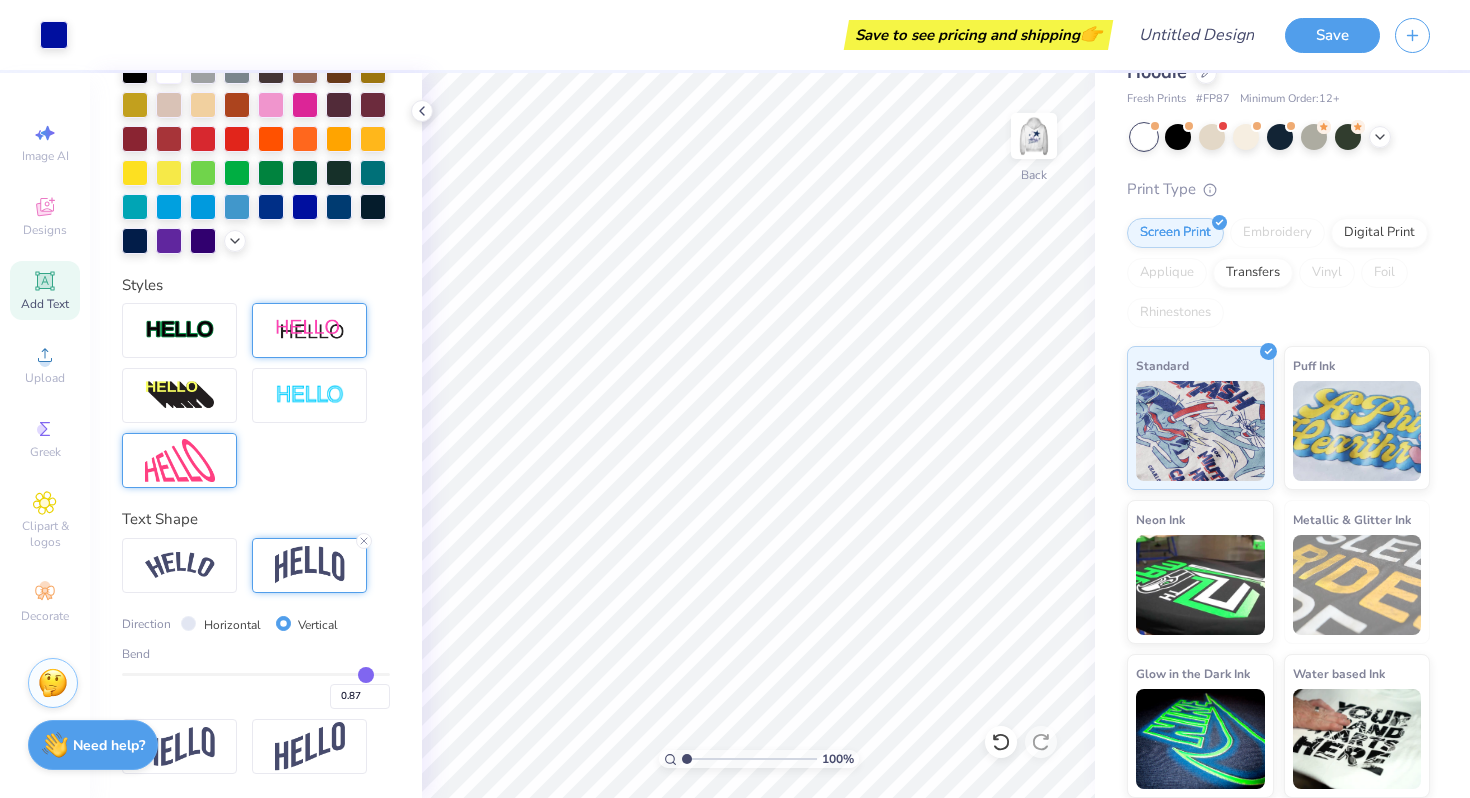 type on "0.63" 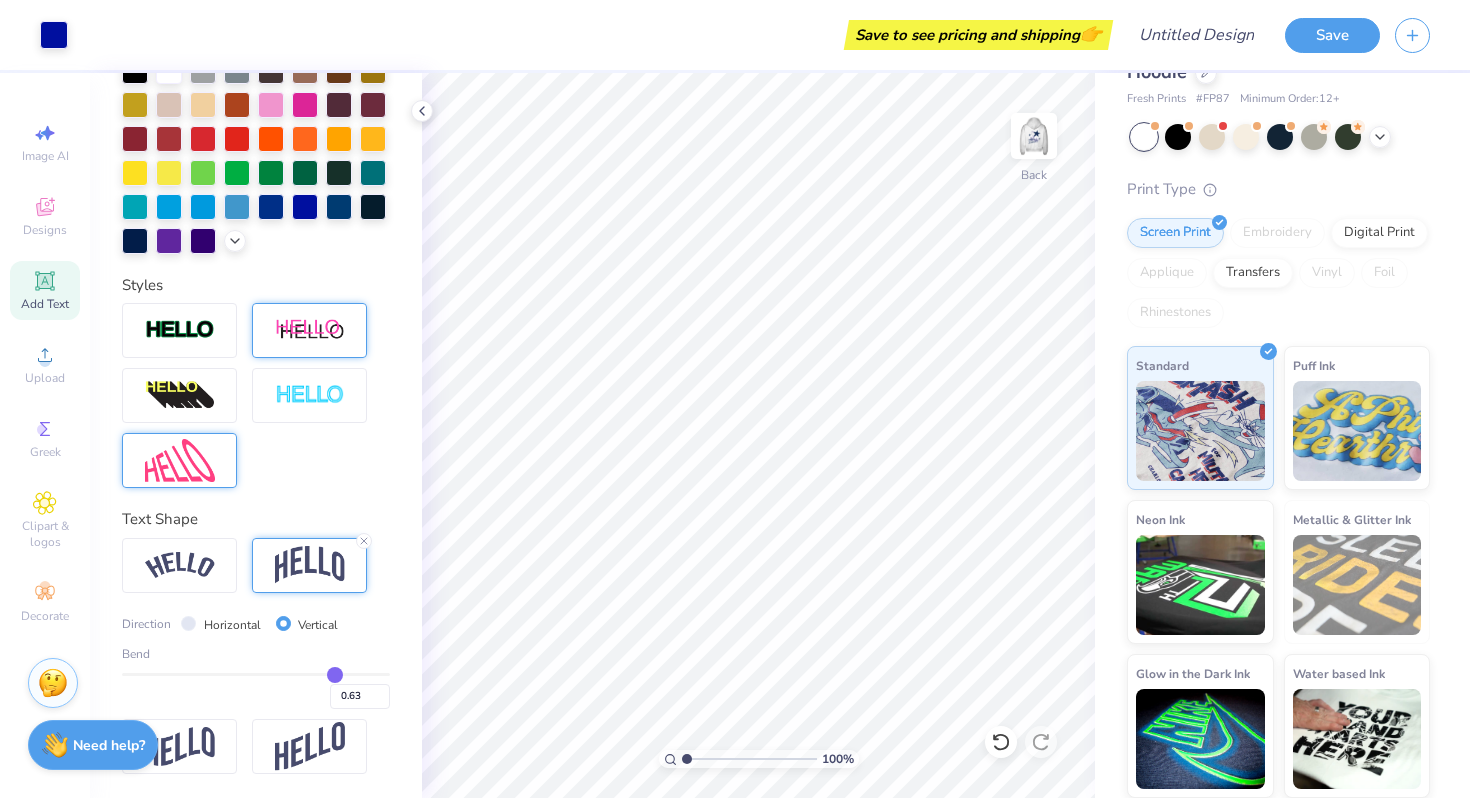type on "0.31" 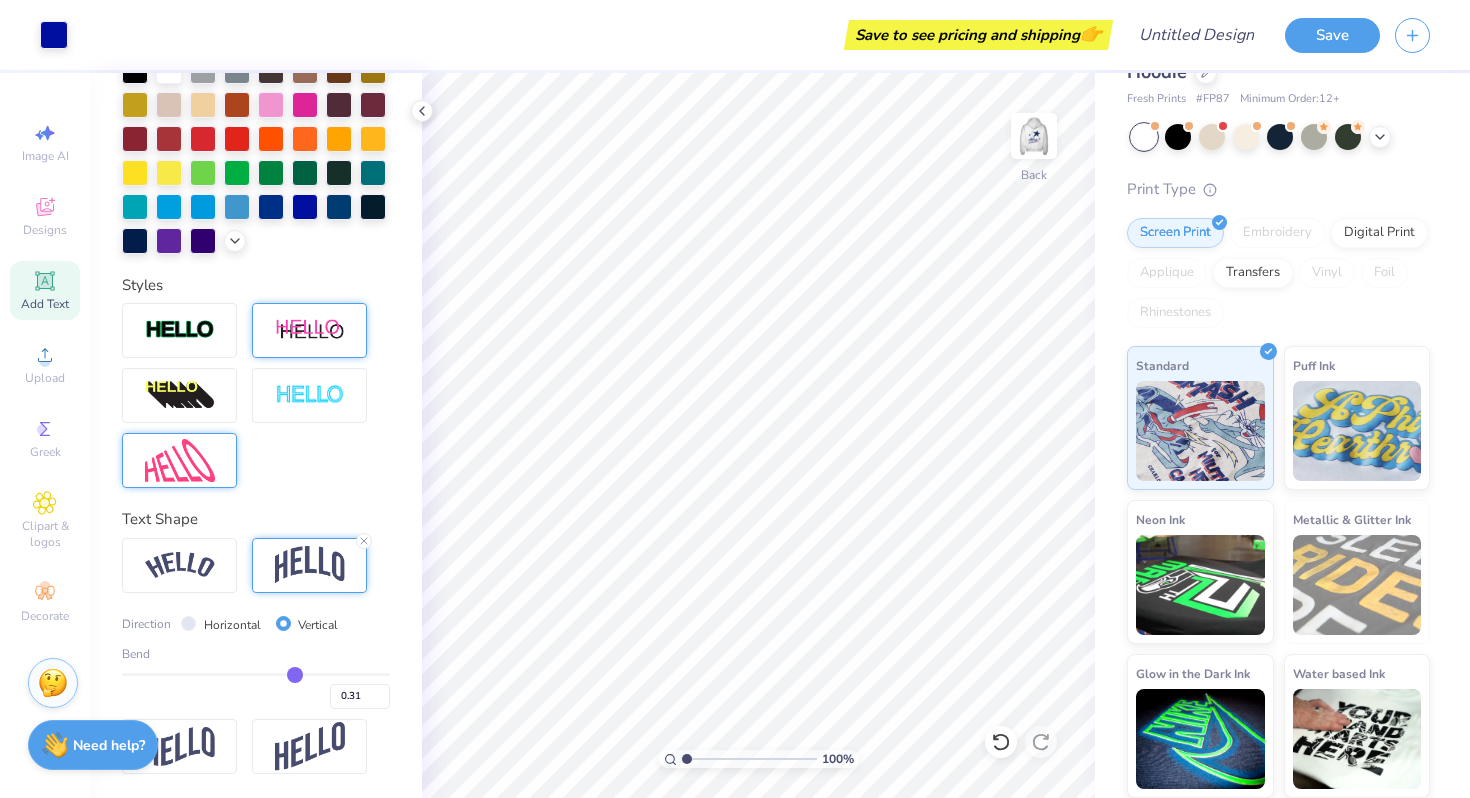 type on "0.05" 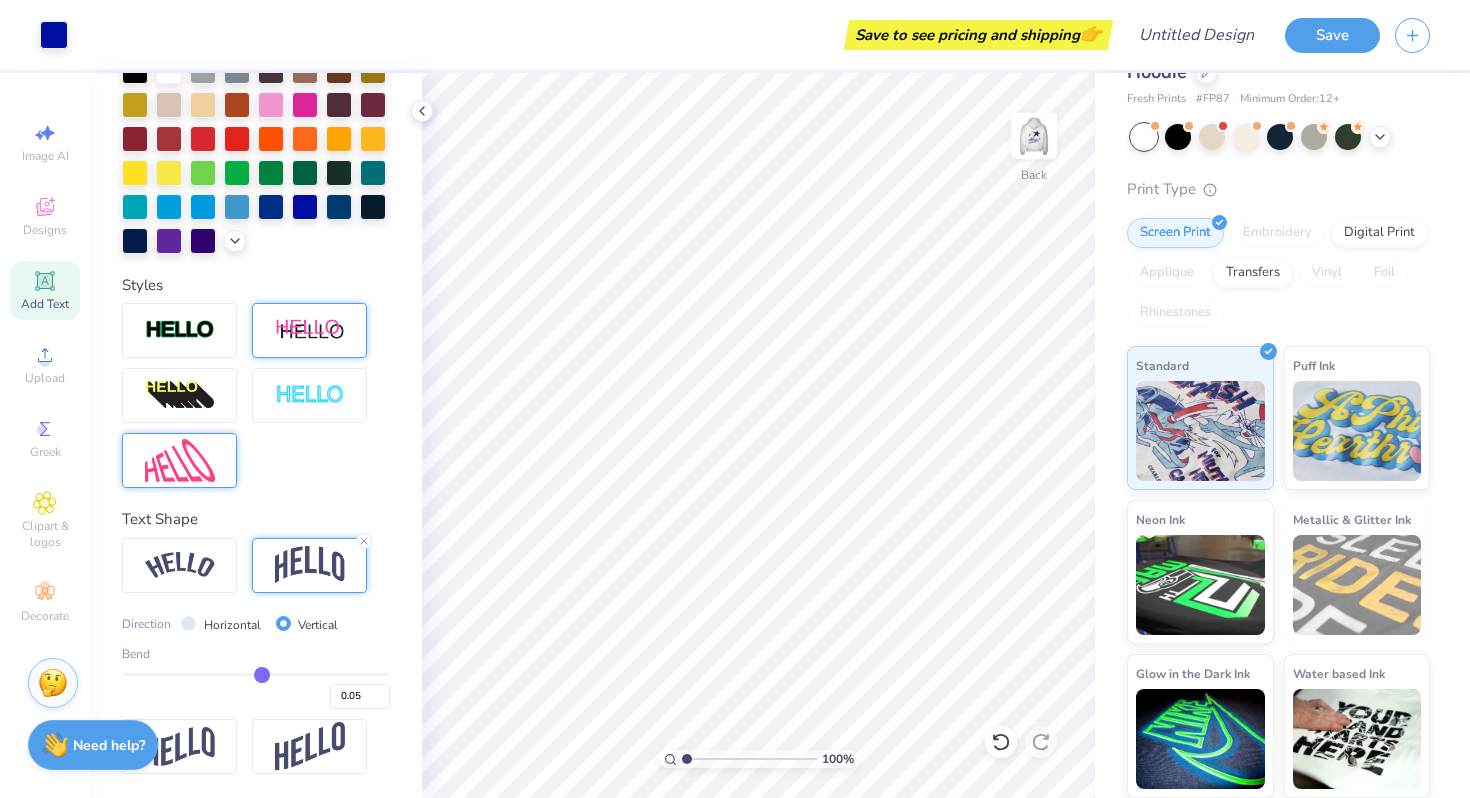 type on "-0.15" 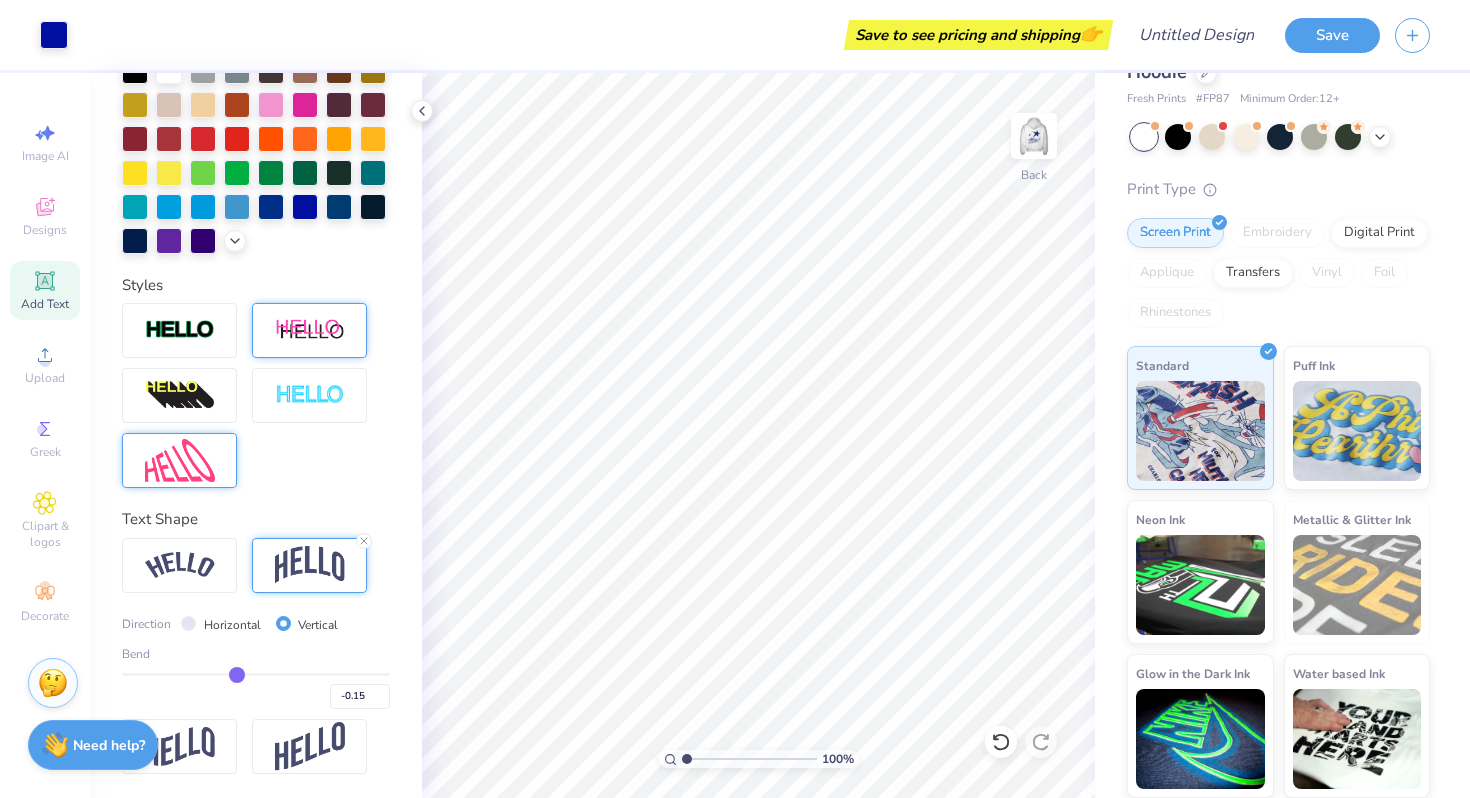 type on "-0.37" 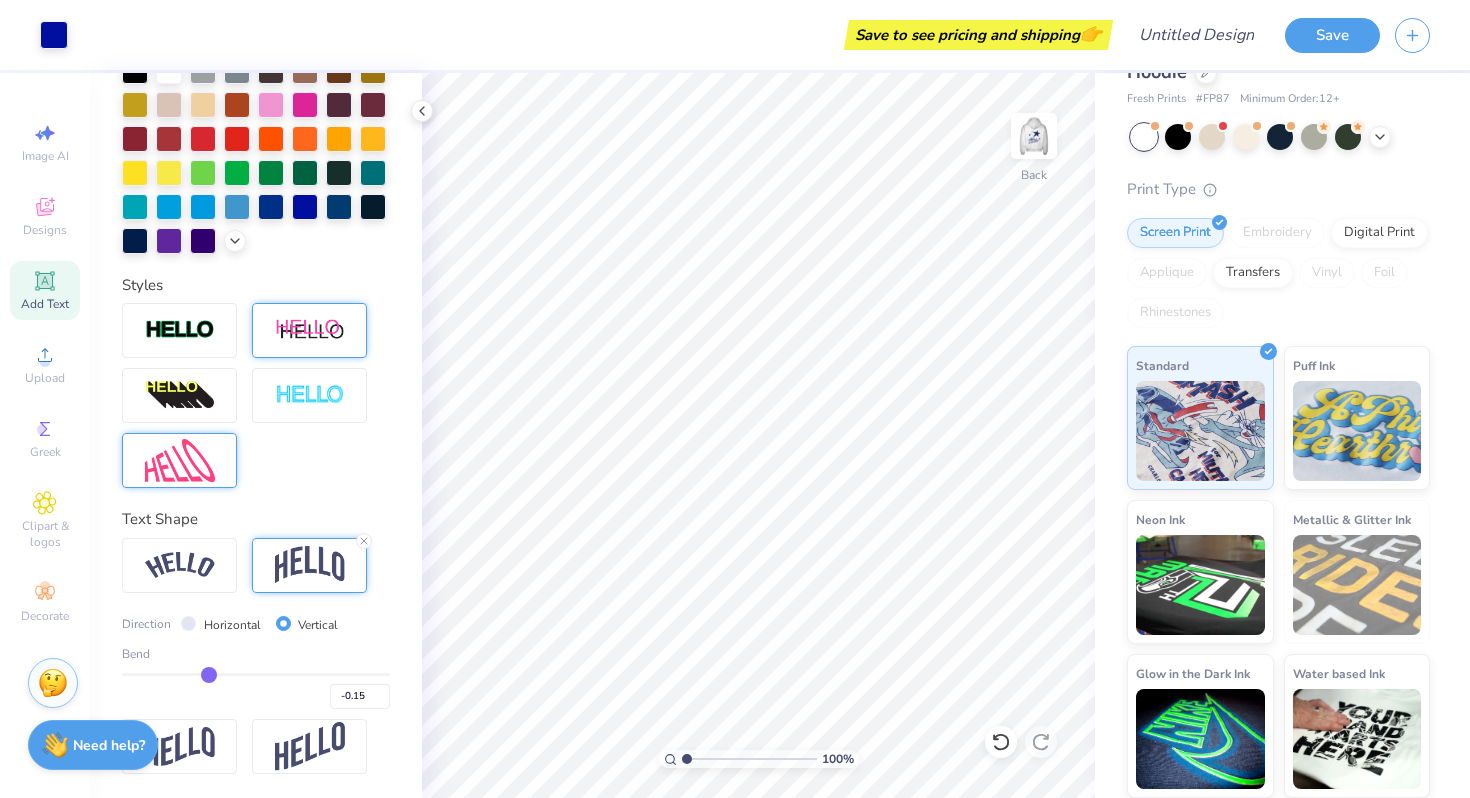 type on "-0.37" 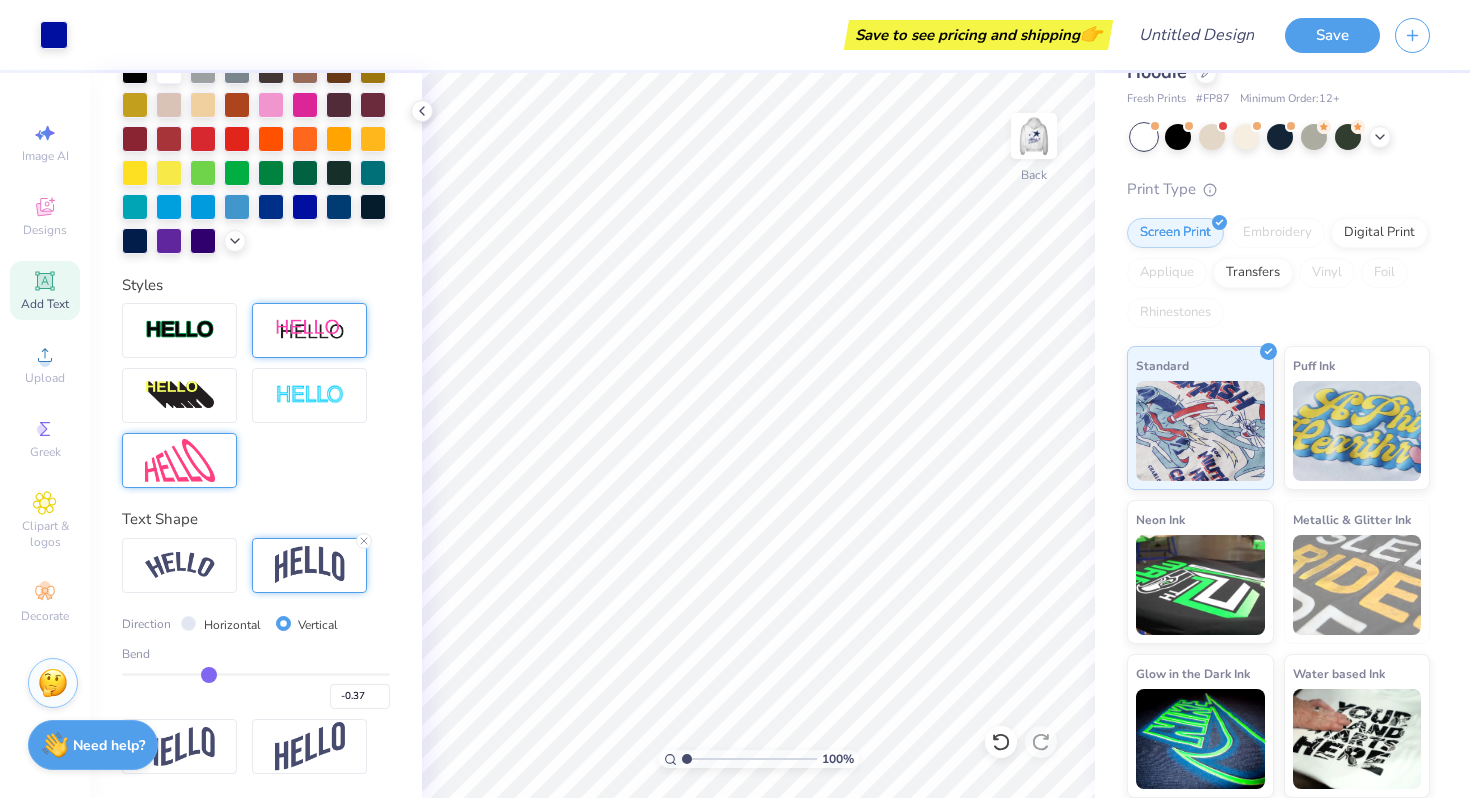 type on "-0.59" 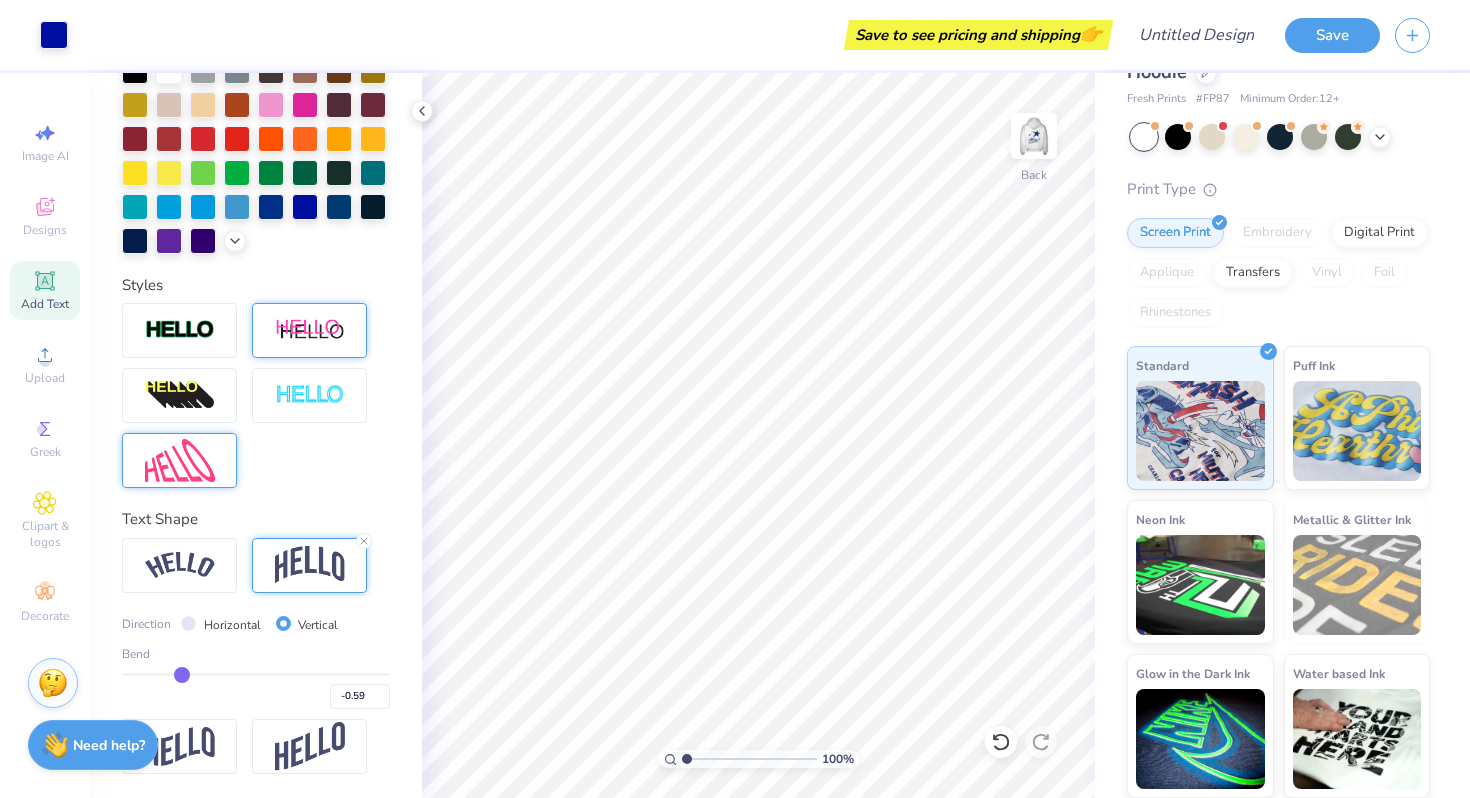type on "-0.69" 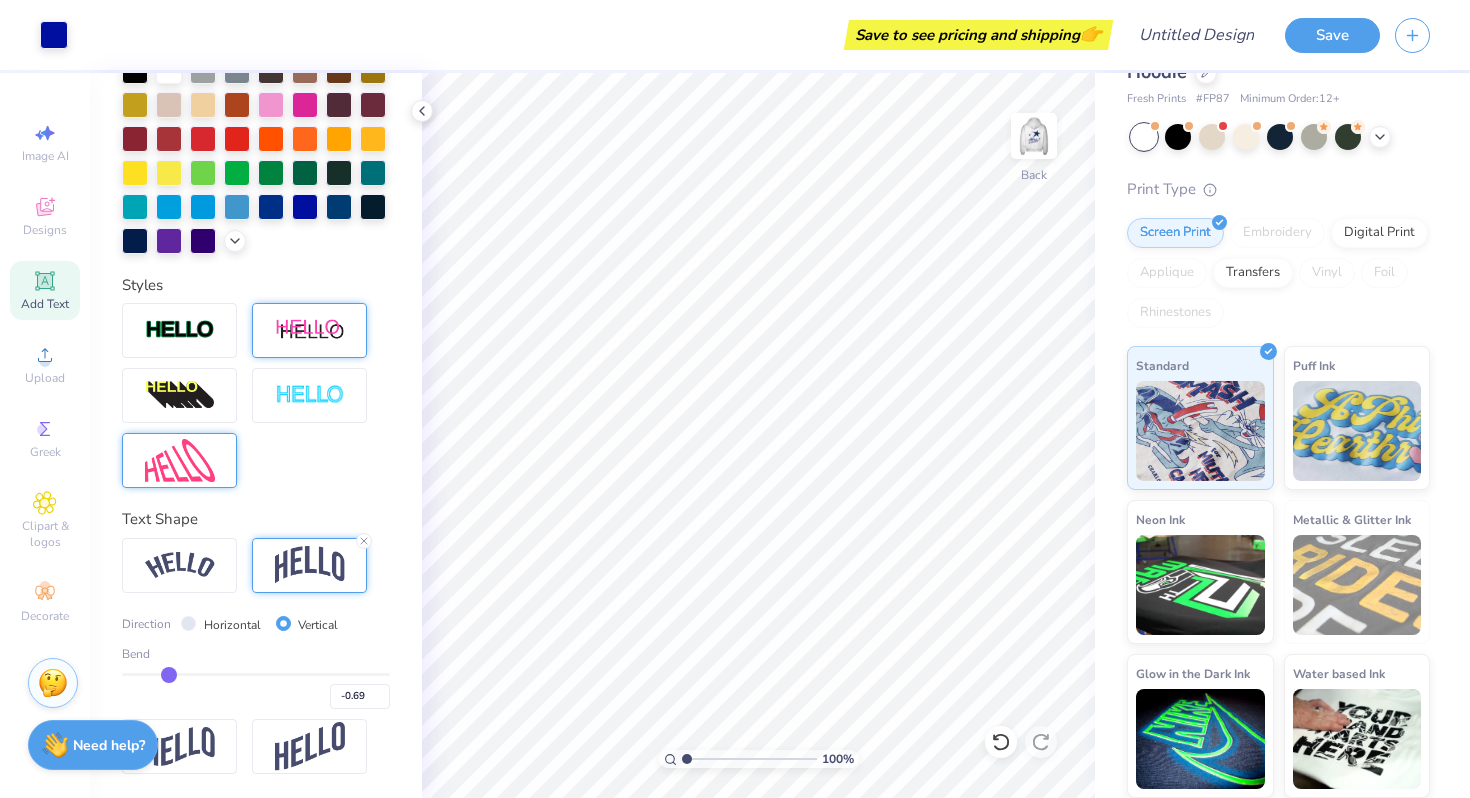 type on "-0.79" 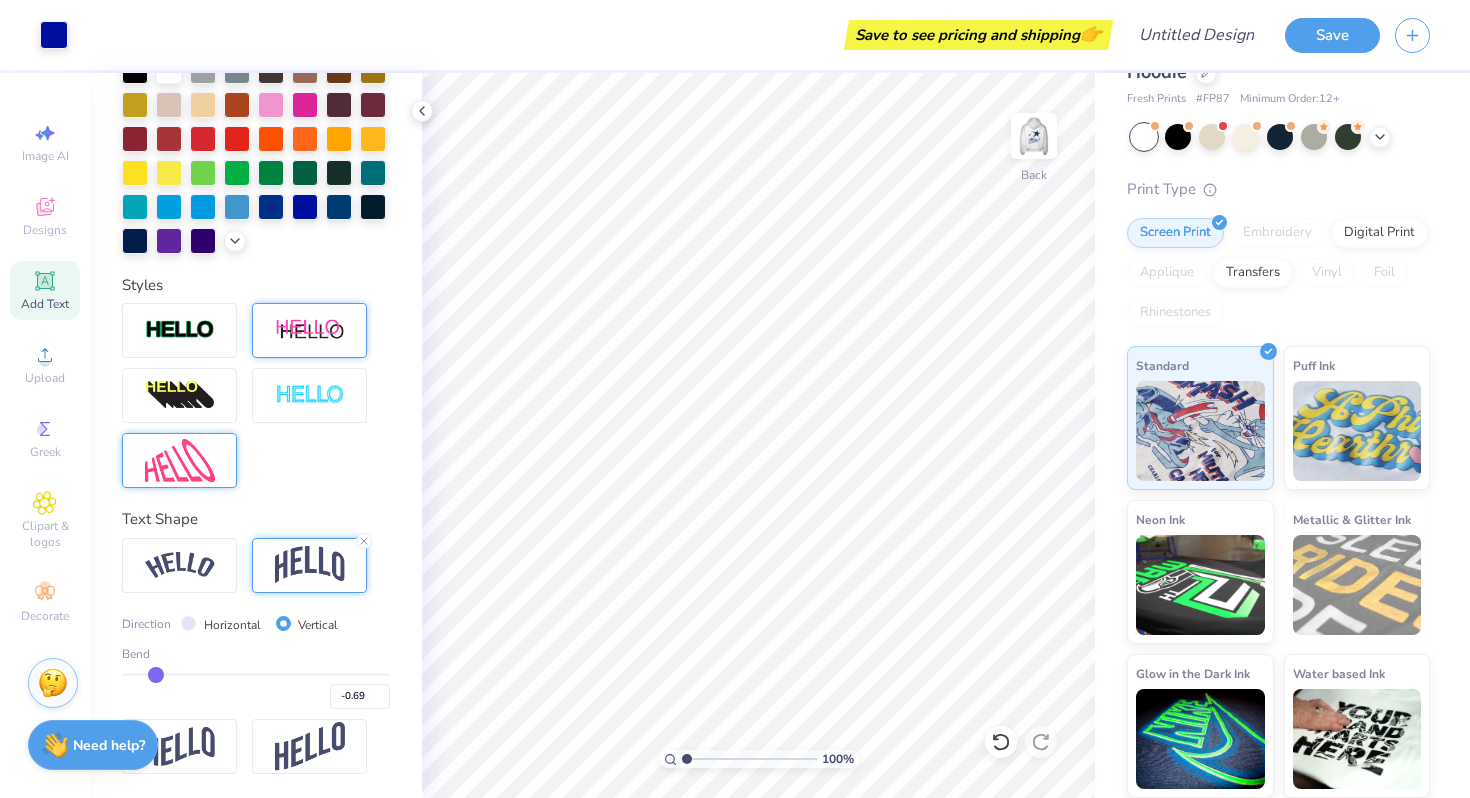 type on "-0.79" 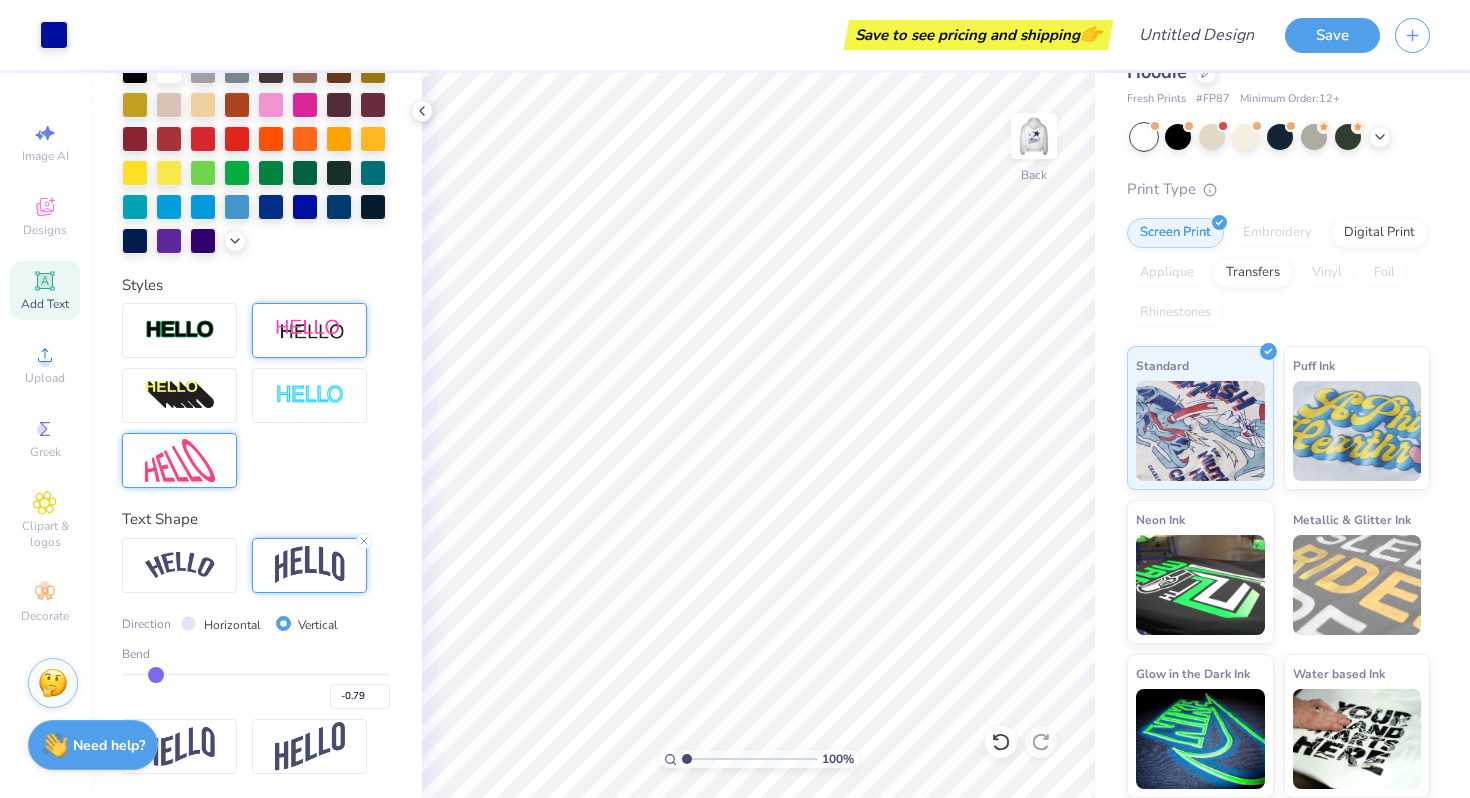 type on "-0.89" 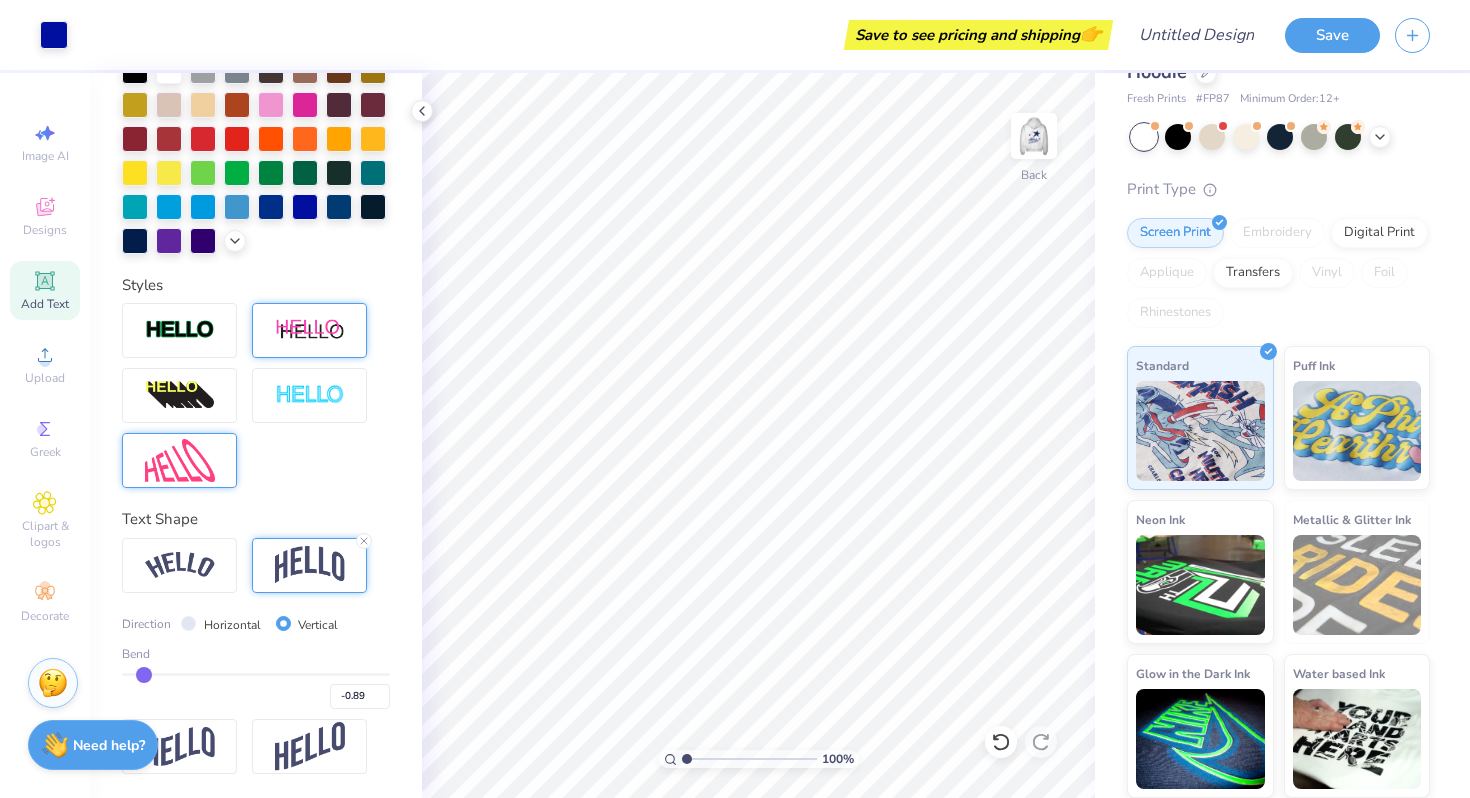 type on "-1" 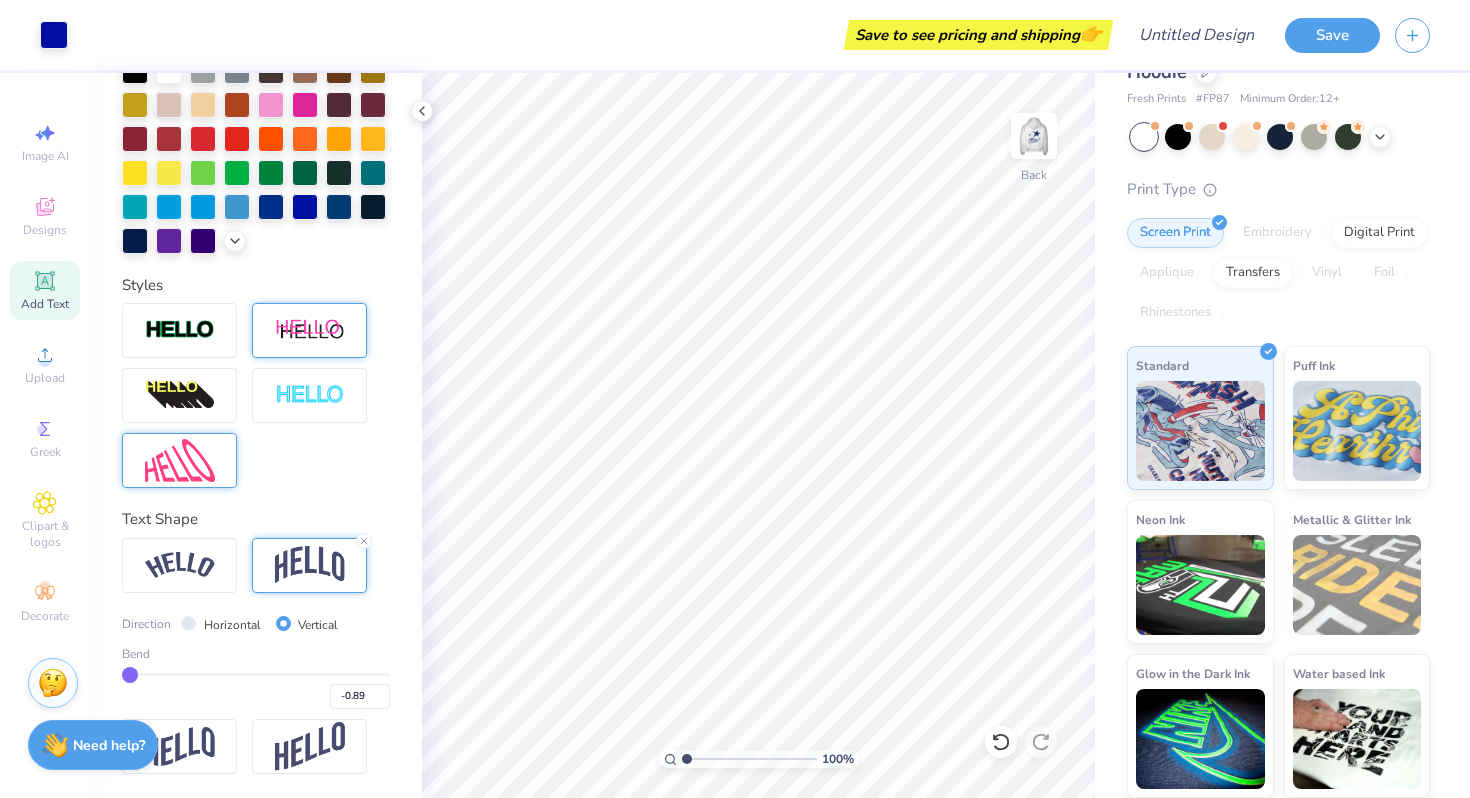 type on "-1.00" 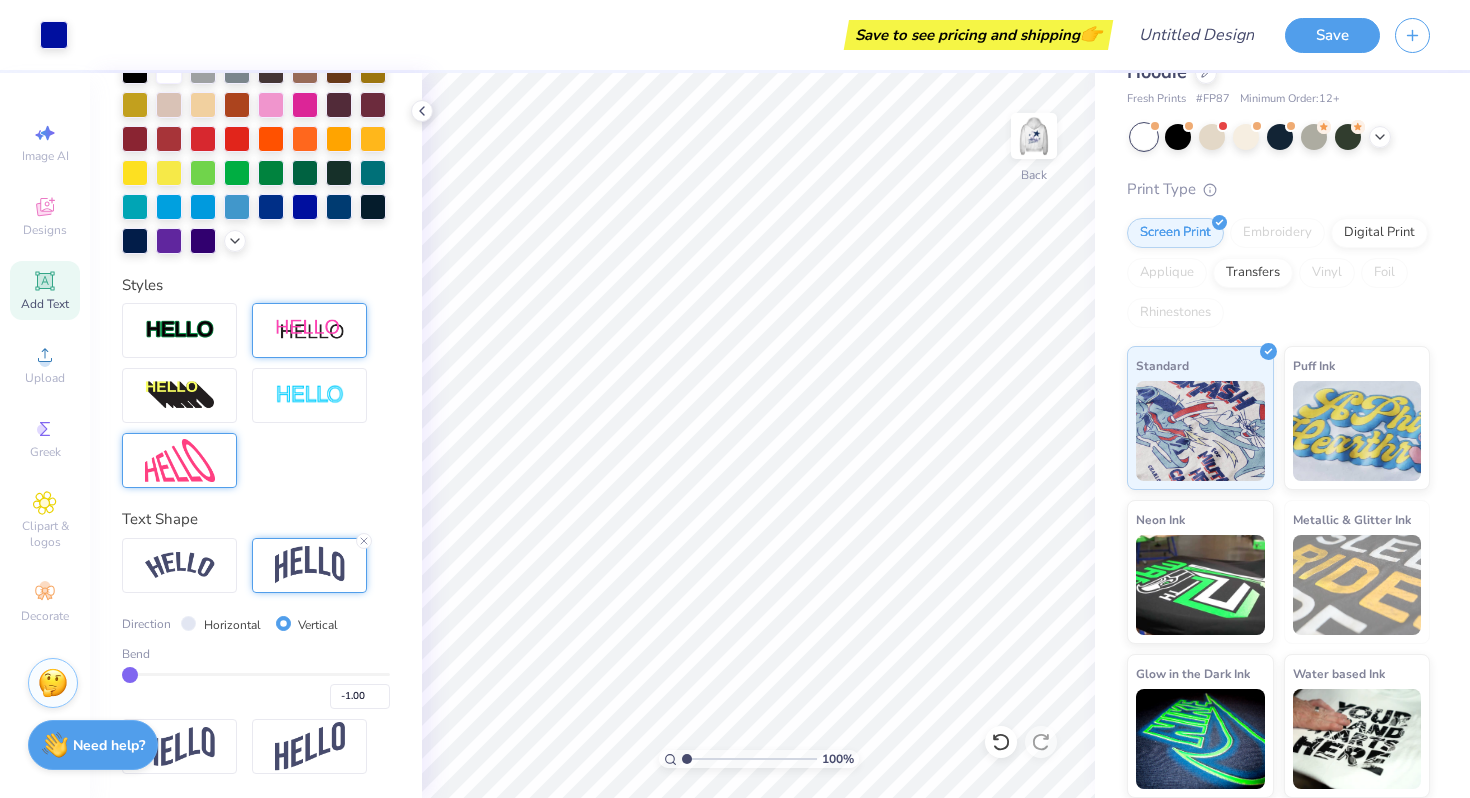 drag, startPoint x: 382, startPoint y: 672, endPoint x: 27, endPoint y: 676, distance: 355.02252 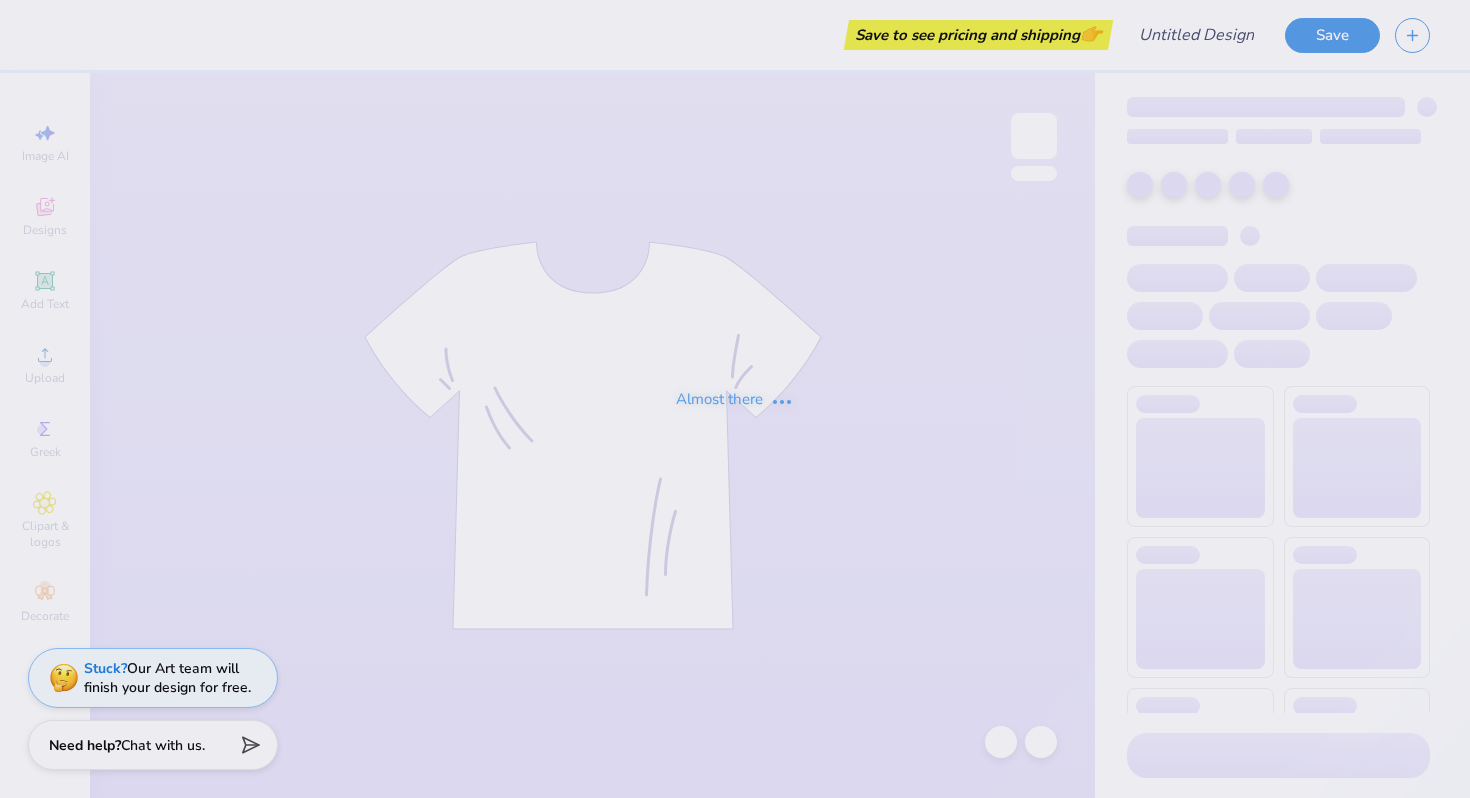 scroll, scrollTop: 0, scrollLeft: 0, axis: both 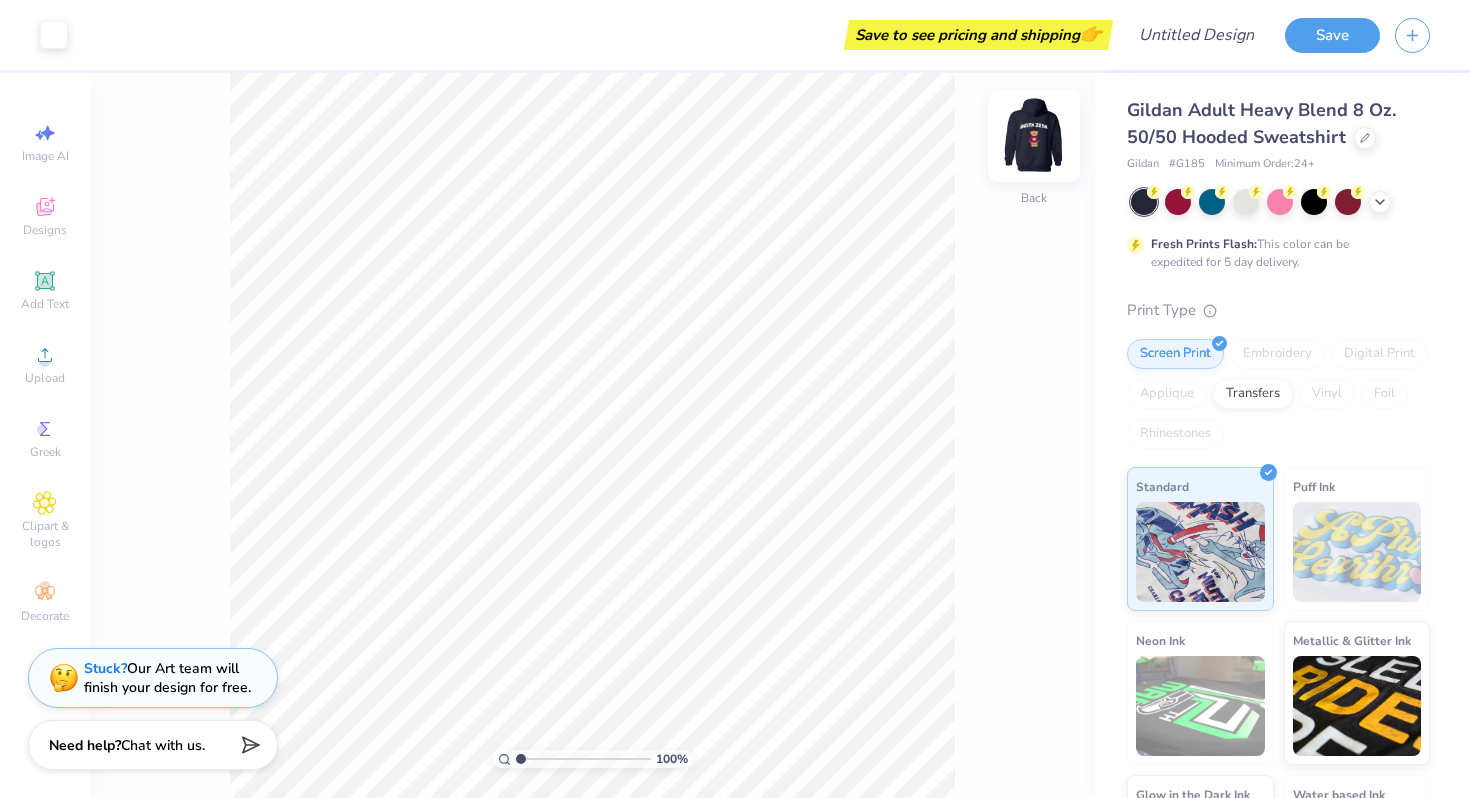 click at bounding box center (1034, 136) 